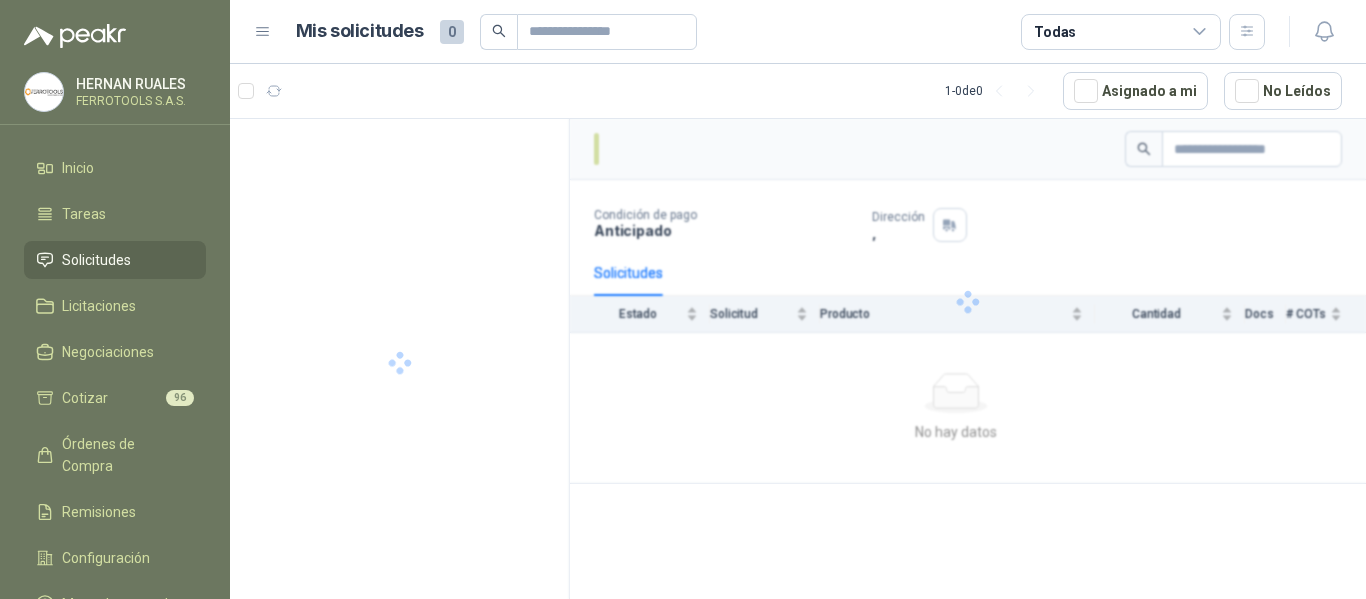 scroll, scrollTop: 0, scrollLeft: 0, axis: both 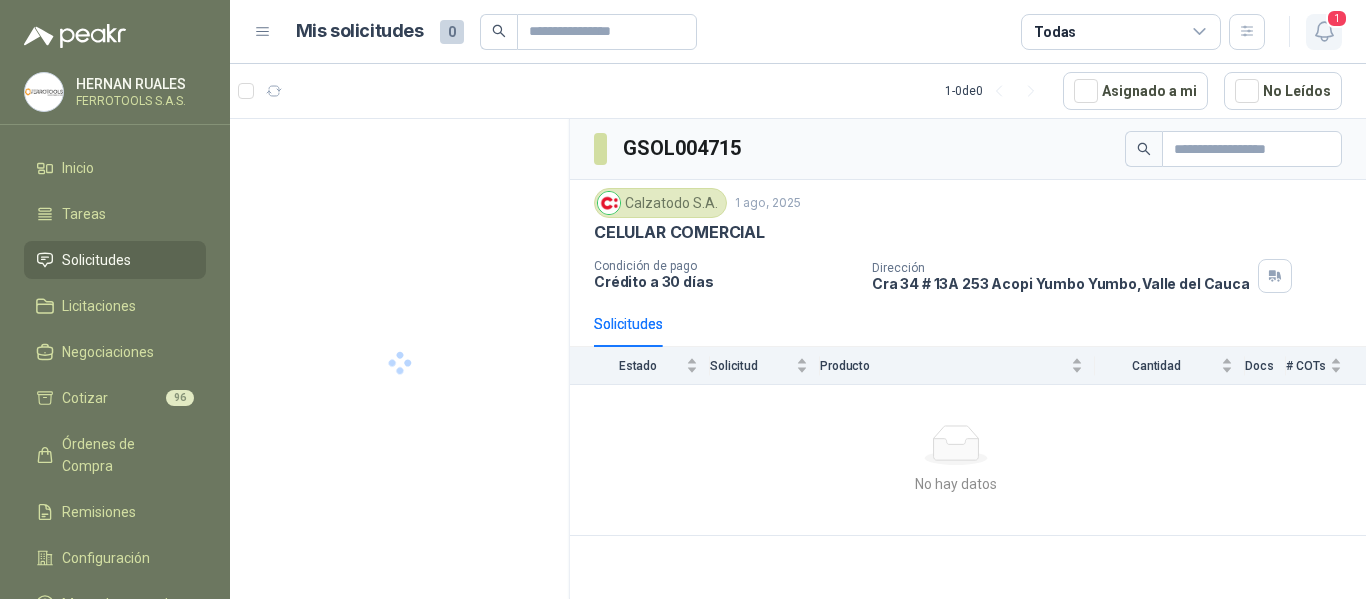 click on "1" at bounding box center (1337, 18) 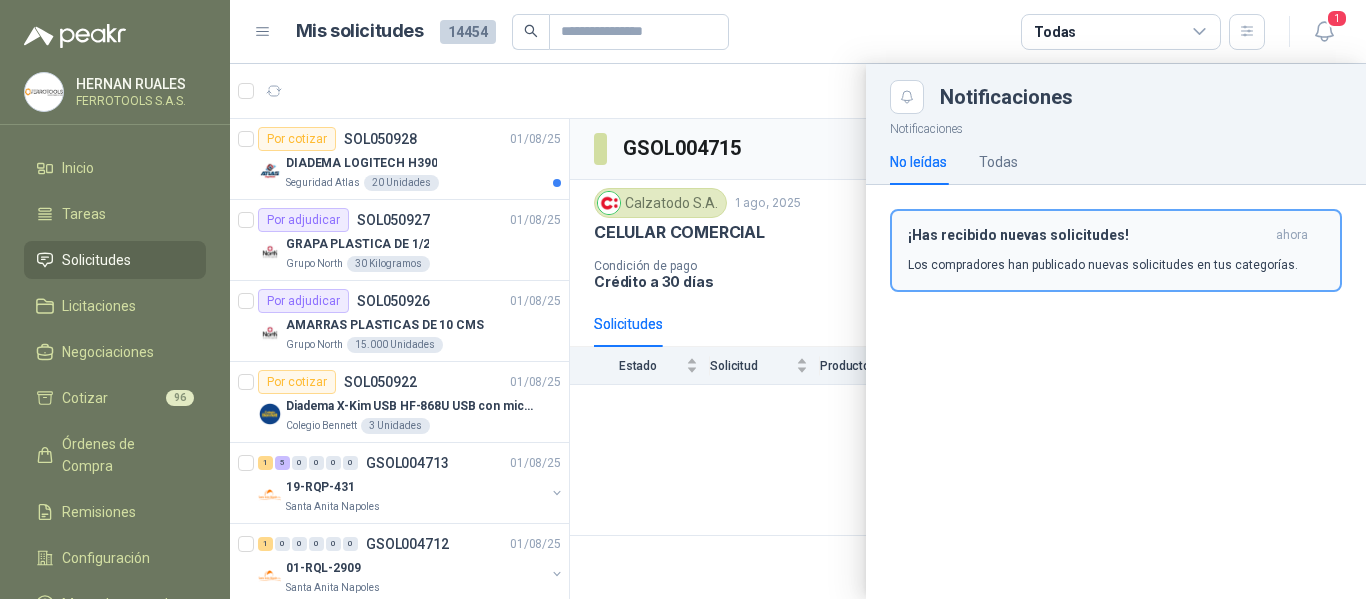 click on "¡Has recibido nuevas solicitudes!" at bounding box center [1088, 235] 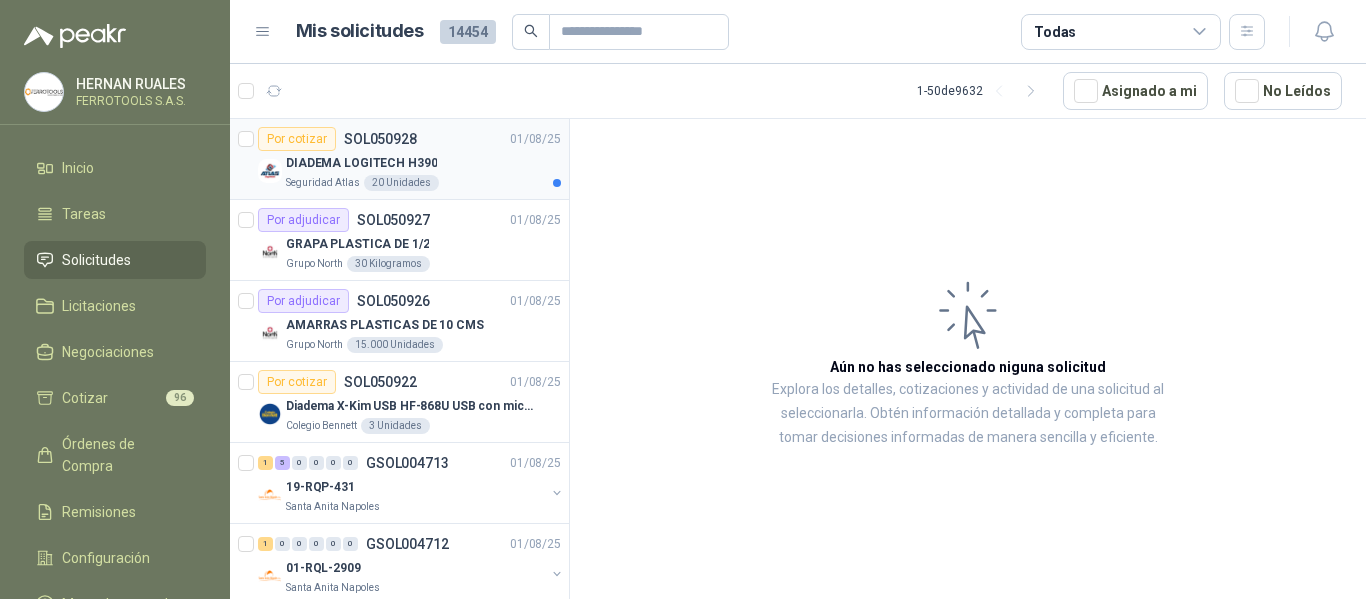 click on "DIADEMA LOGITECH H390" at bounding box center [423, 163] 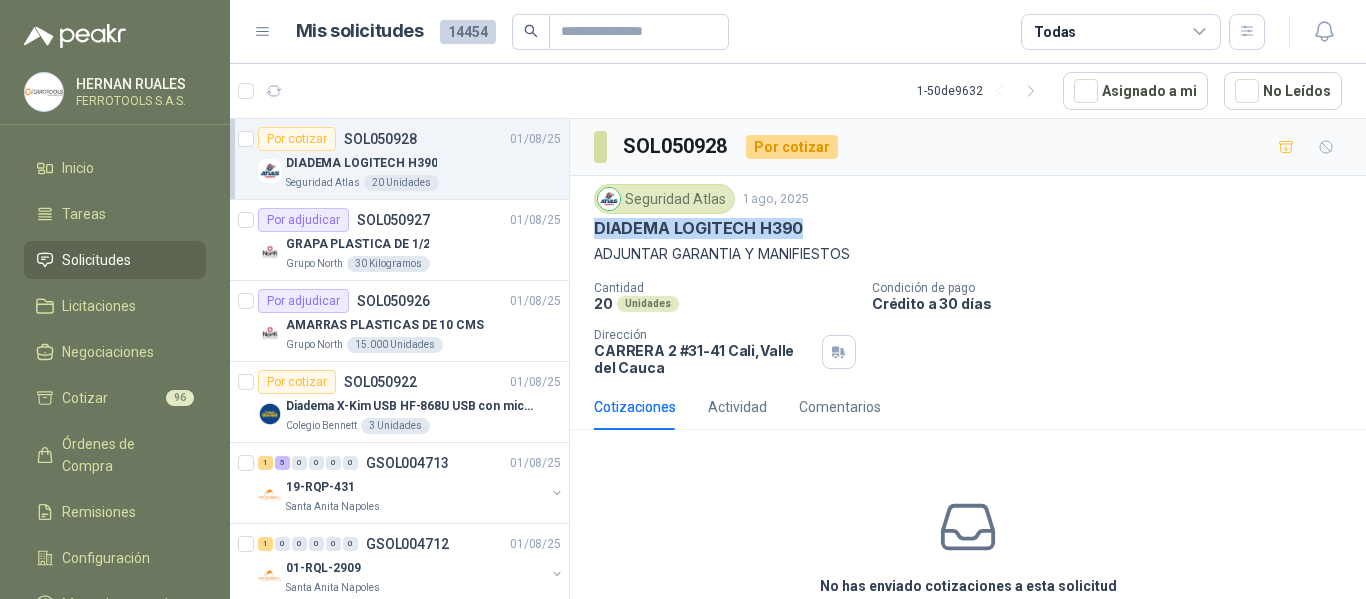 drag, startPoint x: 595, startPoint y: 233, endPoint x: 842, endPoint y: 220, distance: 247.34187 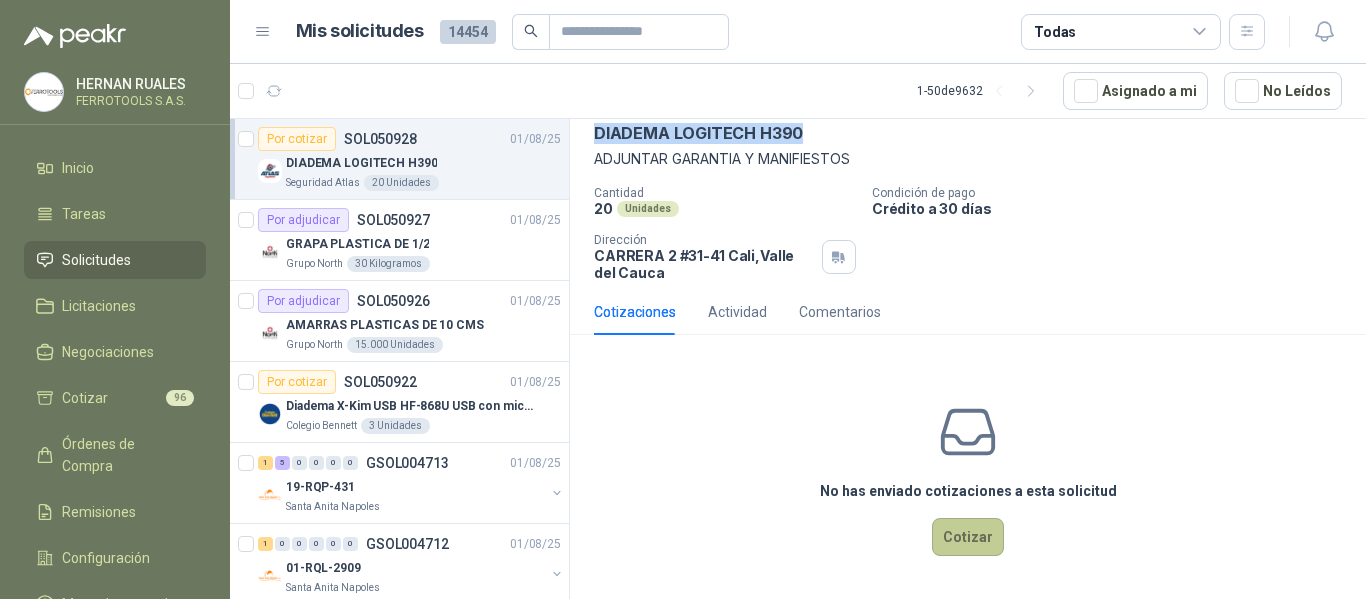 click on "Cotizar" at bounding box center [968, 537] 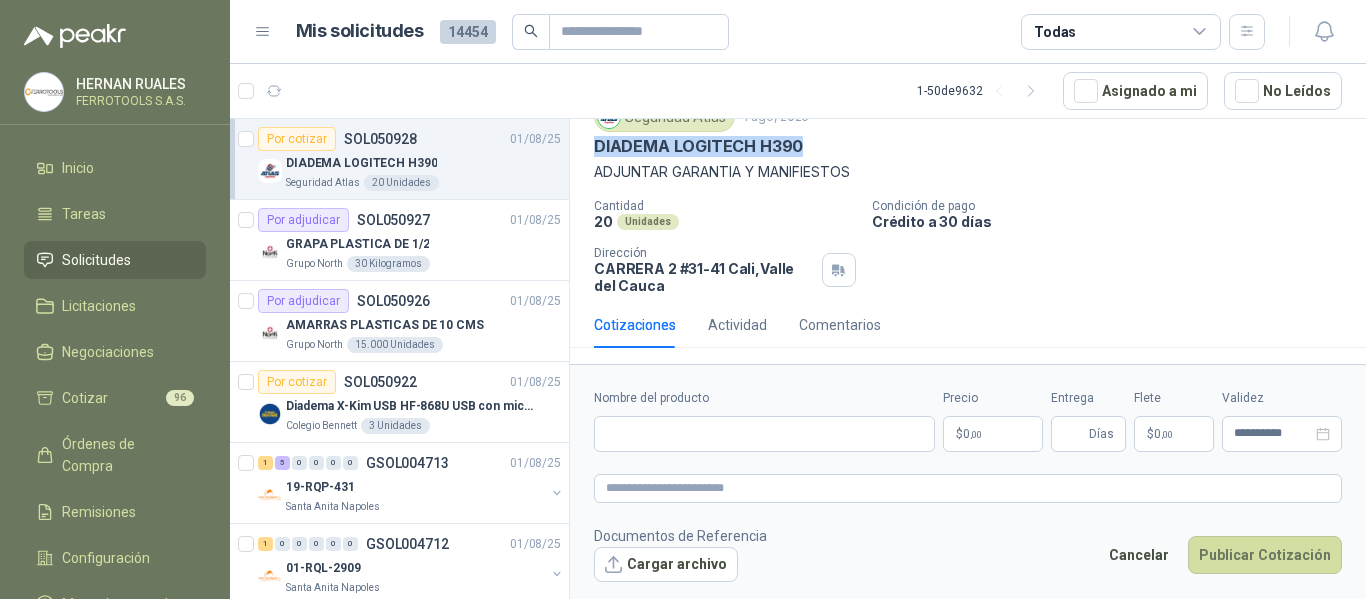type 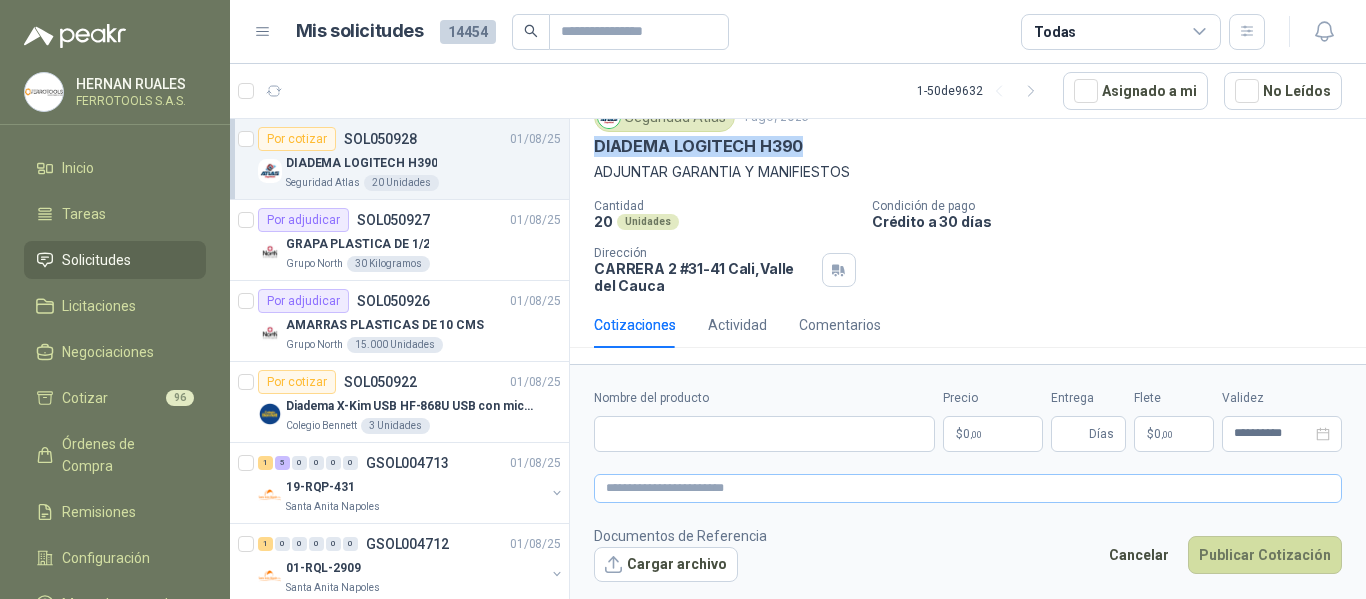 scroll, scrollTop: 82, scrollLeft: 0, axis: vertical 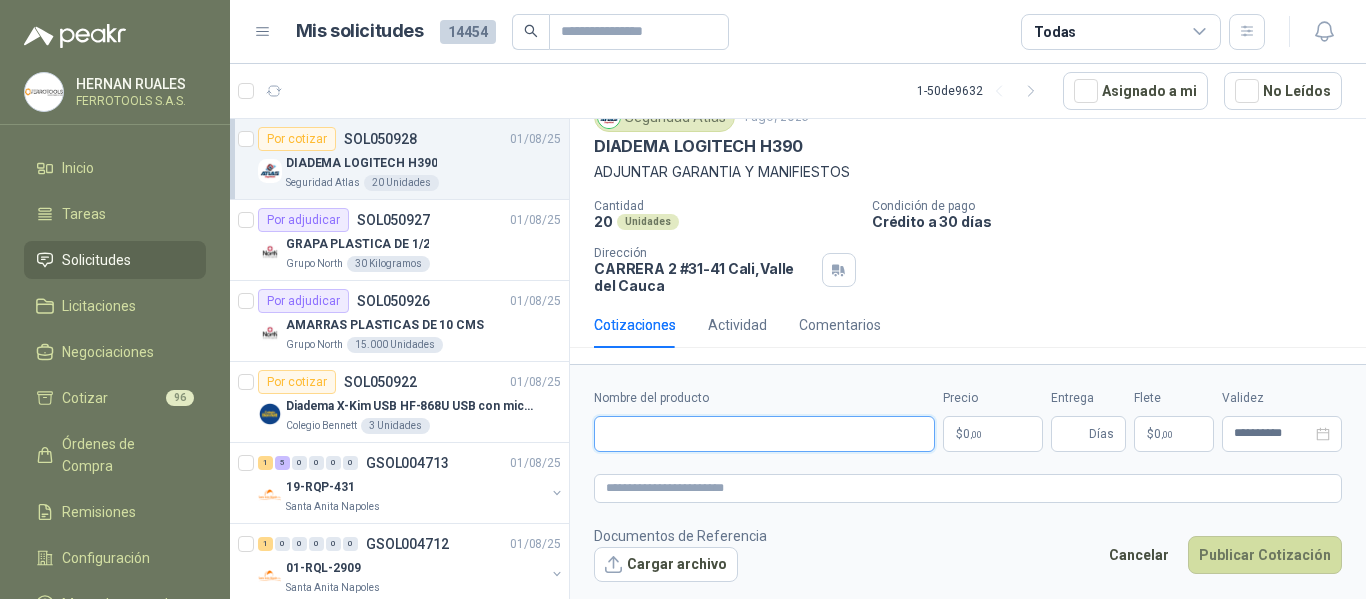 click on "Nombre del producto" at bounding box center [764, 434] 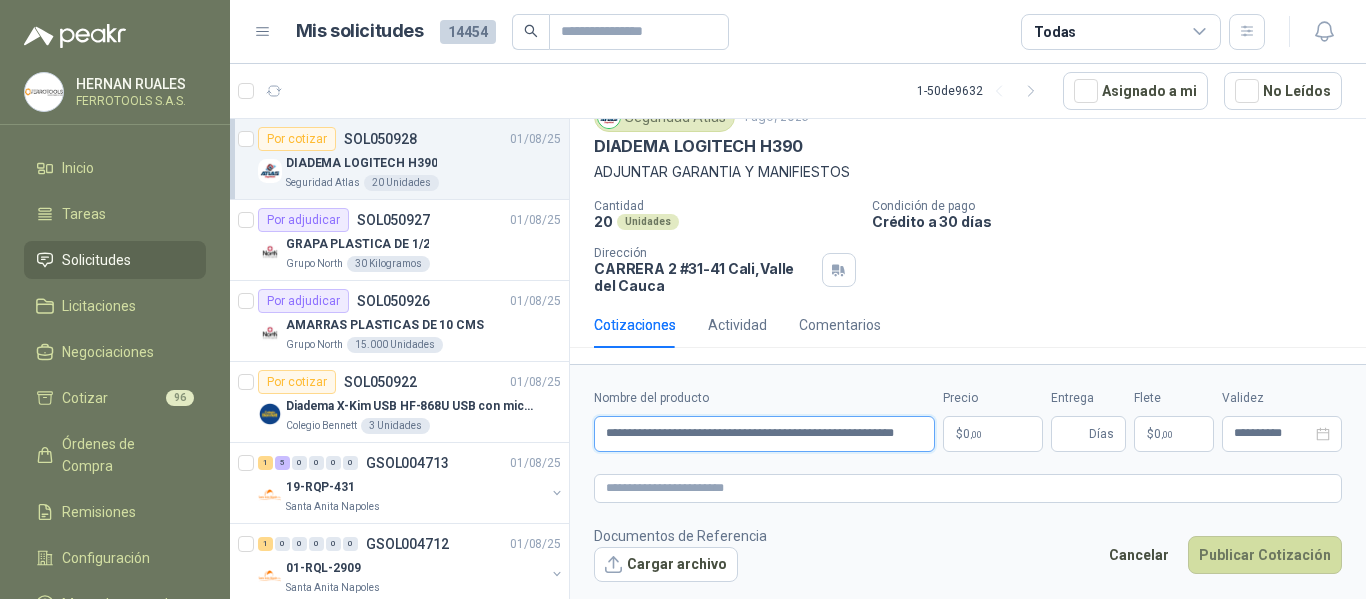 scroll, scrollTop: 0, scrollLeft: 11, axis: horizontal 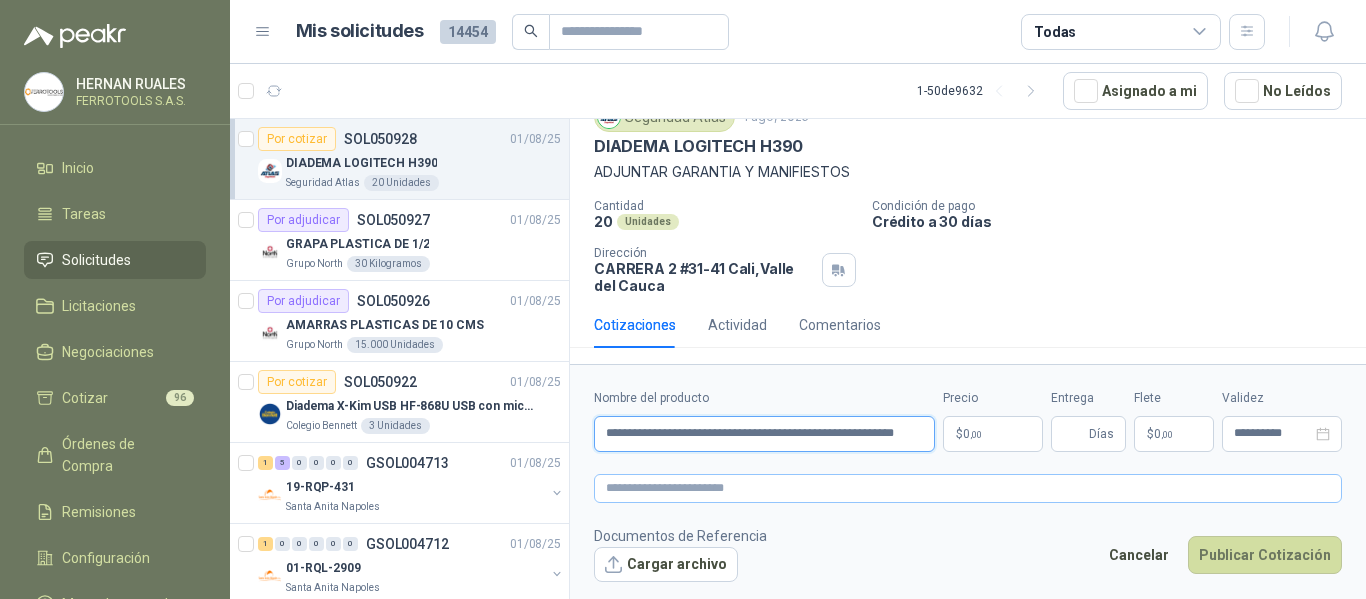 type on "**********" 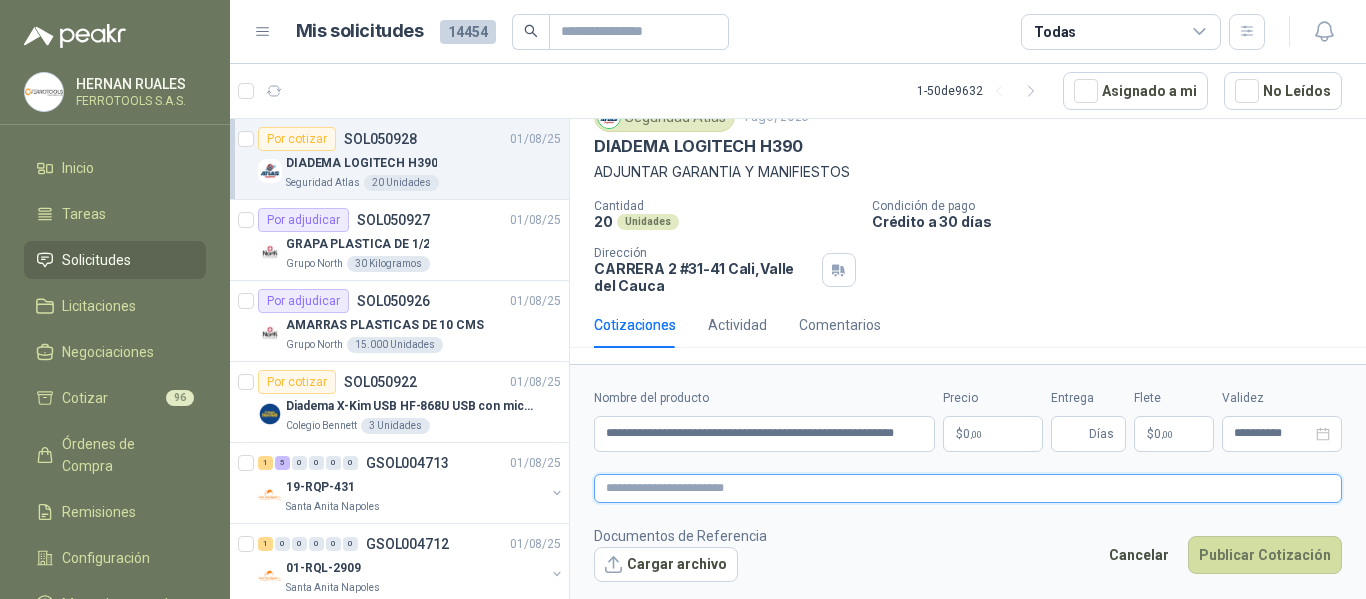 click at bounding box center (968, 488) 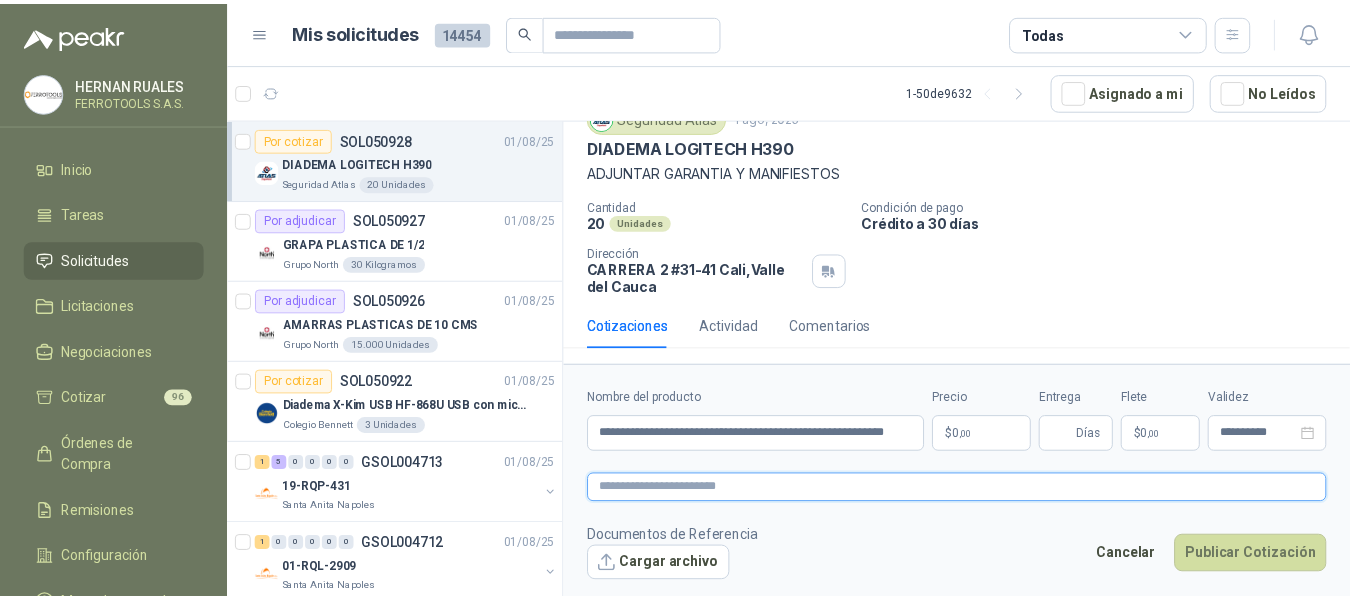 scroll, scrollTop: 0, scrollLeft: 0, axis: both 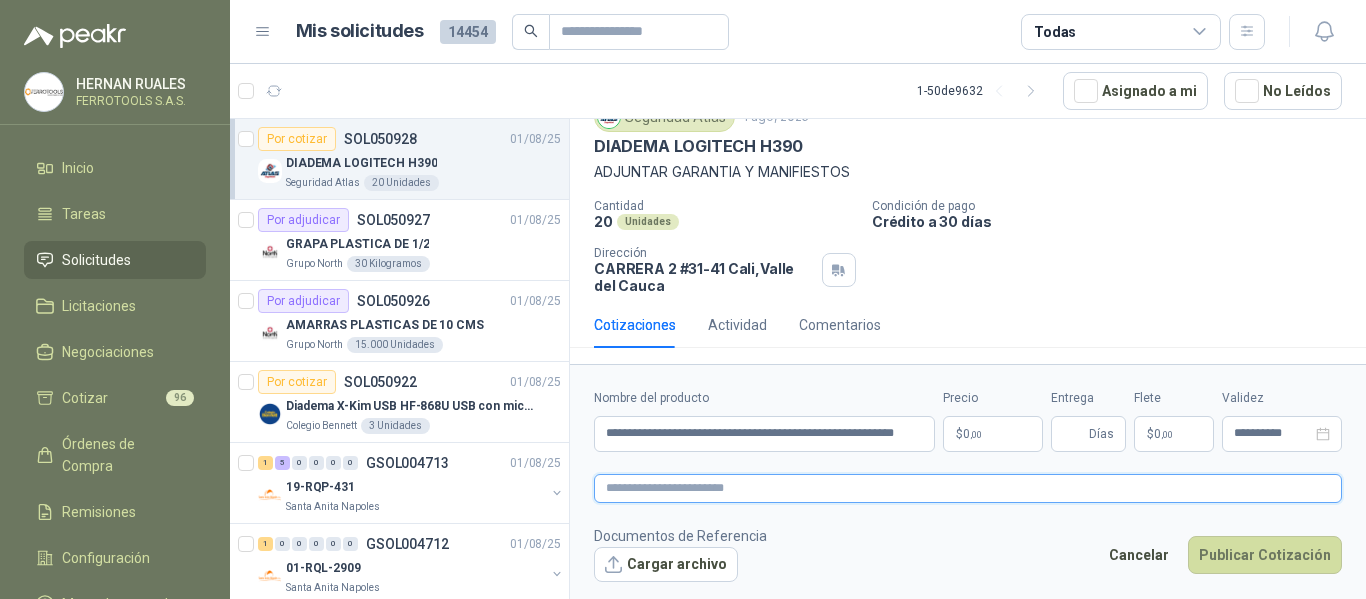 paste on "**********" 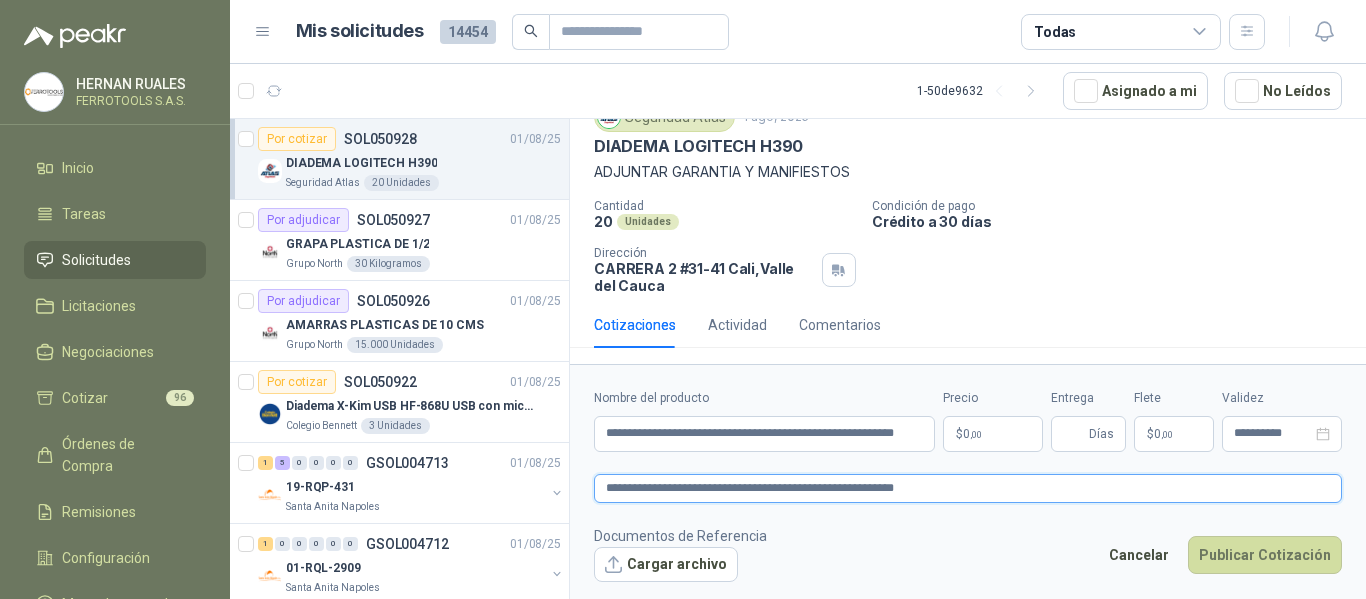 type on "**********" 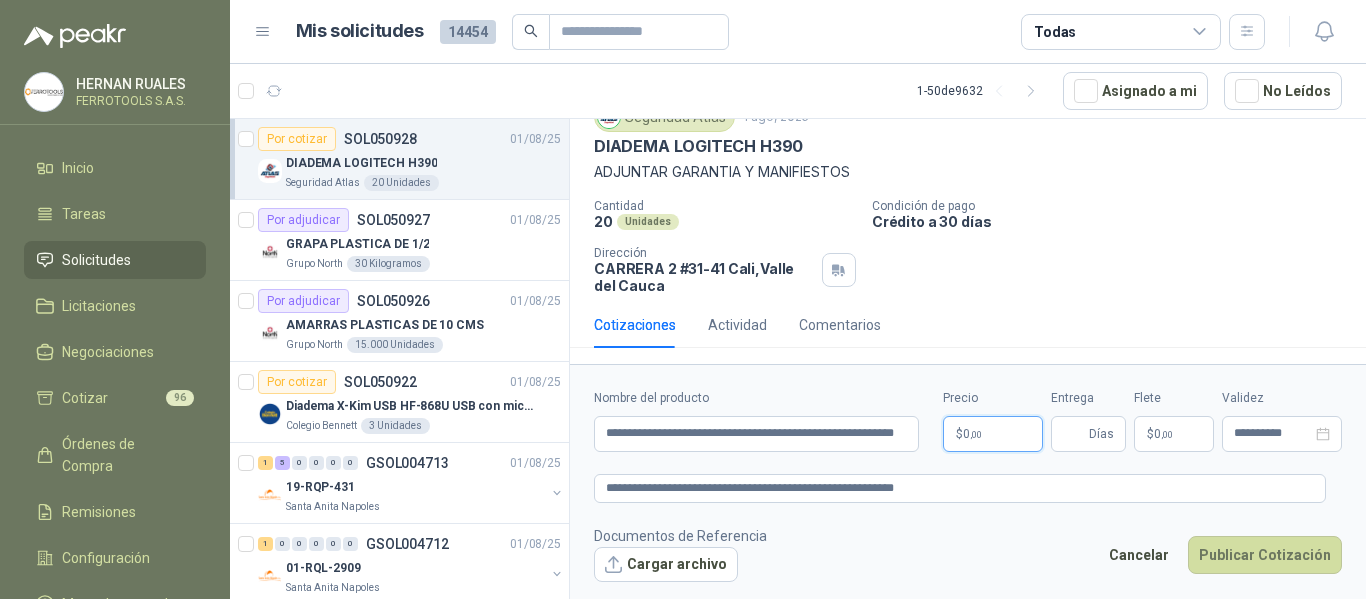 click on "HERNAN   RUALES FERROTOOLS S.A.S.   Inicio   Tareas   Solicitudes   Licitaciones   Negociaciones   Cotizar 96   Órdenes de Compra   Remisiones   Configuración   Manuales y ayuda Mis solicitudes 14454 Todas 1 - 50  de  9632 Asignado a mi No Leídos Por cotizar SOL050928 01/08/25   DIADEMA LOGITECH H390  Seguridad Atlas 20   Unidades Por adjudicar SOL050927 01/08/25   GRAPA PLASTICA DE 1/2 Grupo North 30   Kilogramos Por adjudicar SOL050926 01/08/25   AMARRAS PLASTICAS DE 10 CMS Grupo North 15.000   Unidades Por cotizar SOL050922 01/08/25   Diadema X-Kim USB HF-868U USB con micrófono Colegio Bennett 3   Unidades 1   5   0   0   0   0   GSOL004713 01/08/25   19-RQP-431 Santa Anita Napoles   1   0   0   0   0   0   GSOL004712 01/08/25   01-RQL-2909 Santa Anita Napoles   0   1   0   0   0   0   GSOL004711 01/08/25   01-RQU-2161 Santa Anita Napoles   2   0   0   0   0   0   GSOL004709 01/08/25   01-RQL-2907 Santa Anita Napoles   1   0   0   0   0   0   GSOL004688 01/08/25   011086 Patojito   1   0   0   0   0" at bounding box center (683, 299) 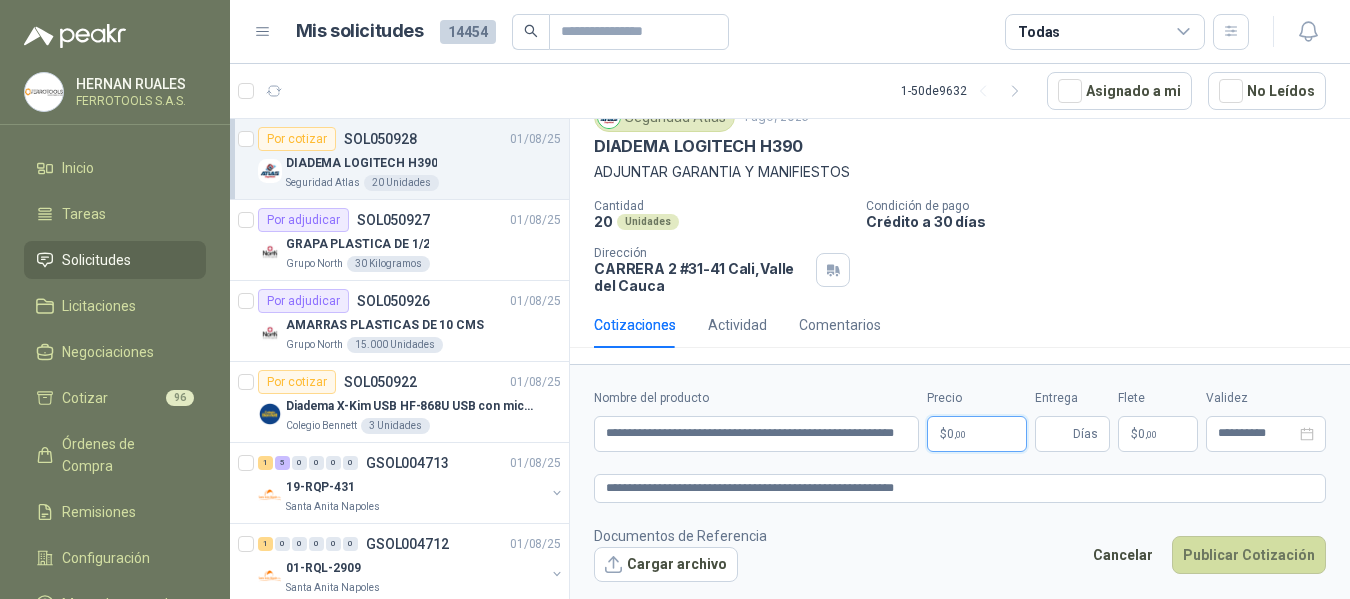 type 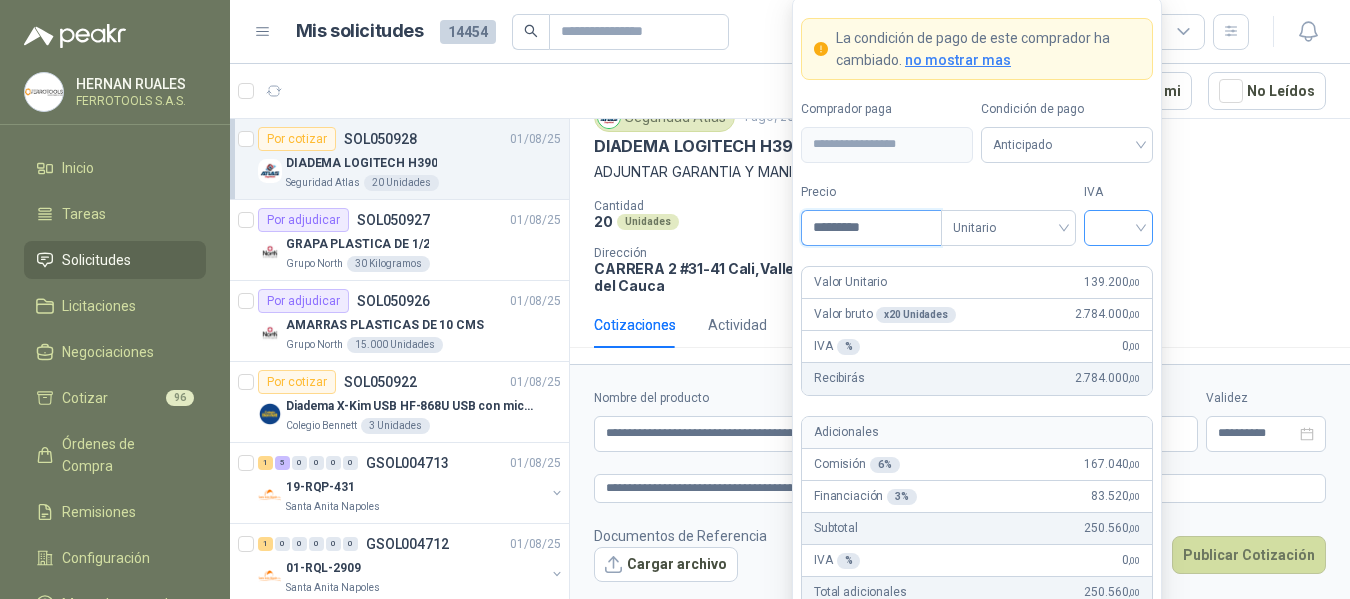 click at bounding box center [1118, 228] 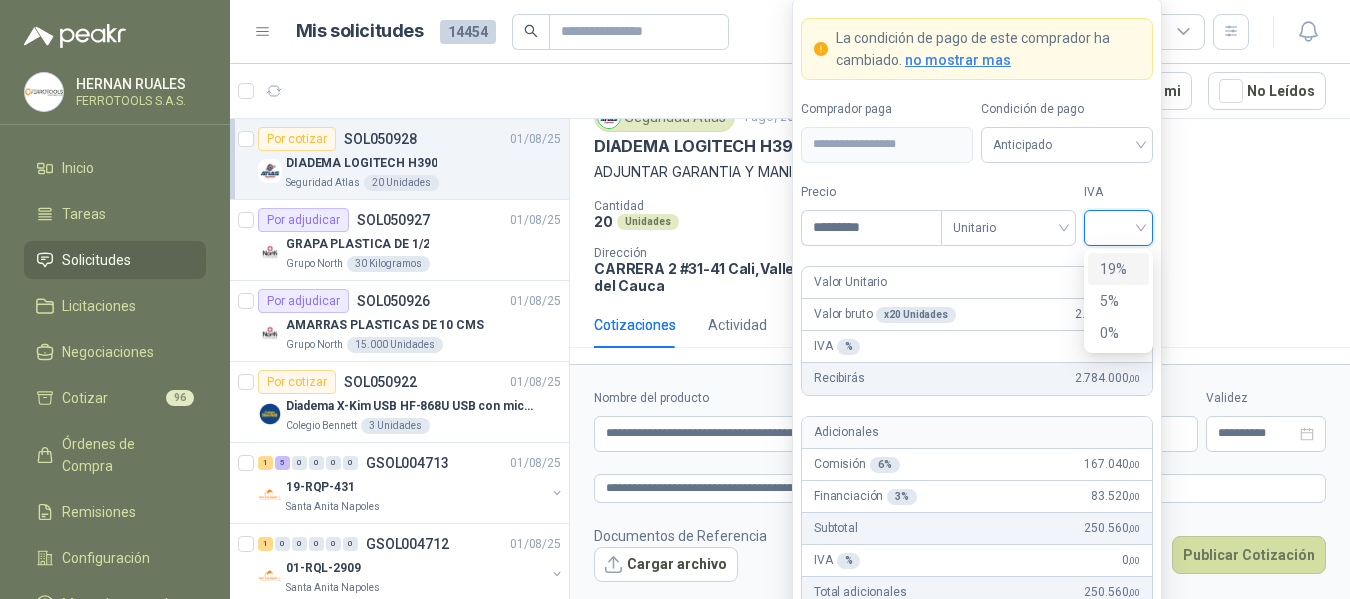 click on "19%" at bounding box center [1118, 269] 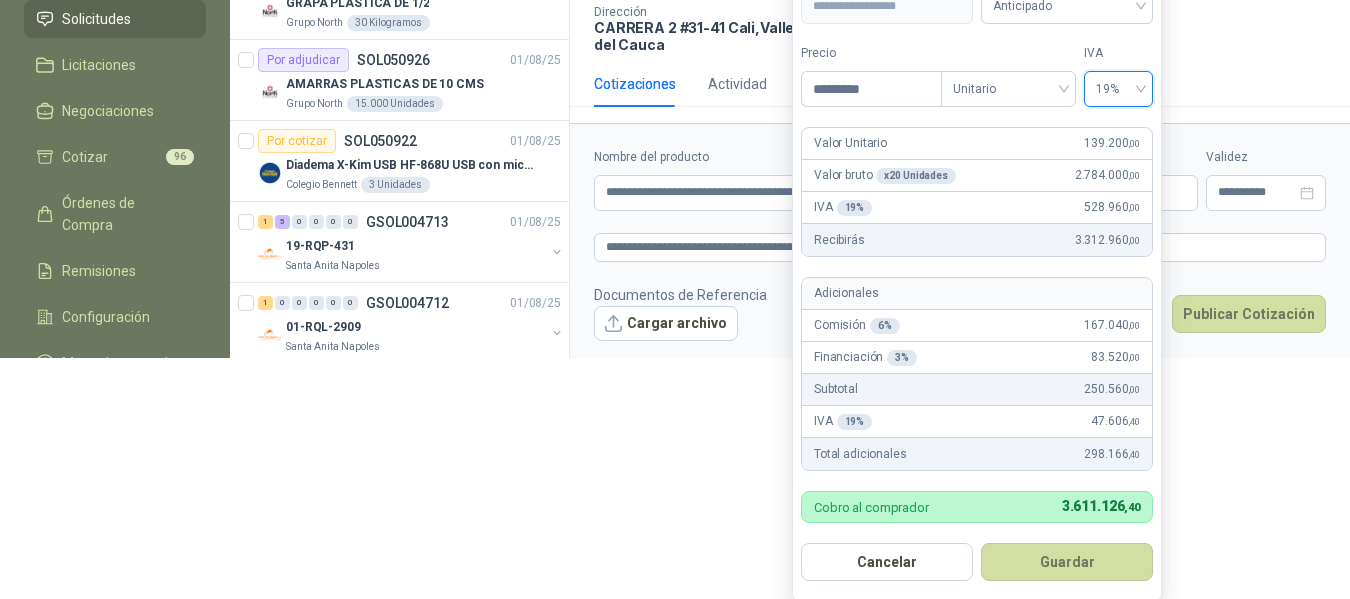 scroll, scrollTop: 253, scrollLeft: 0, axis: vertical 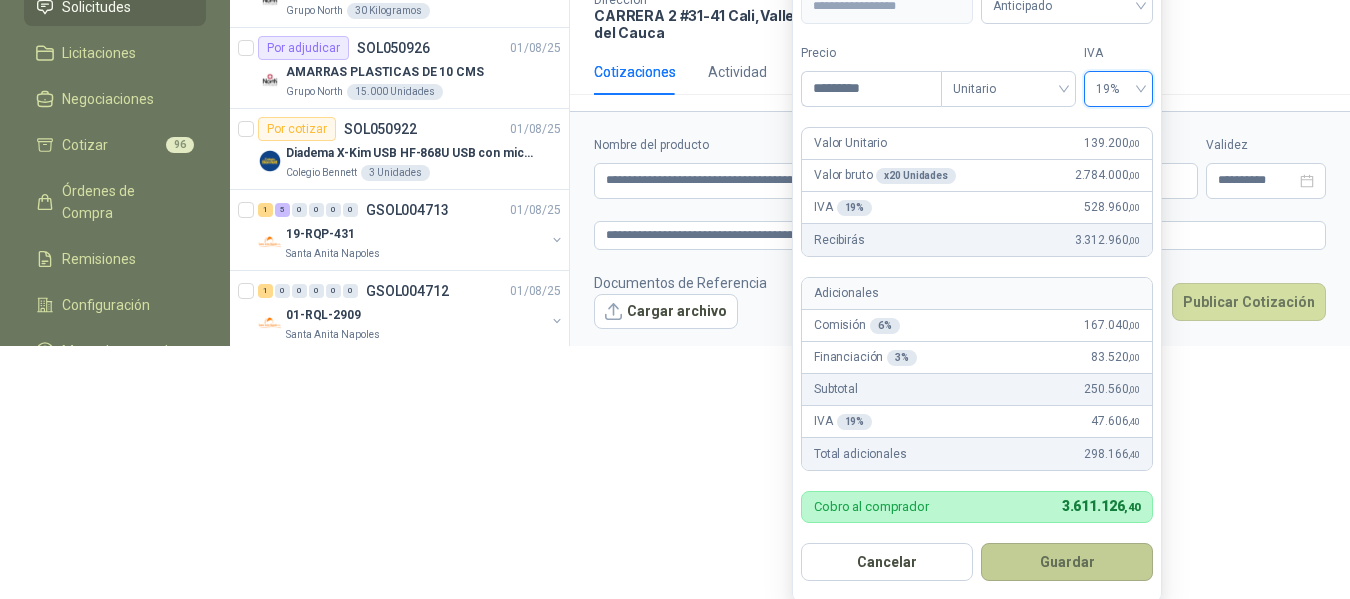 click on "Guardar" at bounding box center [1067, 562] 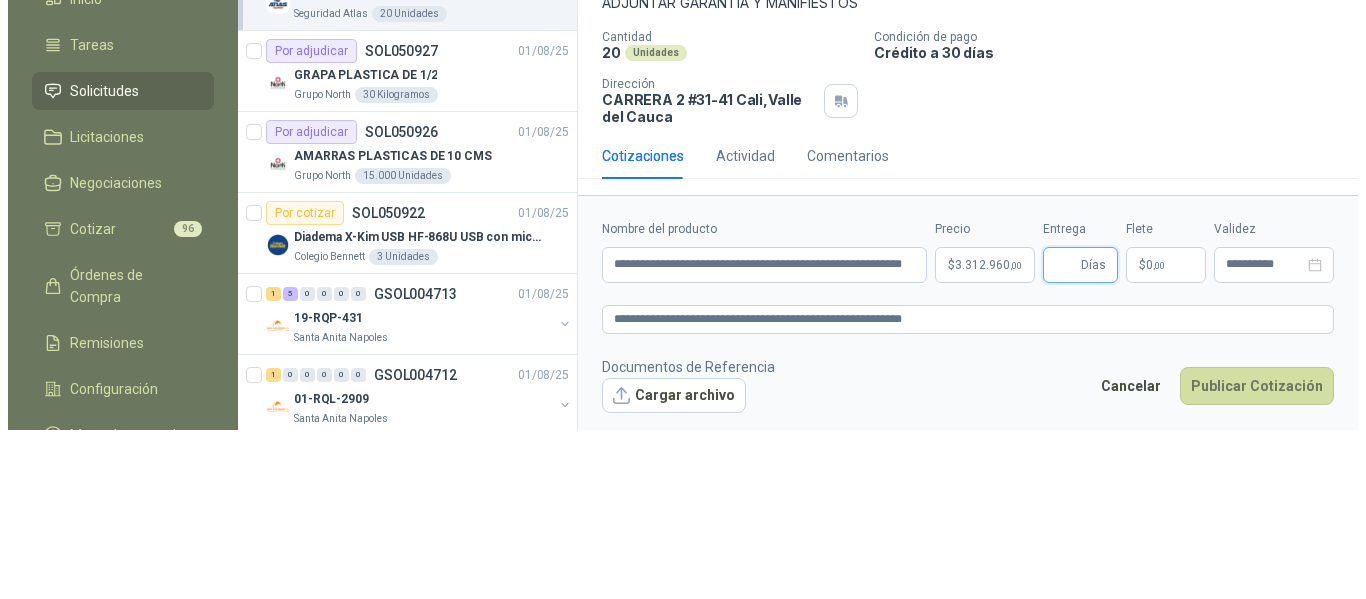 scroll, scrollTop: 0, scrollLeft: 0, axis: both 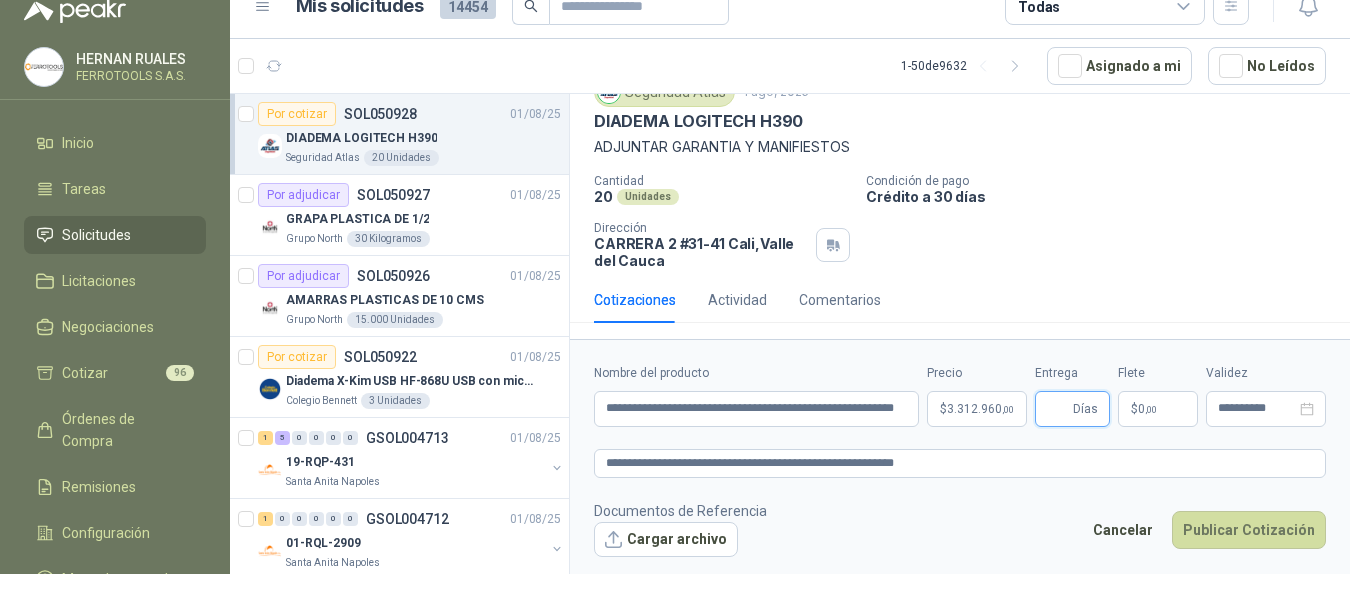 type 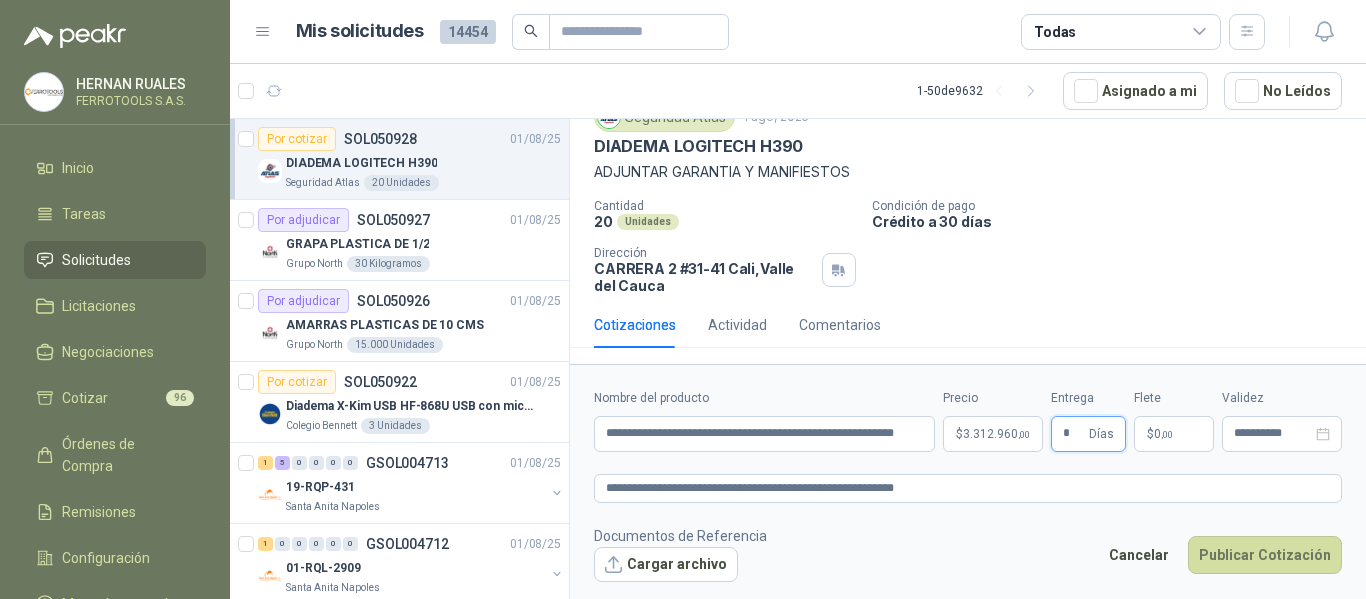 type on "*" 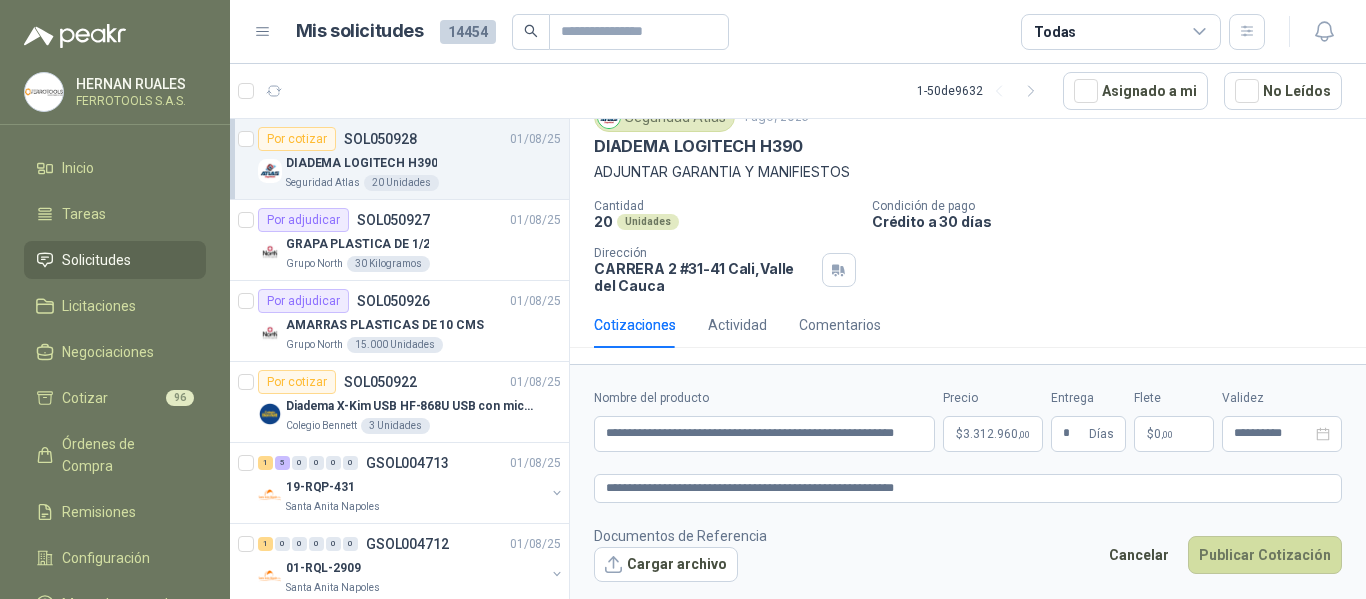 click on "Documentos de Referencia Cargar archivo Cancelar Publicar Cotización" at bounding box center [968, 554] 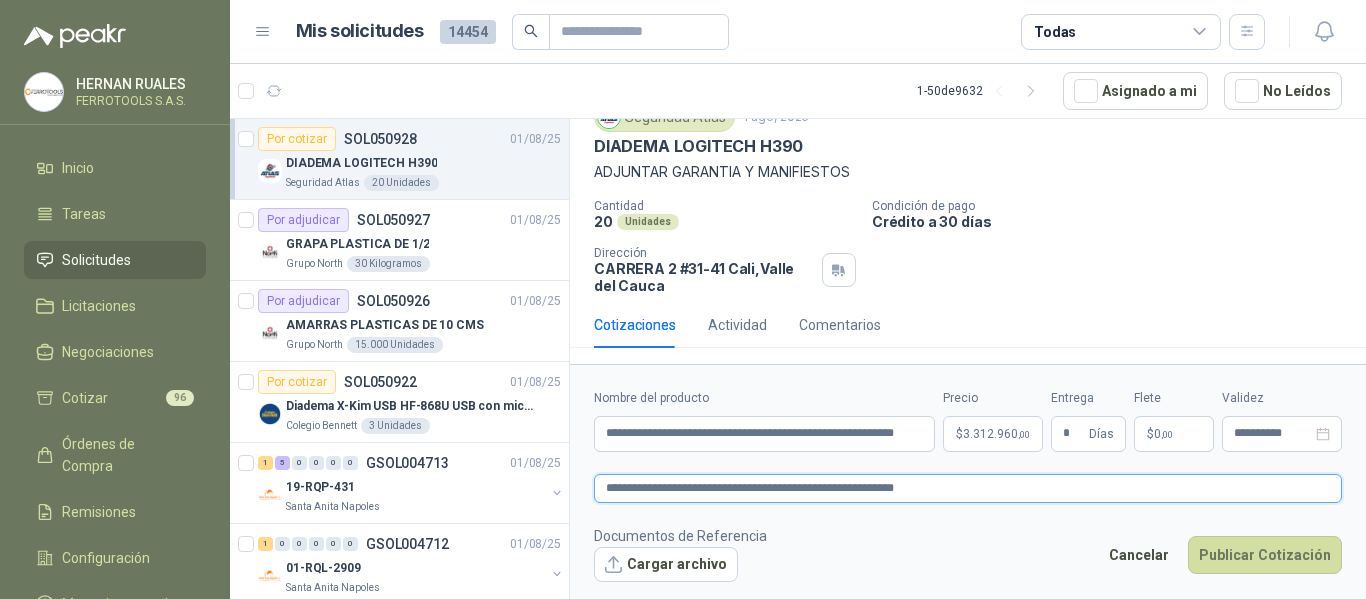click on "**********" at bounding box center [968, 488] 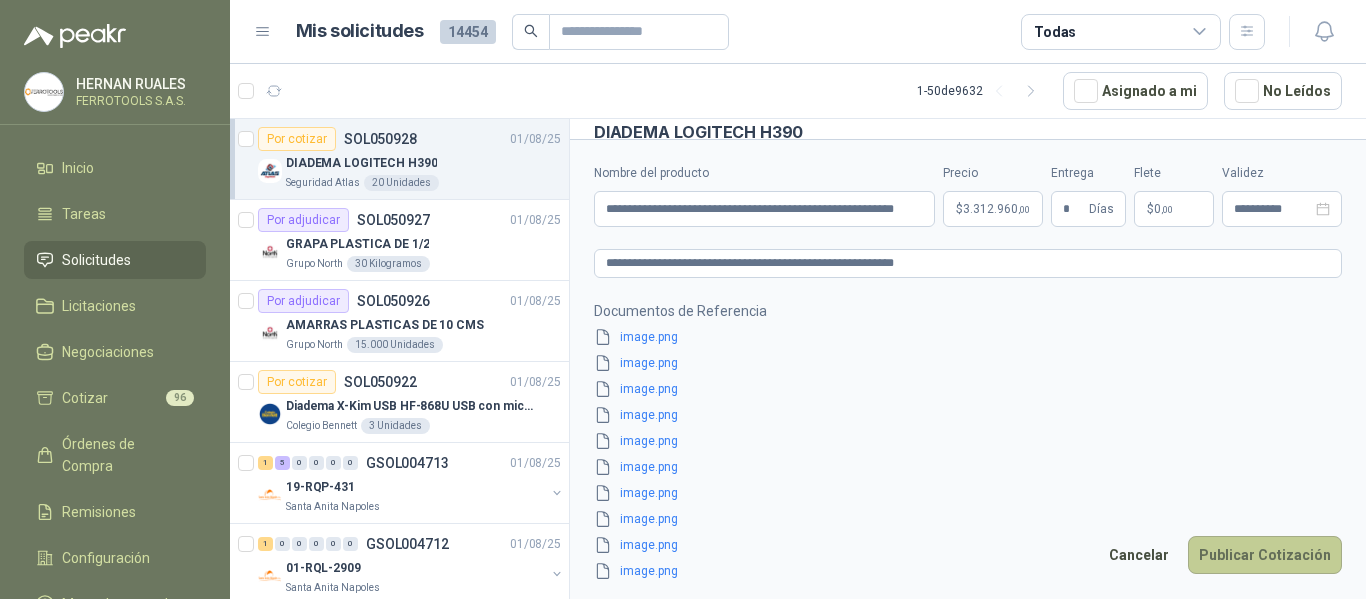 click on "Publicar Cotización" at bounding box center (1265, 555) 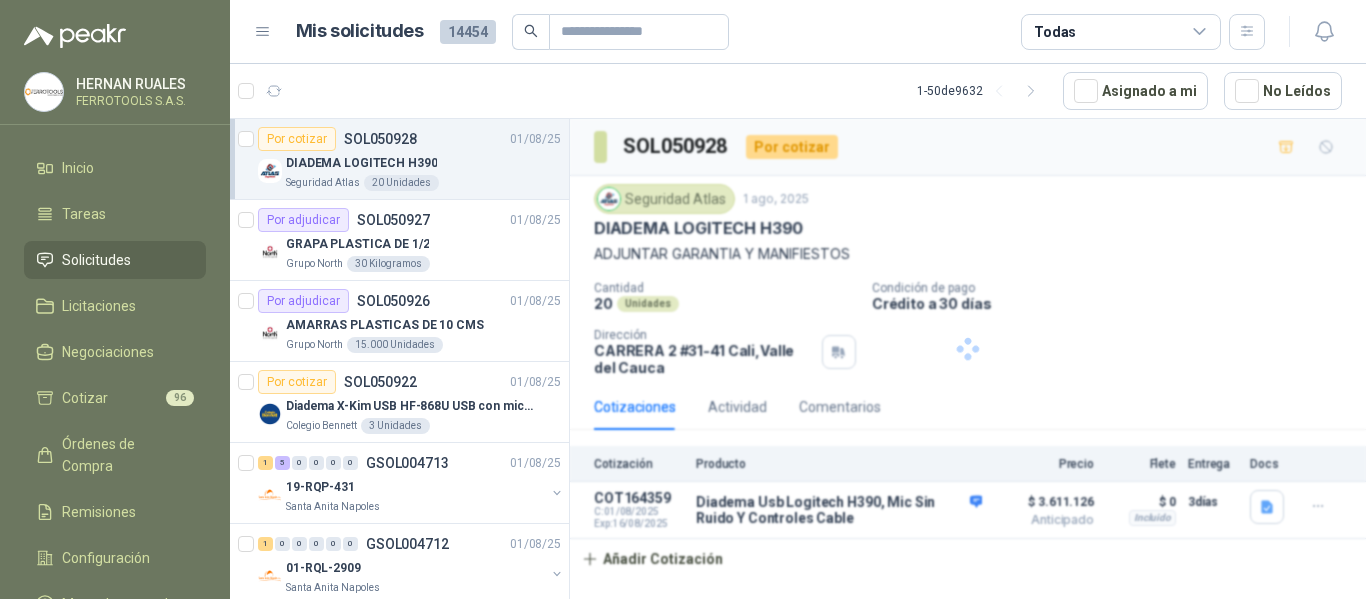scroll, scrollTop: 0, scrollLeft: 0, axis: both 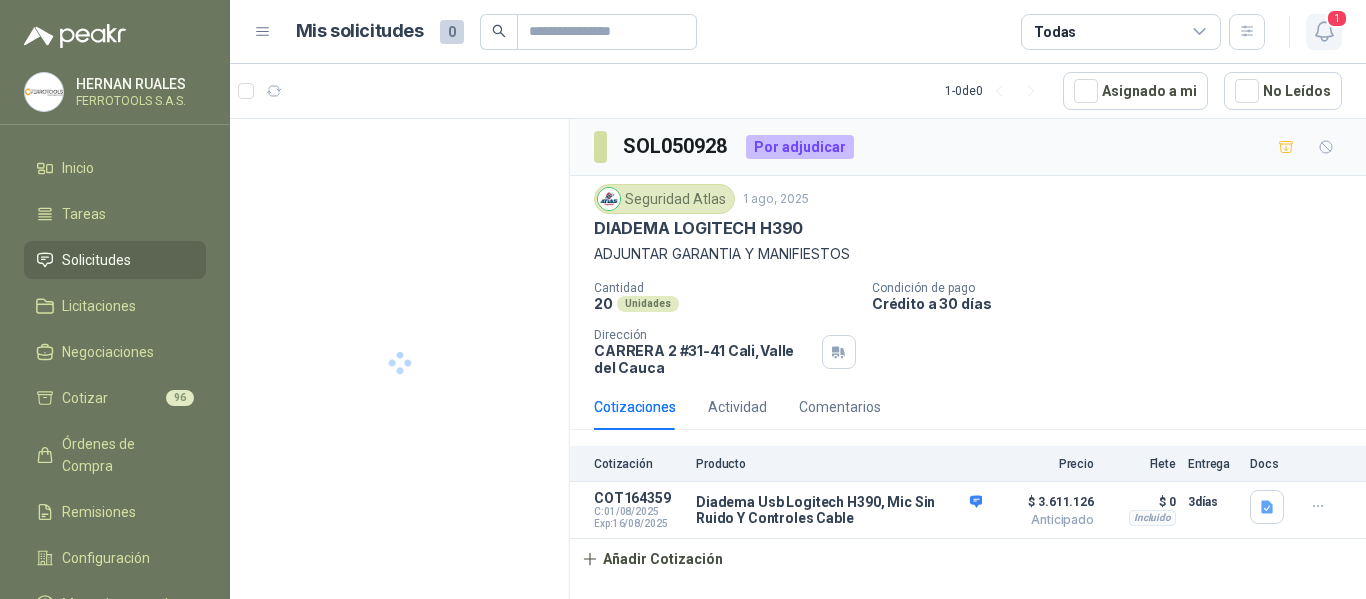 click 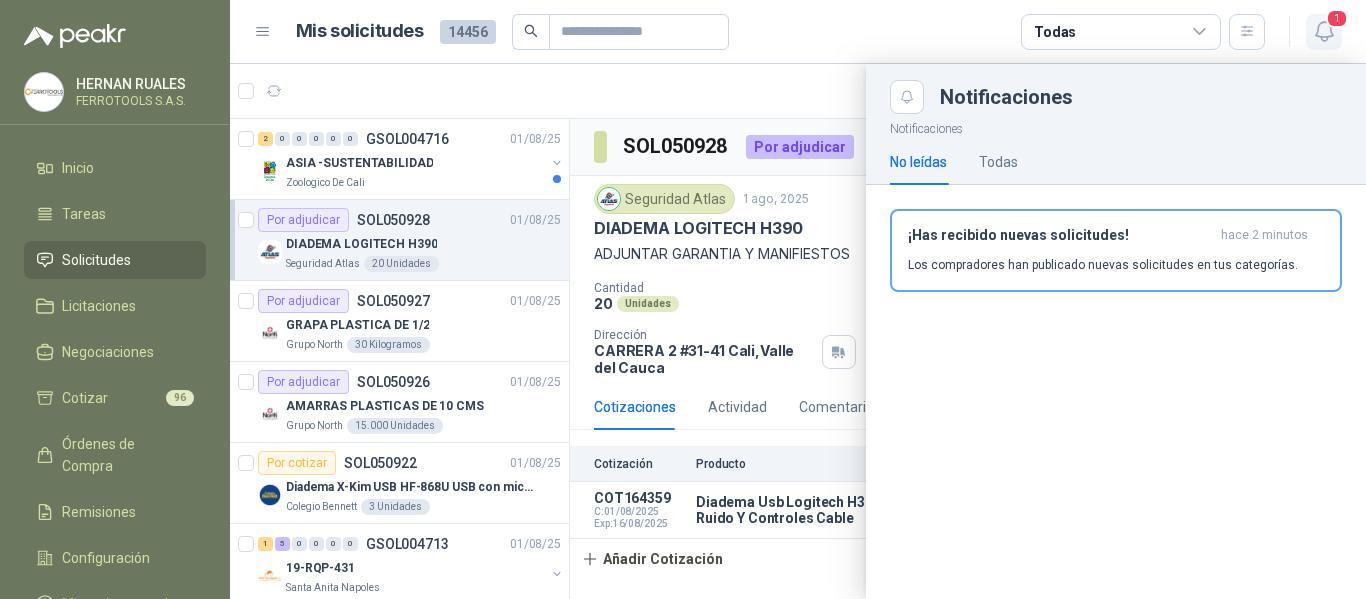 click 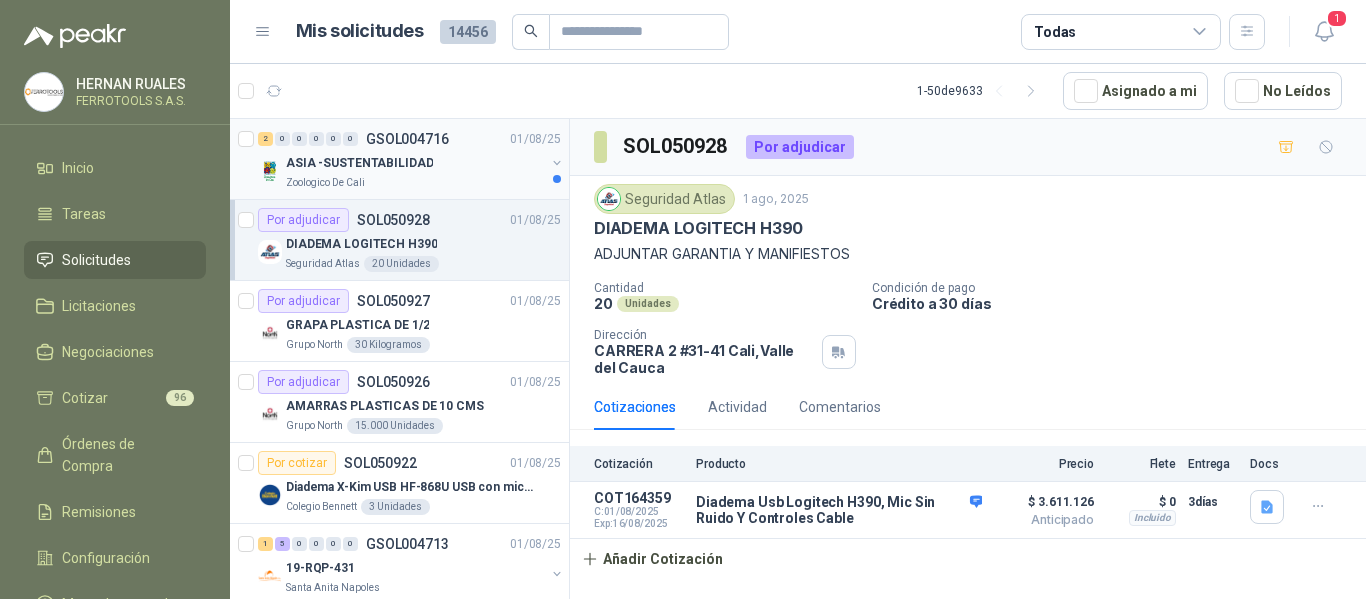 click on "ASIA -SUSTENTABILIDAD" at bounding box center [359, 163] 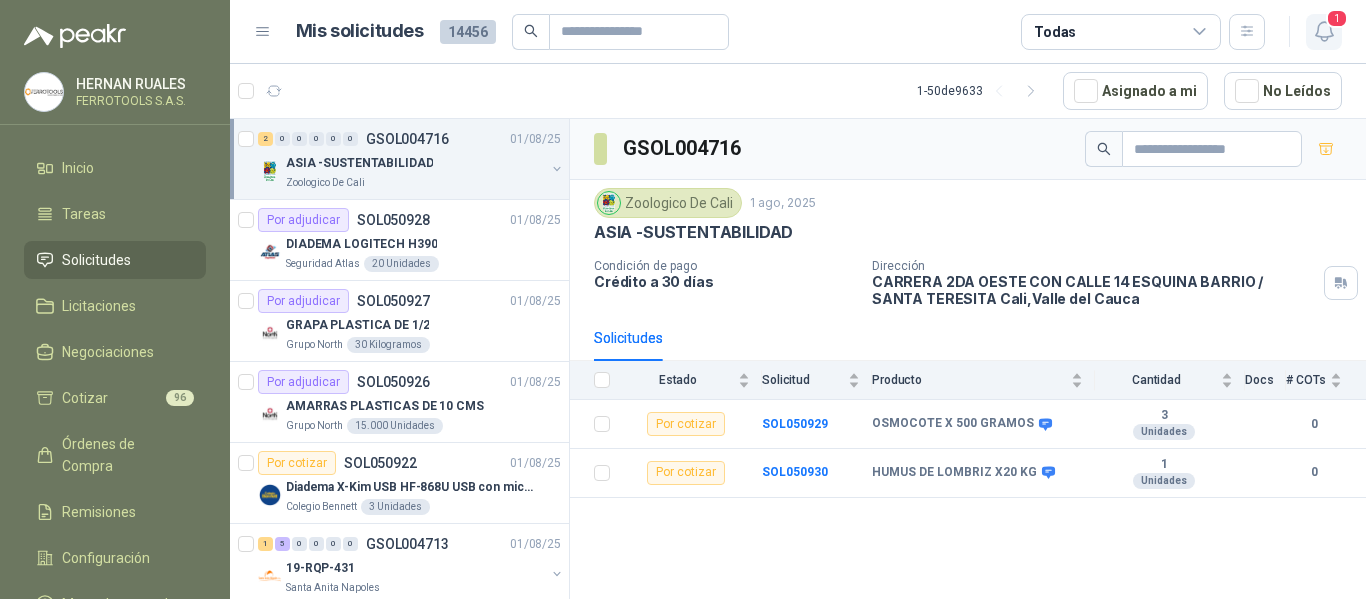 click 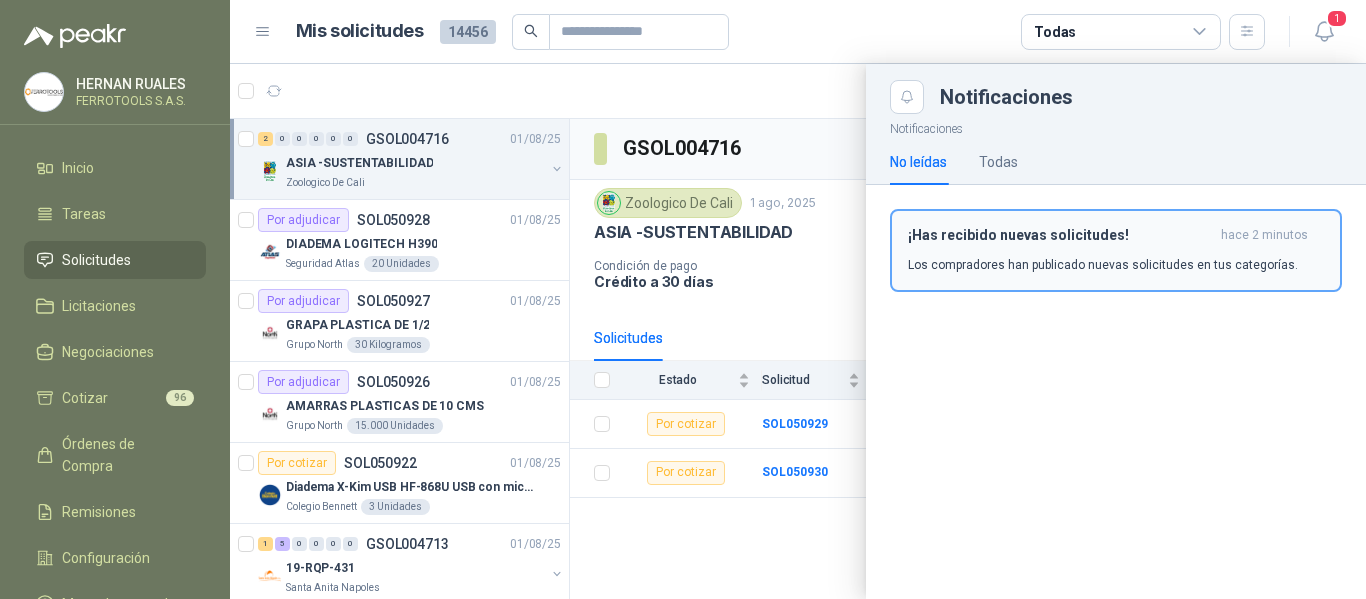 click on "¡Has recibido nuevas solicitudes!" at bounding box center [1060, 235] 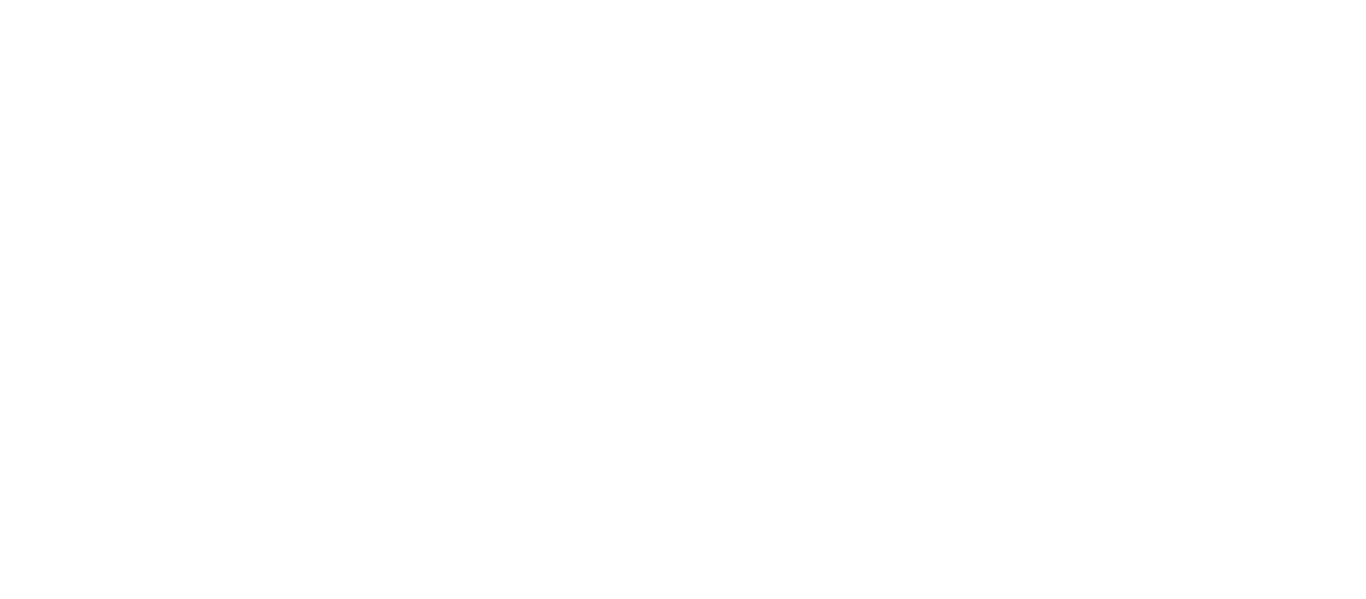 scroll, scrollTop: 0, scrollLeft: 0, axis: both 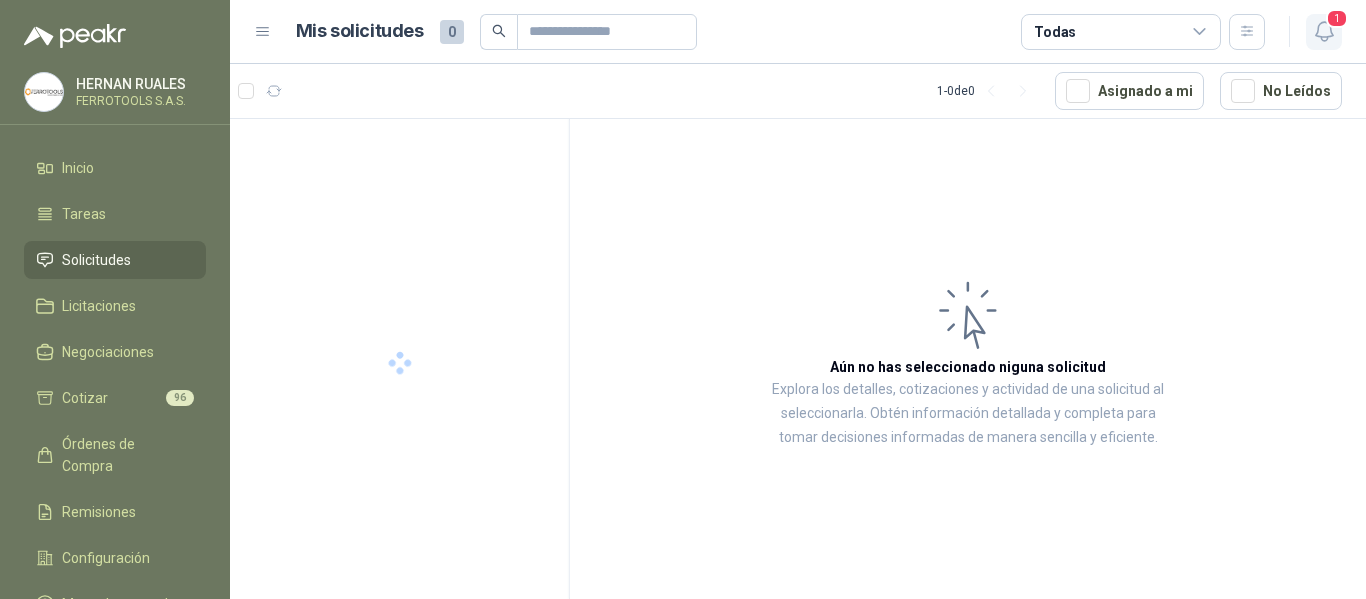 click 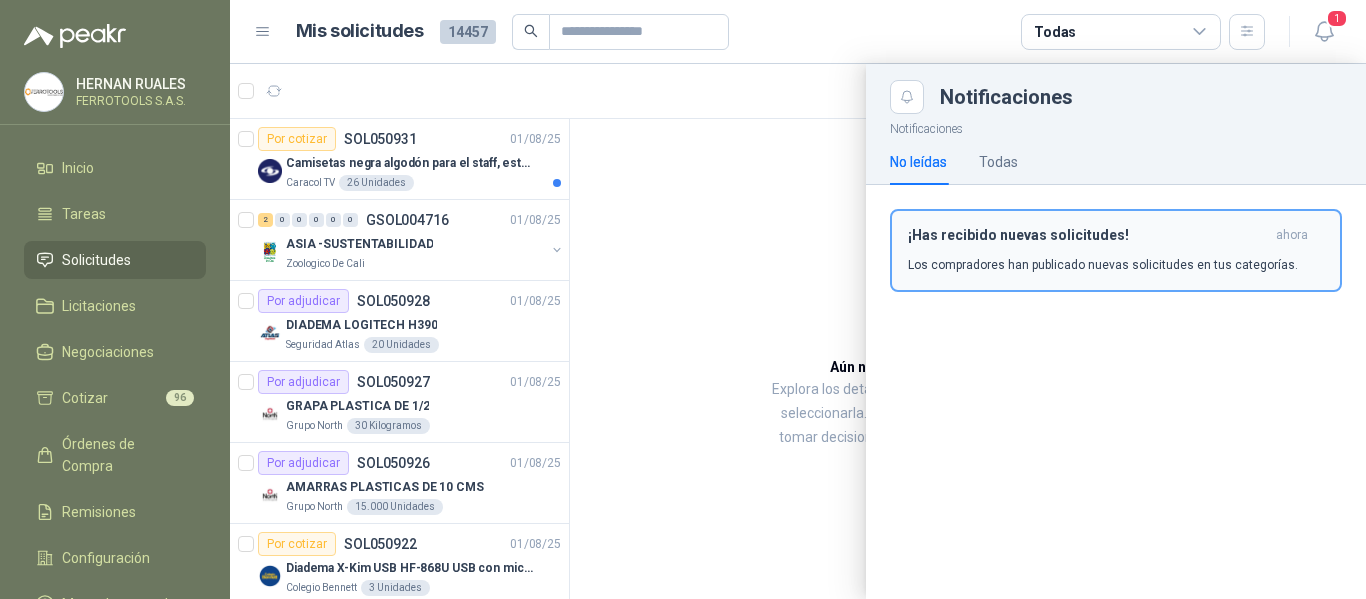 click on "¡Has recibido nuevas solicitudes! ahora   Los compradores han publicado nuevas solicitudes en tus categorías." at bounding box center (1116, 250) 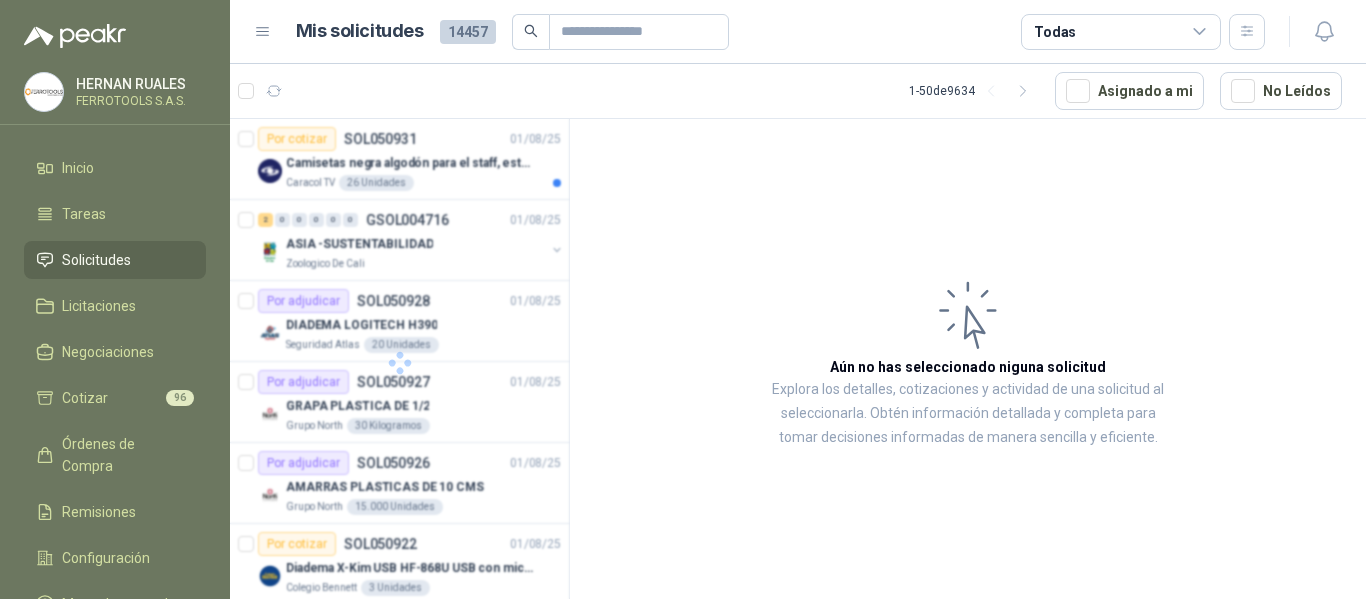 click at bounding box center [400, 362] 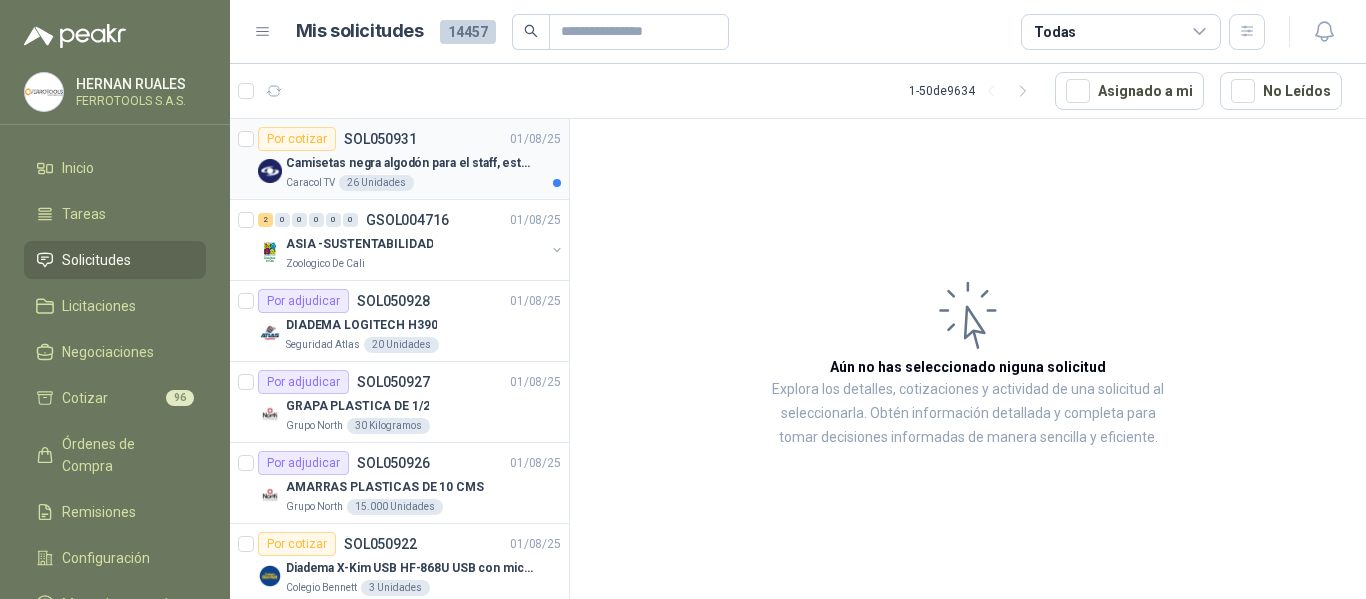 click on "Camisetas negra algodón para el staff, estampadas en espalda y frente con el logo" at bounding box center [410, 163] 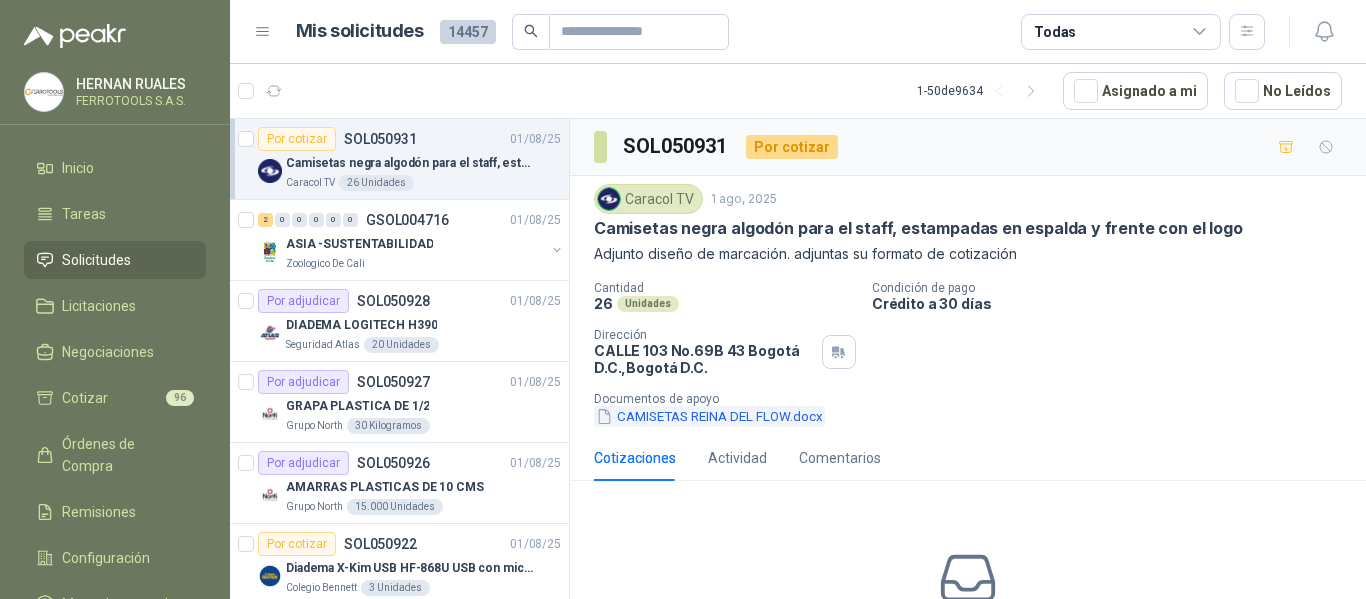 click on "CAMISETAS REINA DEL FLOW.docx" at bounding box center (709, 416) 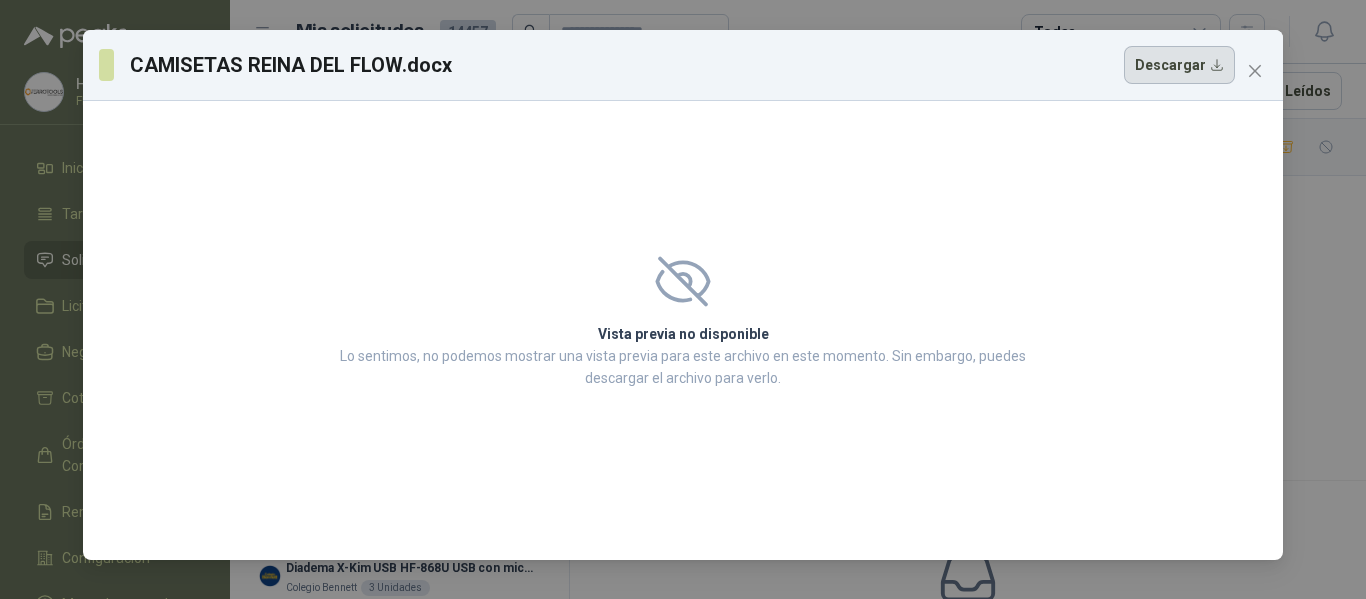 click on "Descargar" at bounding box center (1179, 65) 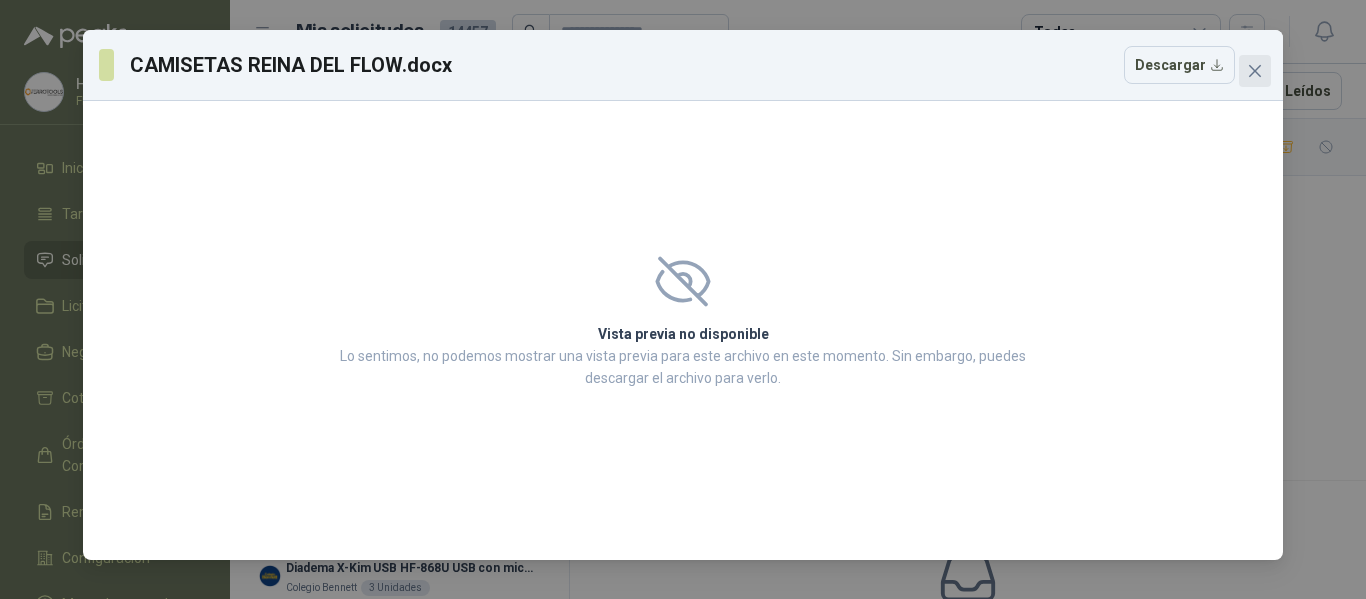 click 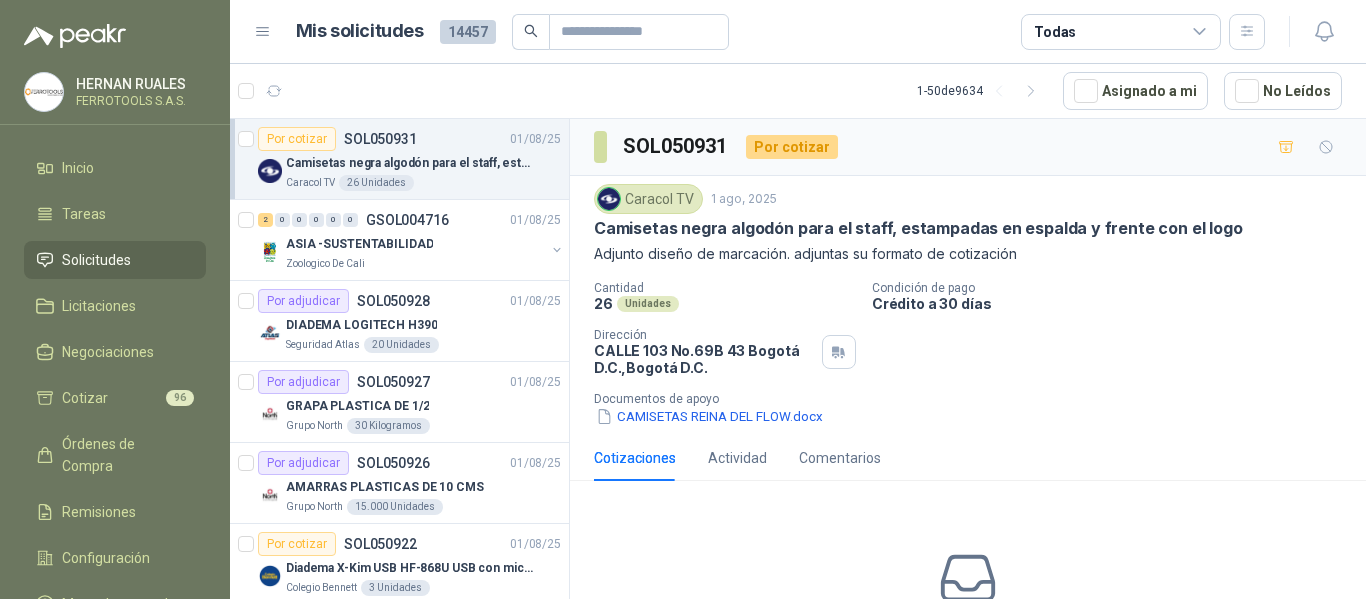 type 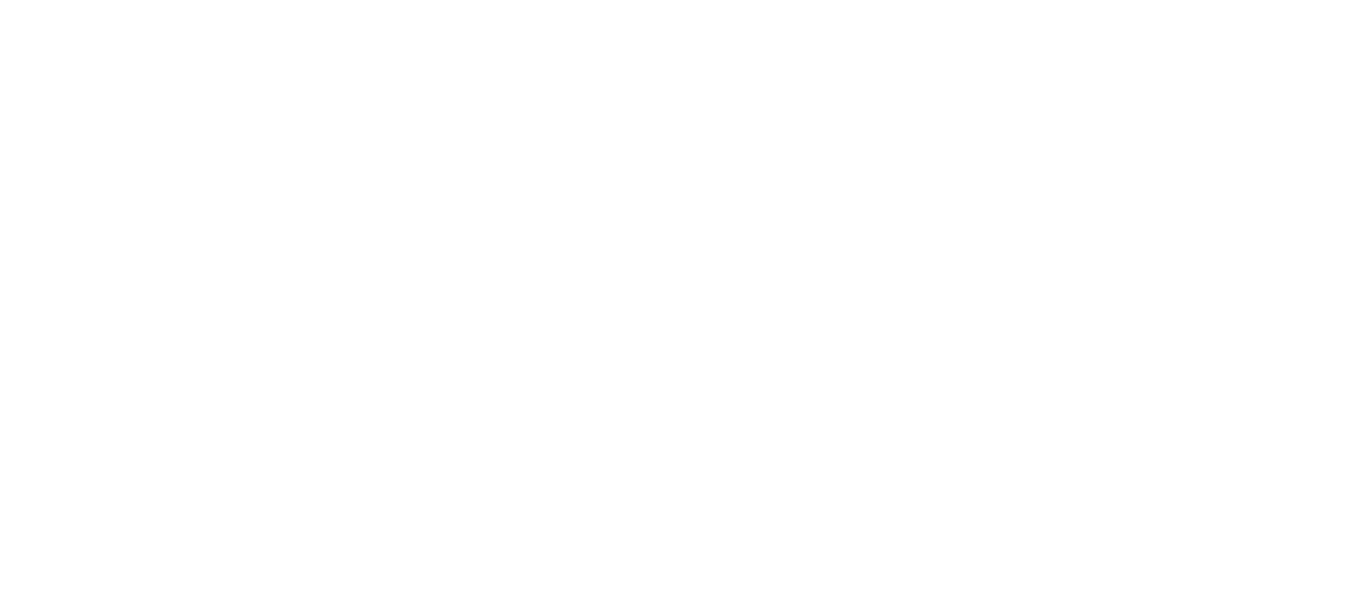 scroll, scrollTop: 0, scrollLeft: 0, axis: both 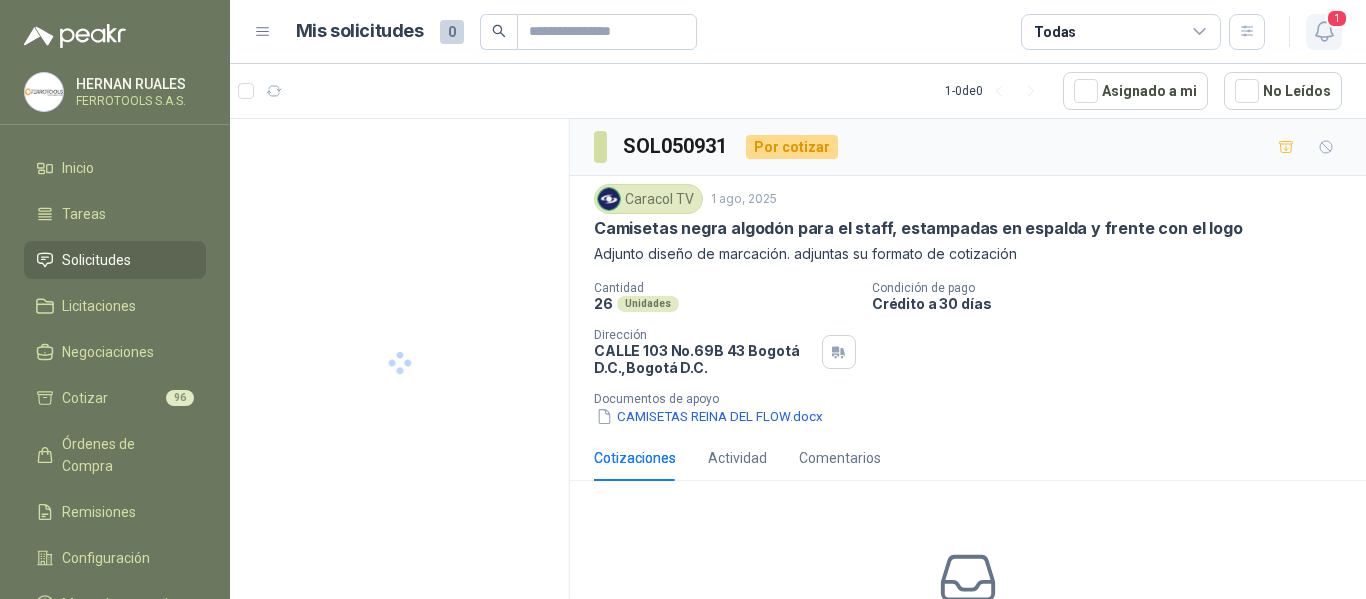 click 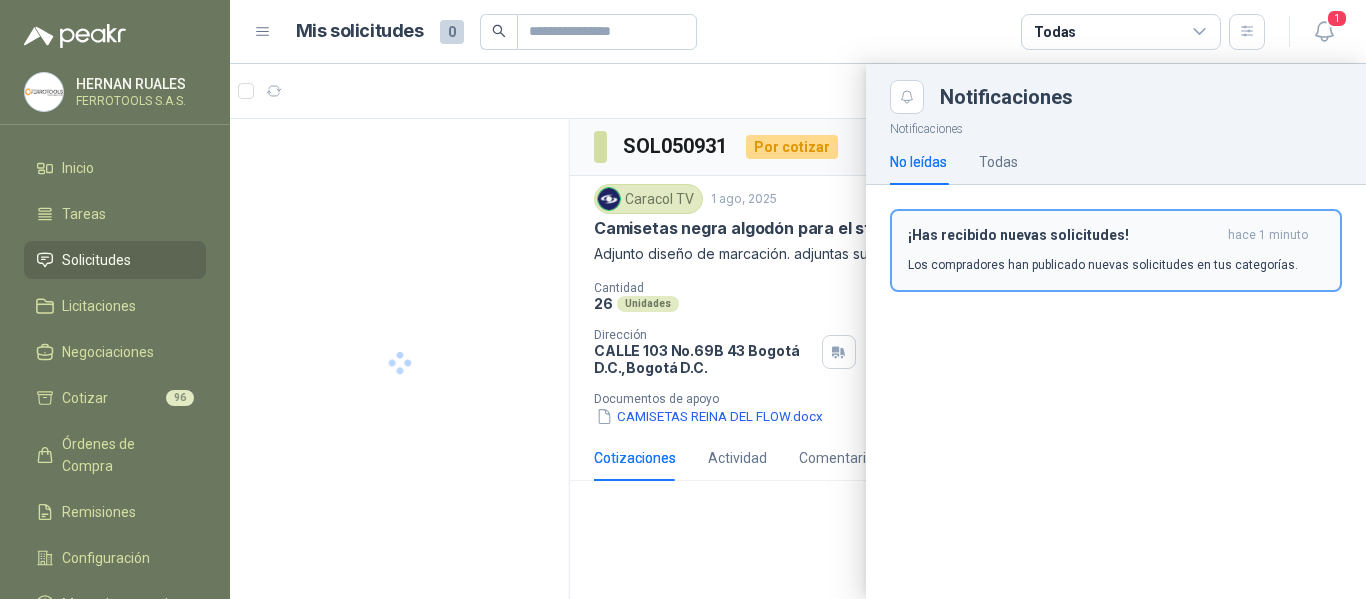 click on "¡Has recibido nuevas solicitudes! hace 1 minuto   Los compradores han publicado nuevas solicitudes en tus categorías." at bounding box center [1116, 250] 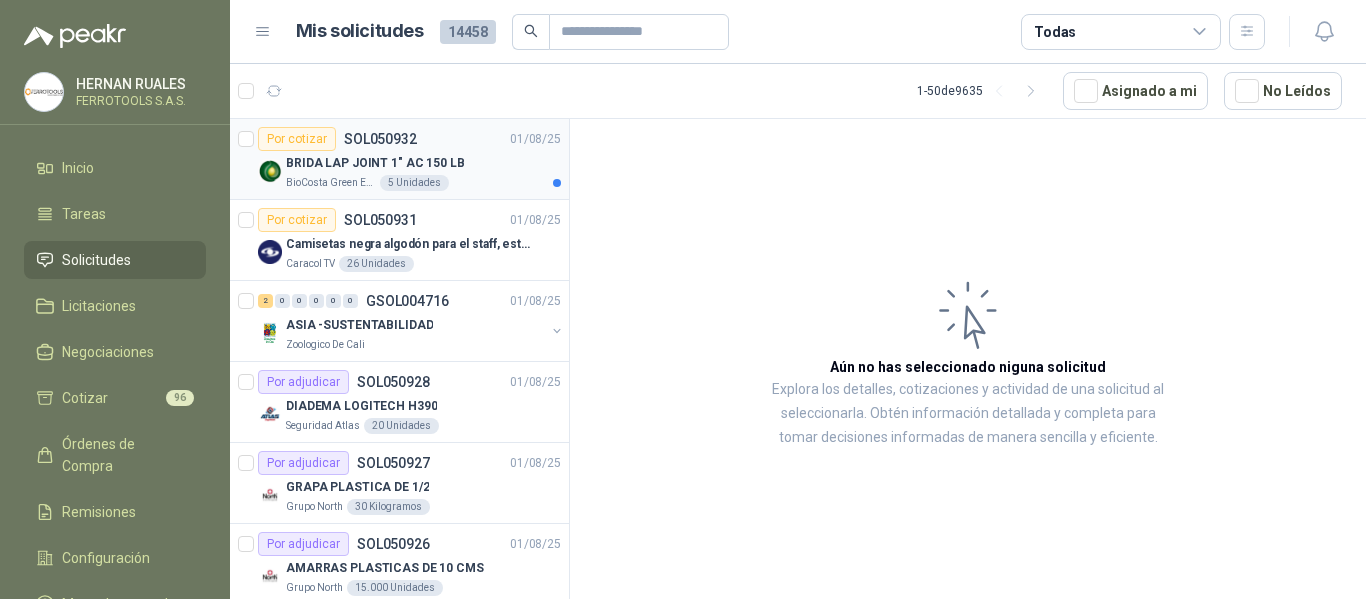 click on "BRIDA LAP JOINT 1" AC 150 LB" at bounding box center [423, 163] 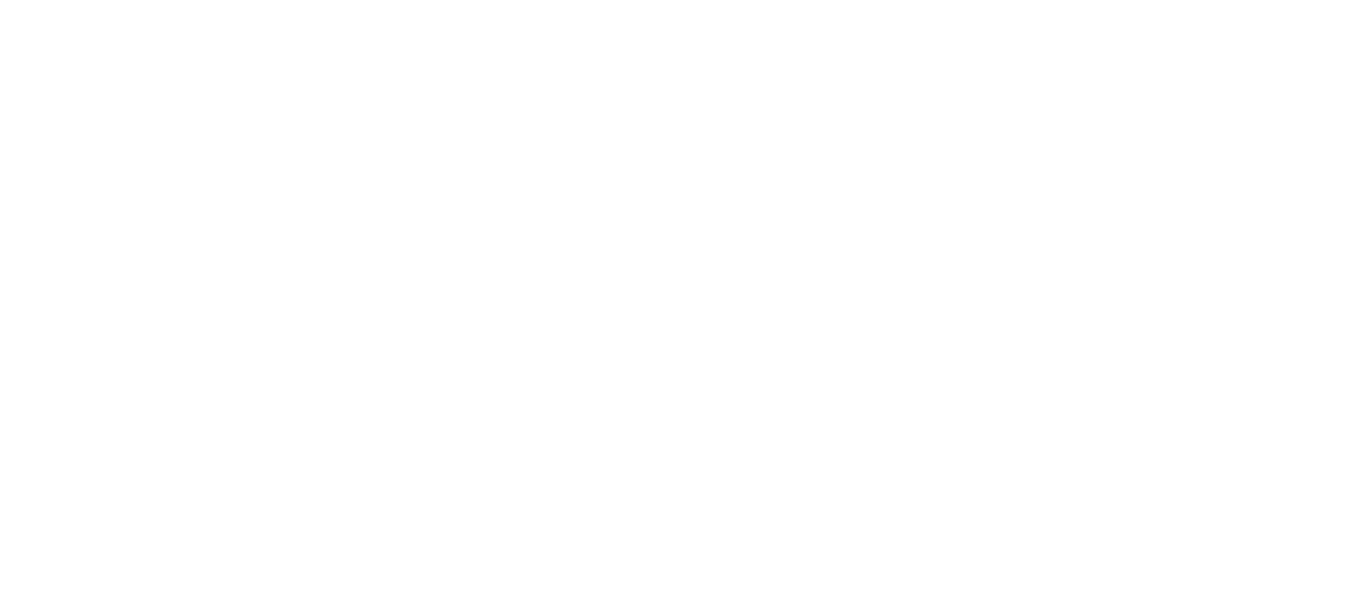 scroll, scrollTop: 0, scrollLeft: 0, axis: both 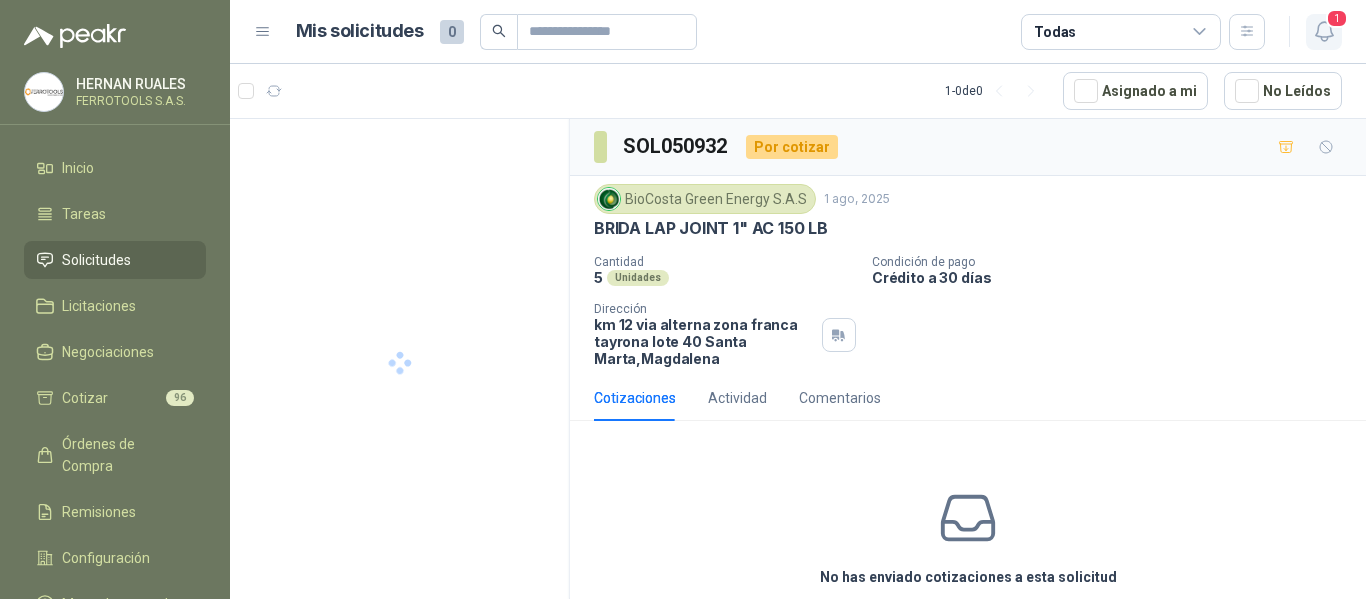 click 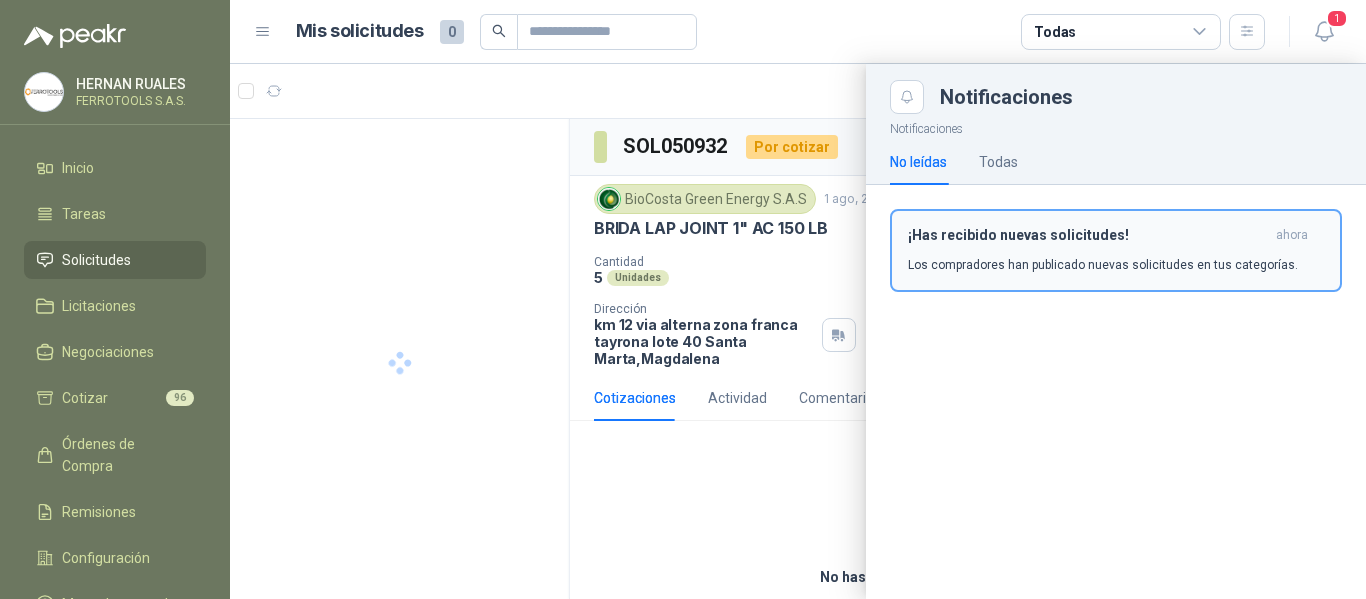 click on "¡Has recibido nuevas solicitudes!" at bounding box center [1088, 235] 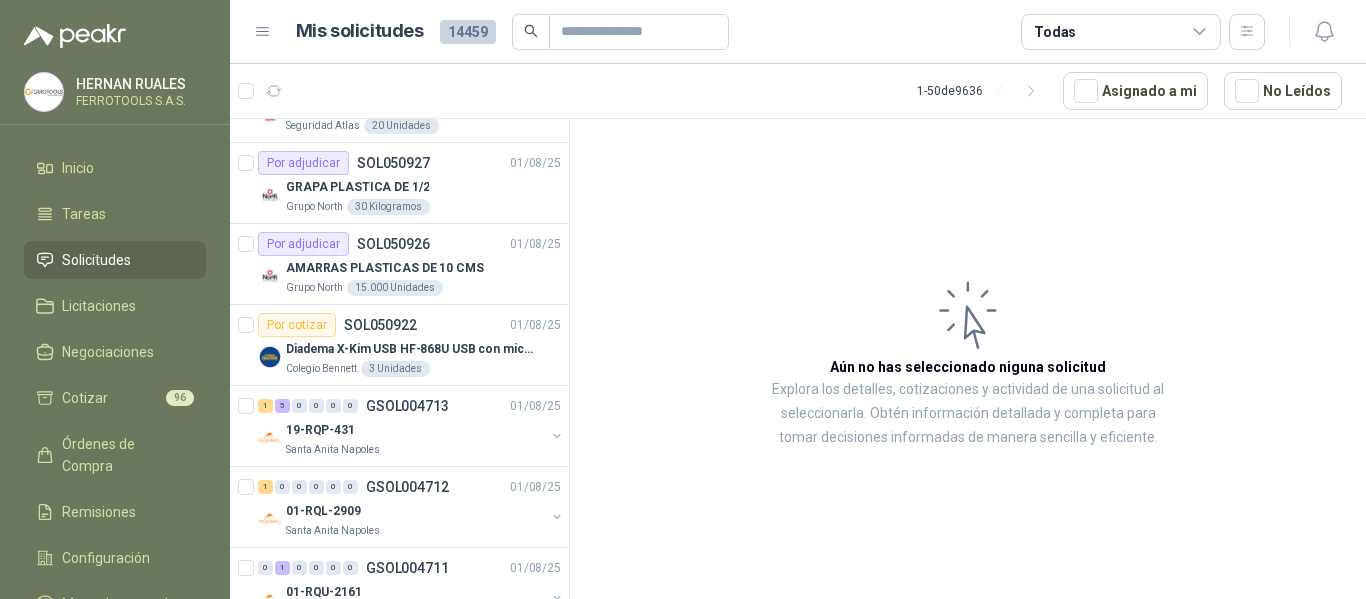 scroll, scrollTop: 0, scrollLeft: 0, axis: both 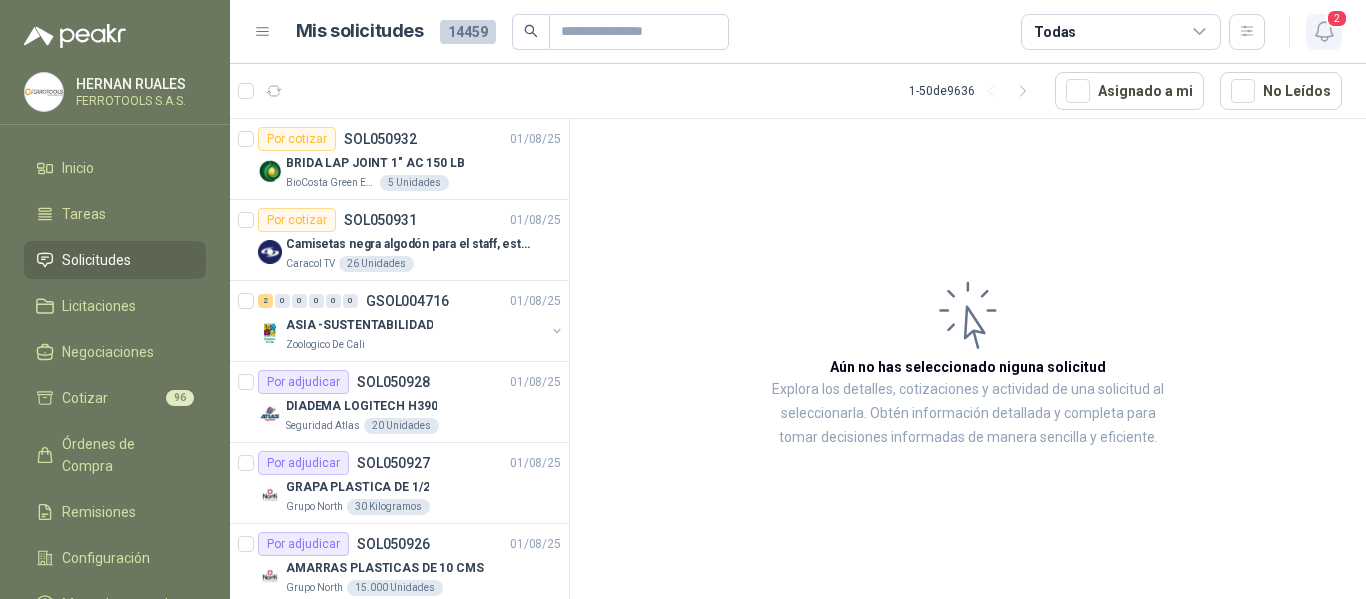 click 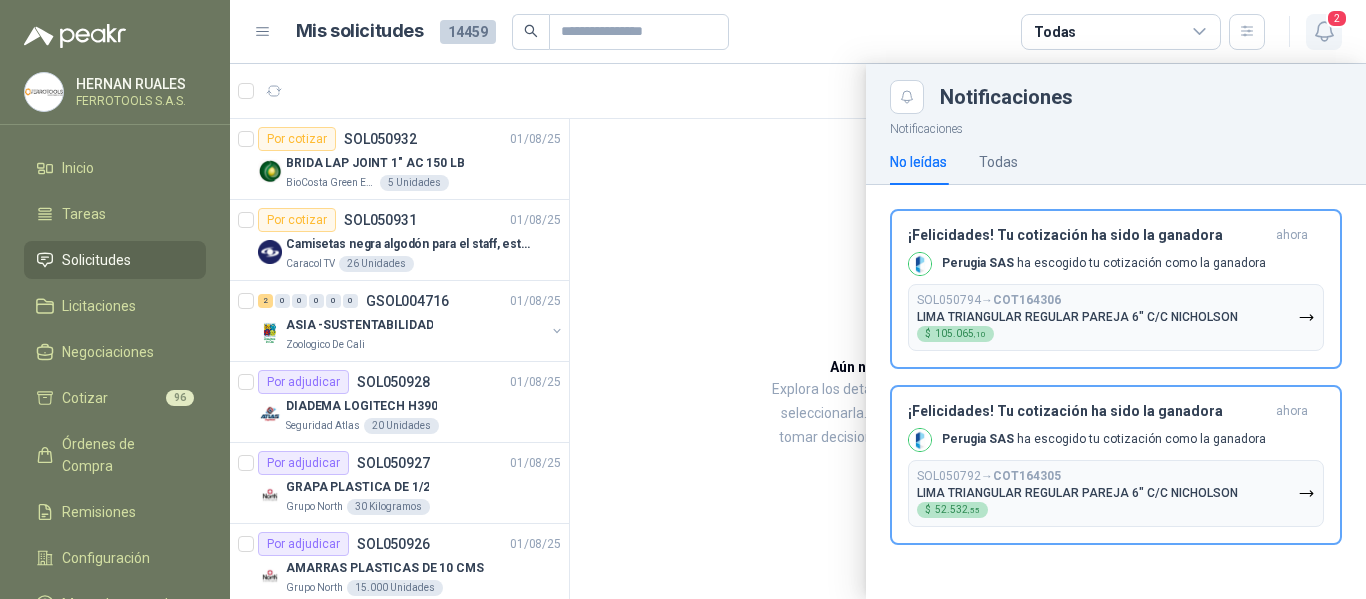 click 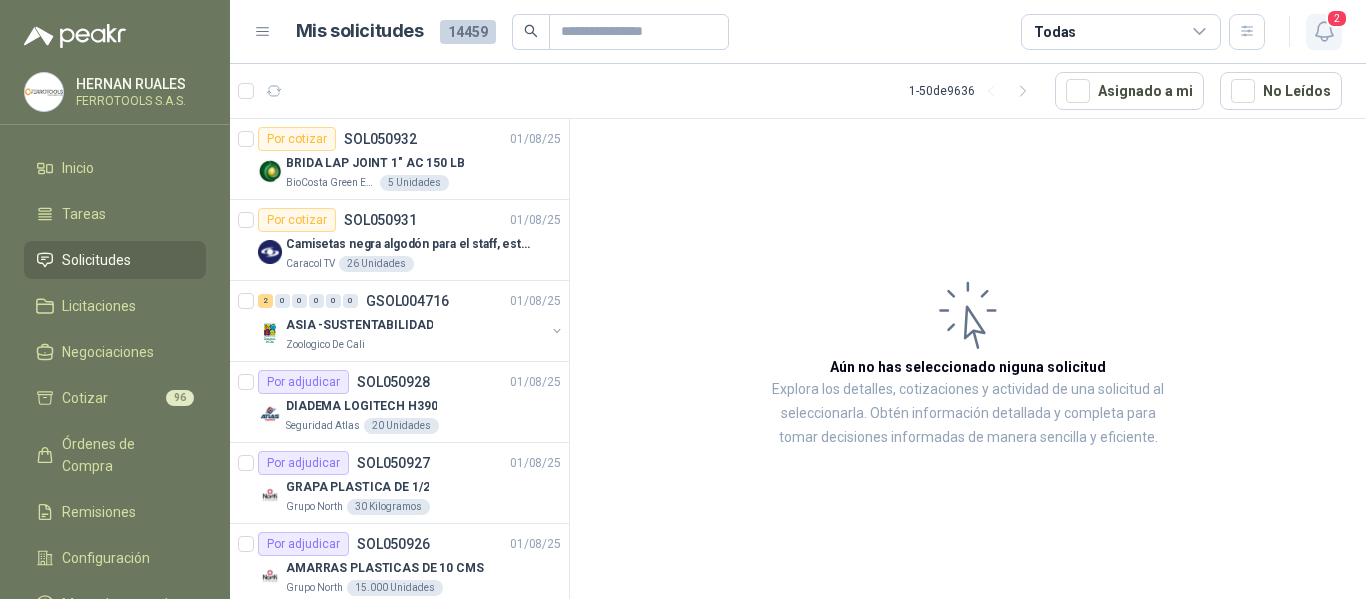 click 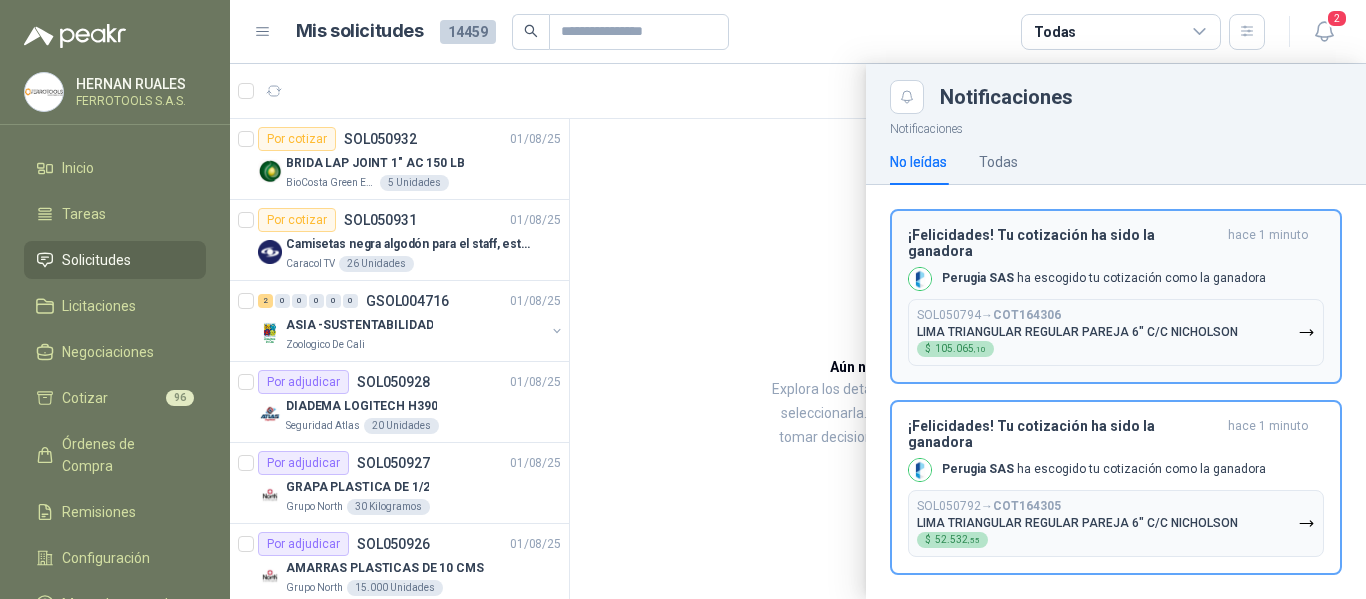 click on "SOL050794  →  COT164306 LIMA TRIANGULAR REGULAR PAREJA 6" C/C NICHOLSON    $  105.065 ,10" at bounding box center [1077, 332] 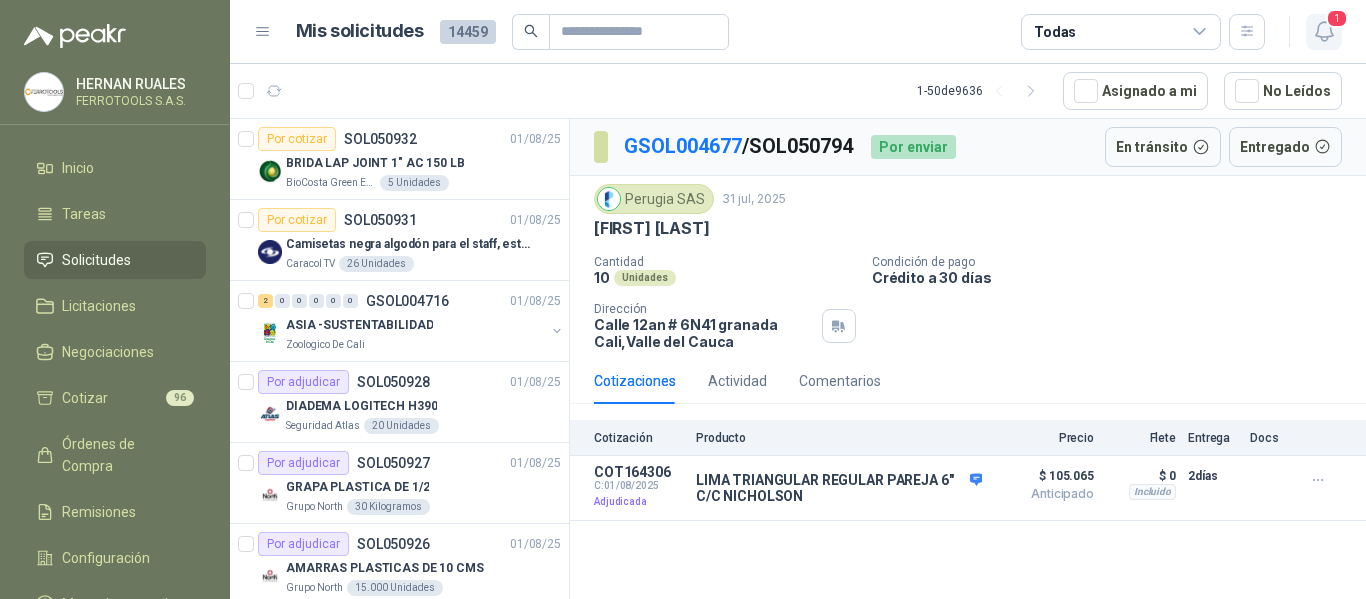 click 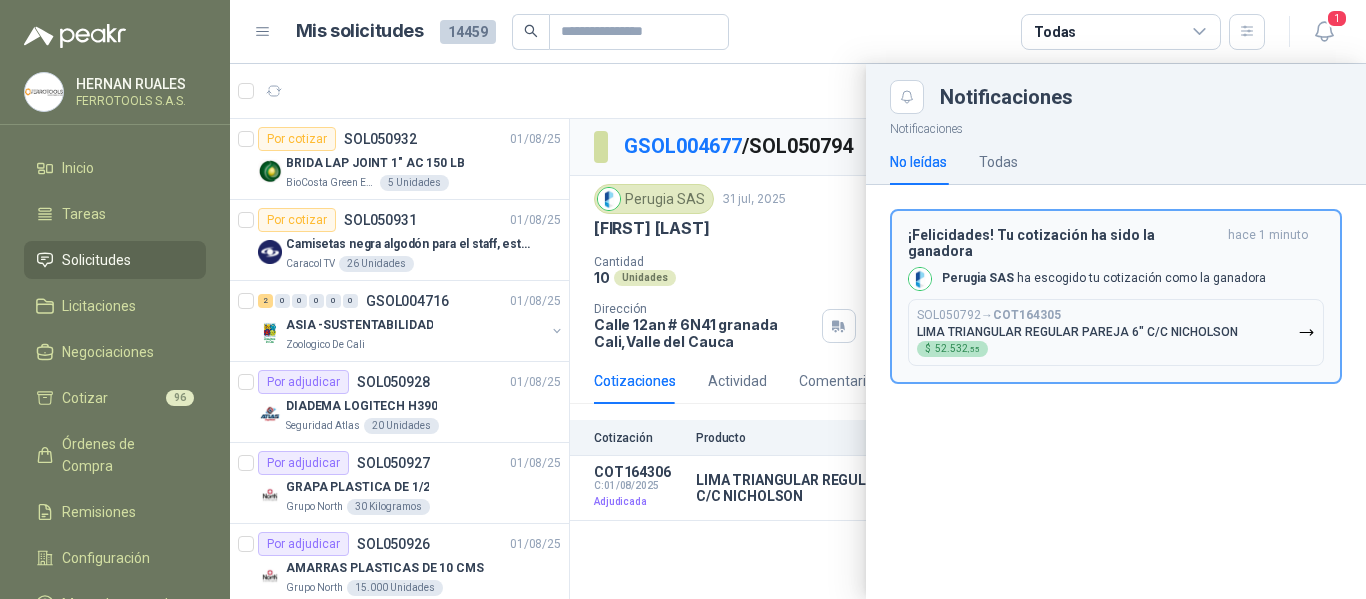 click on "SOL050792  →  COT164305 LIMA TRIANGULAR REGULAR PAREJA 6" C/C NICHOLSON    $  52.532 ,55" at bounding box center (1077, 332) 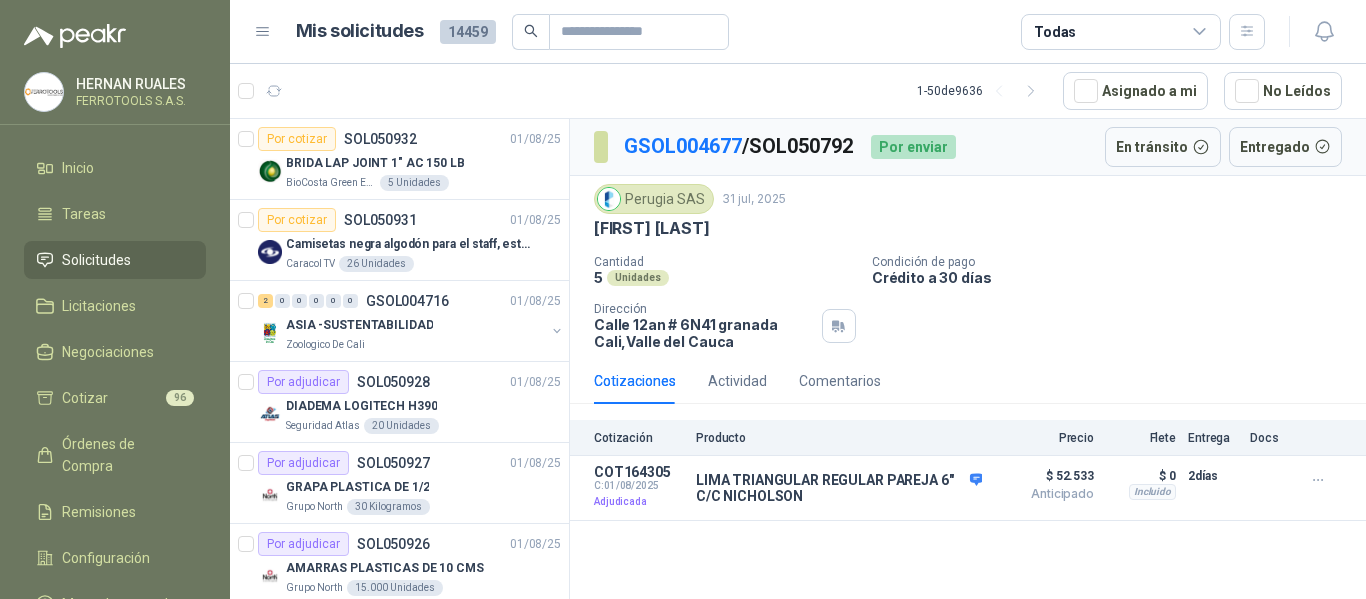 click on "1 - 50  de  9636 Asignado a mi No Leídos" at bounding box center (798, 91) 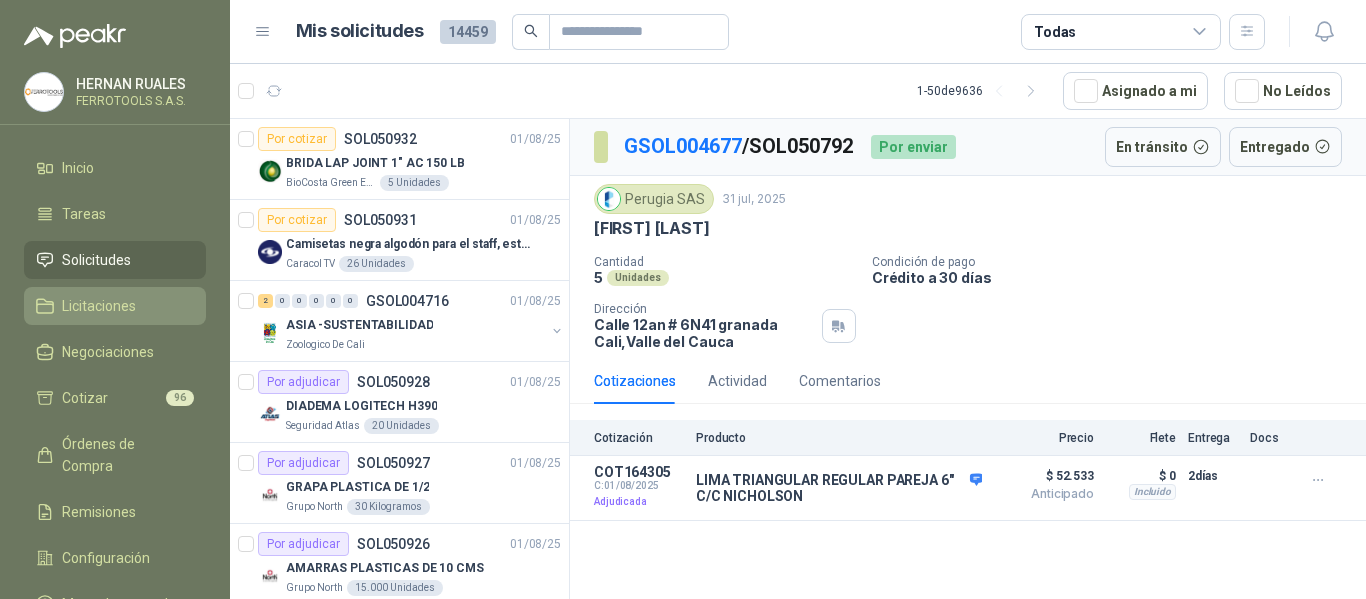 click on "Licitaciones" at bounding box center (99, 306) 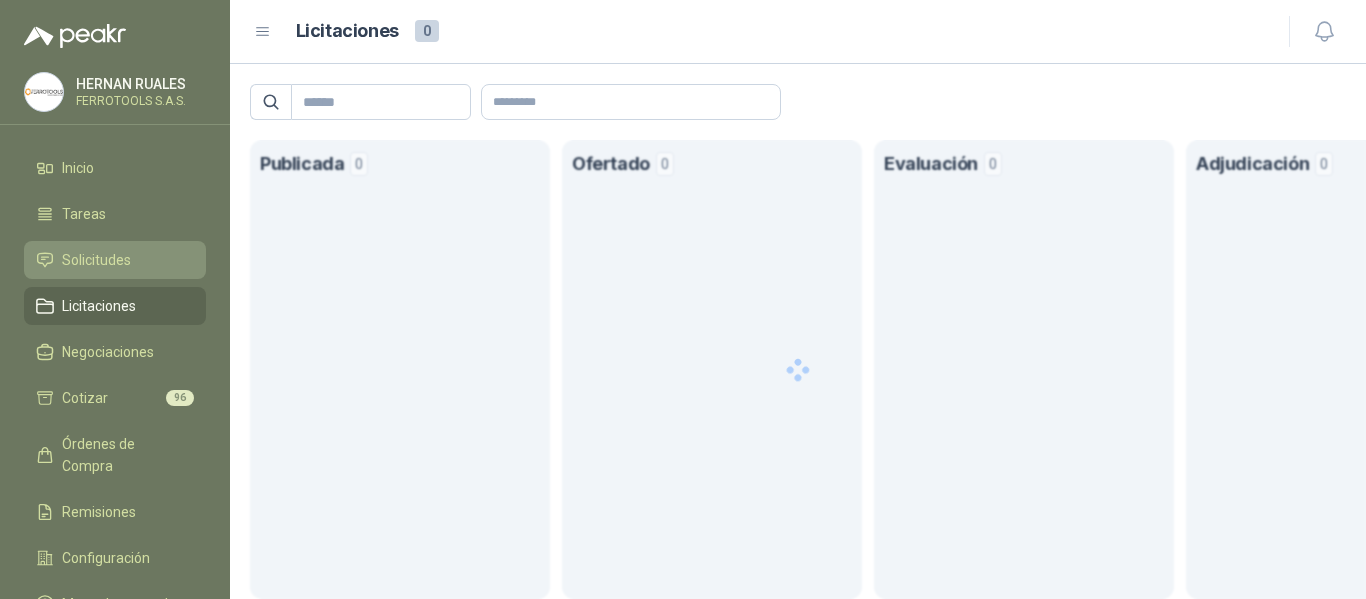 click on "Solicitudes" at bounding box center [96, 260] 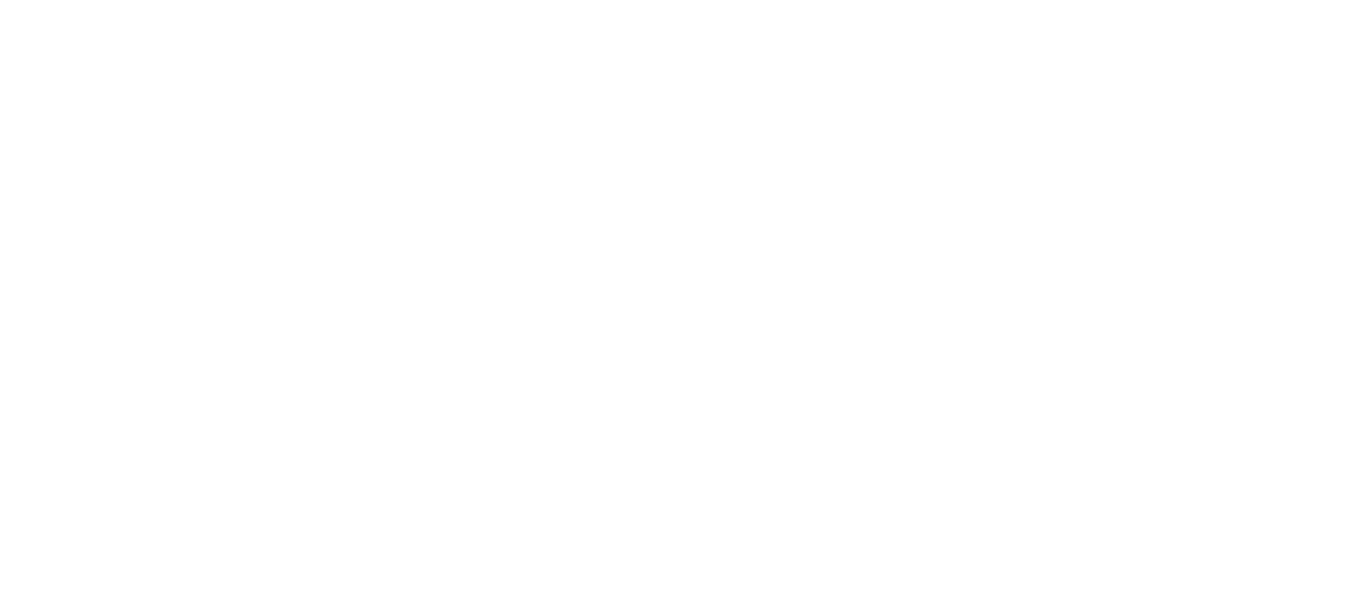 scroll, scrollTop: 0, scrollLeft: 0, axis: both 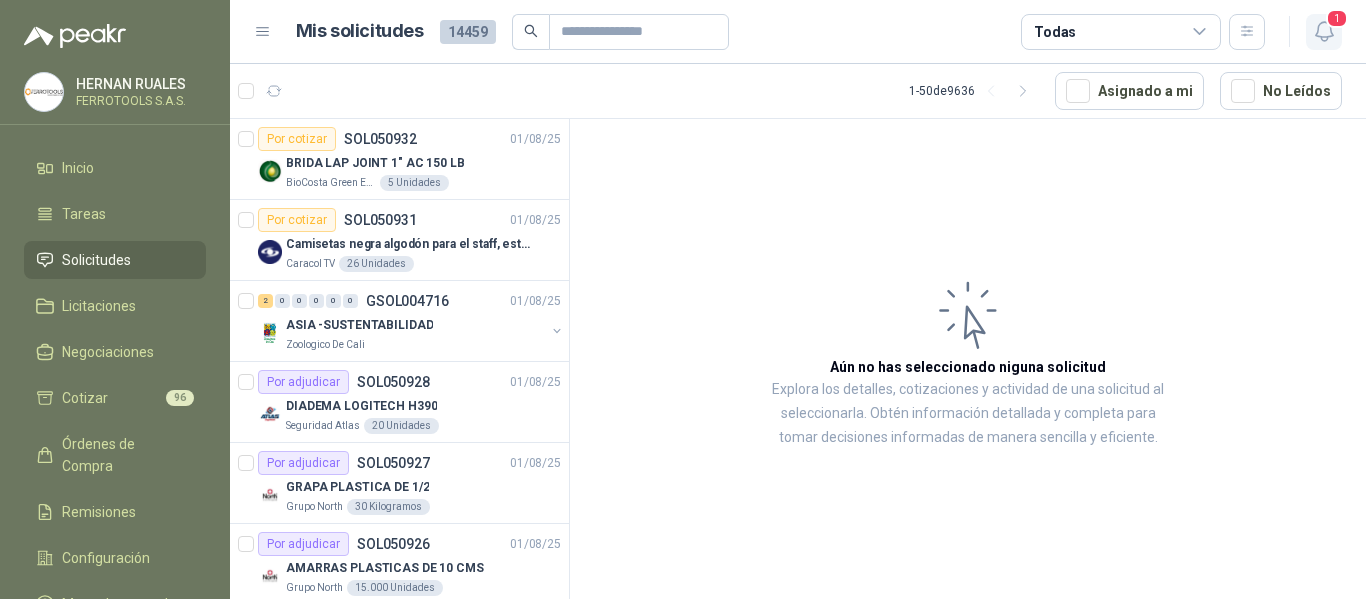 click 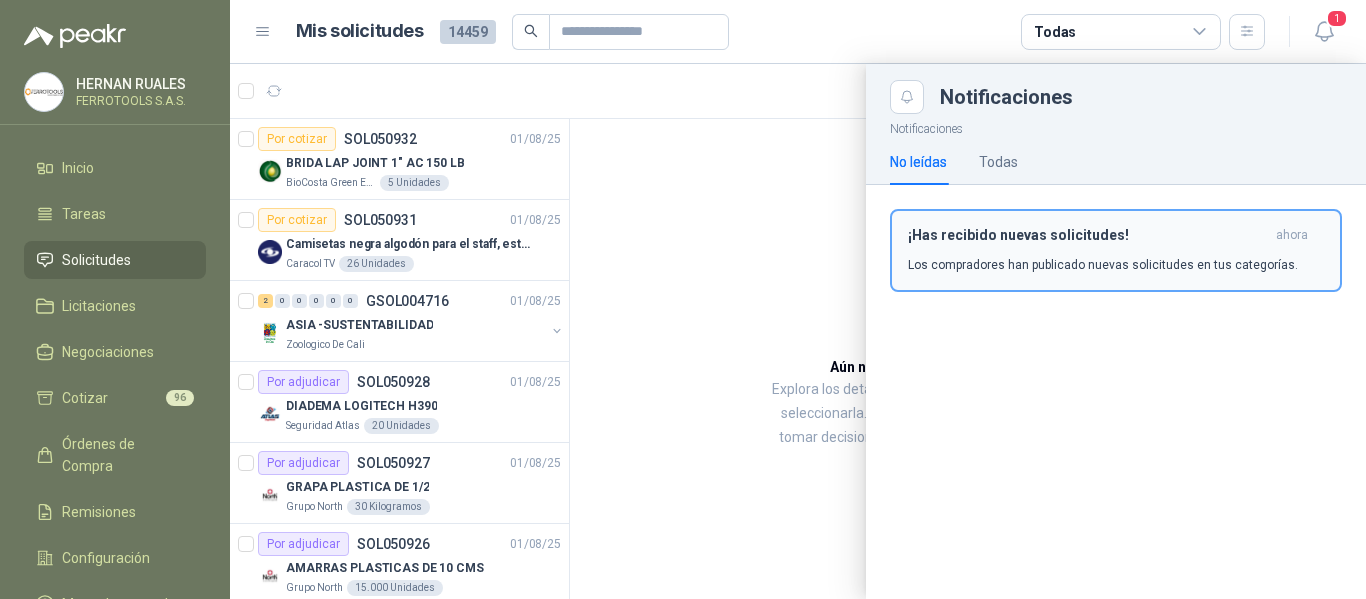 click on "¡Has recibido nuevas solicitudes!" at bounding box center [1088, 235] 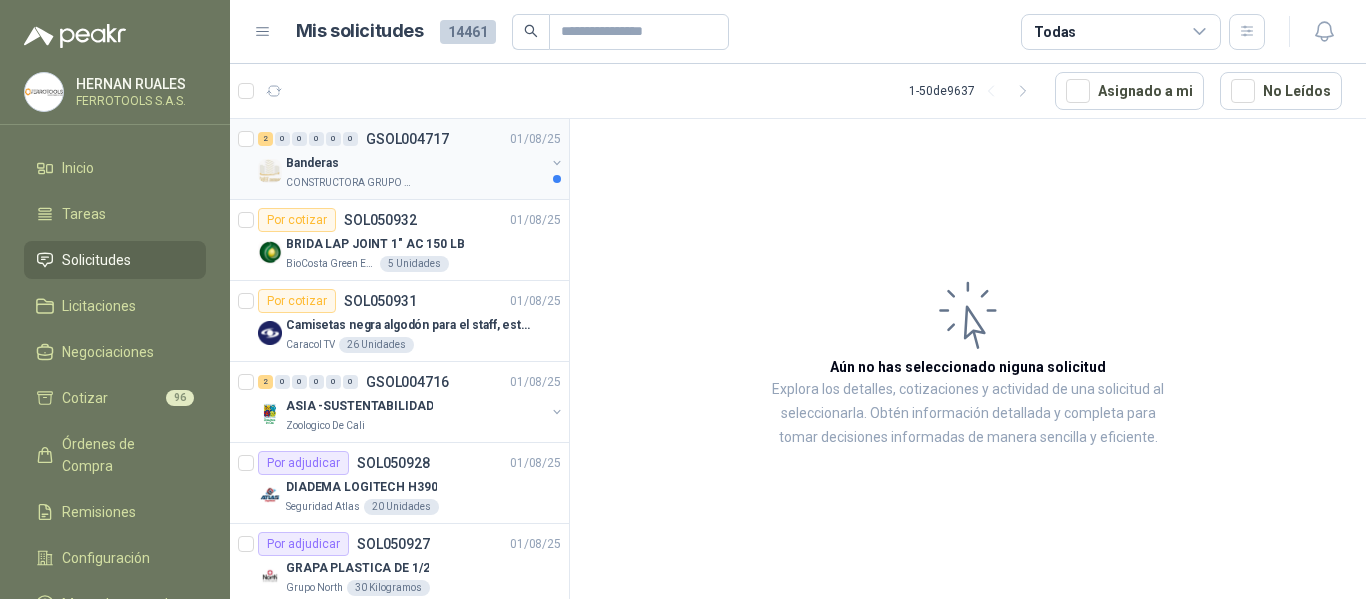 click on "CONSTRUCTORA GRUPO FIP" at bounding box center (349, 183) 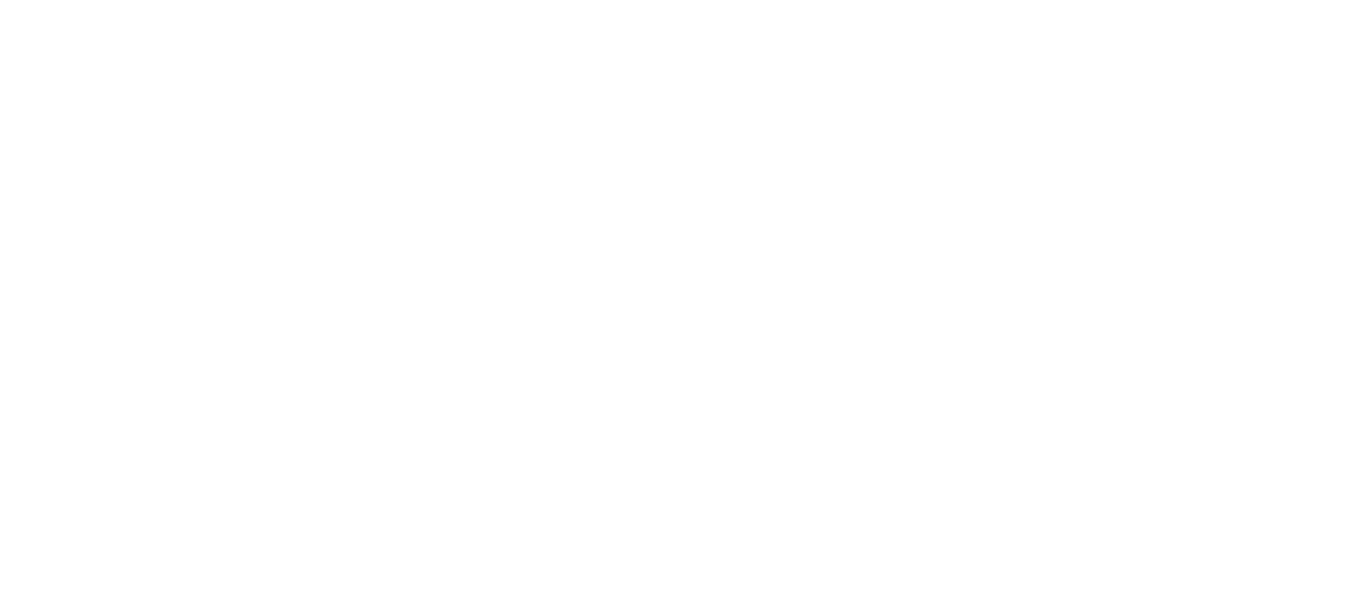 scroll, scrollTop: 0, scrollLeft: 0, axis: both 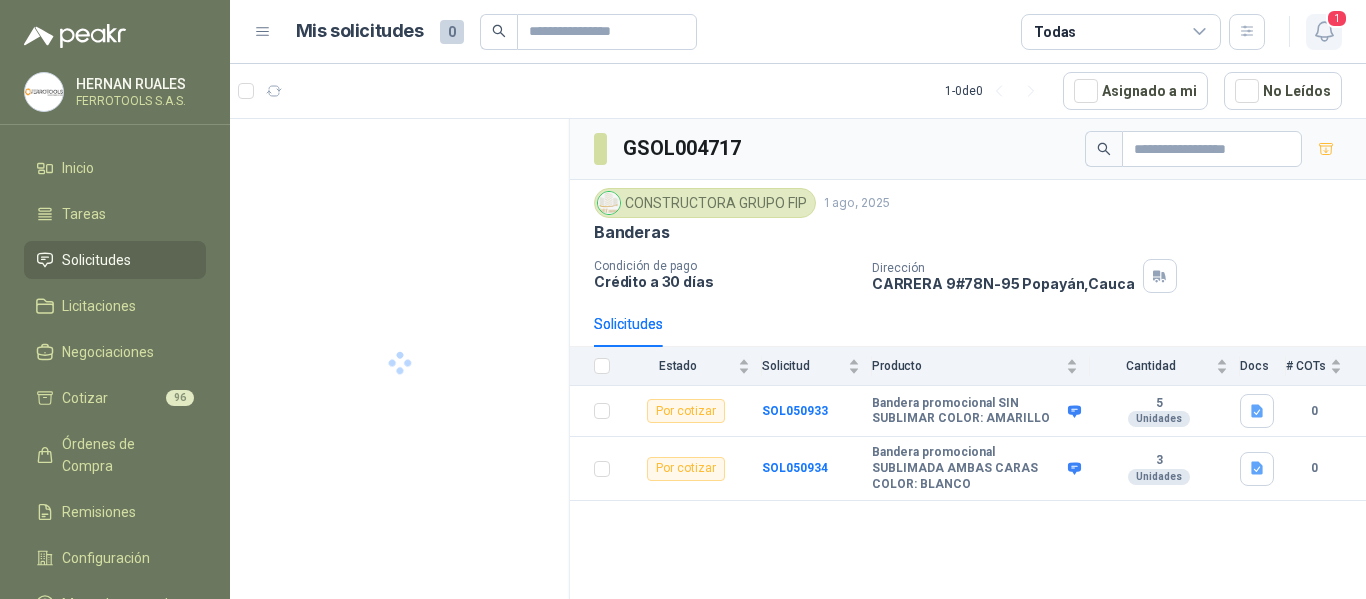 click 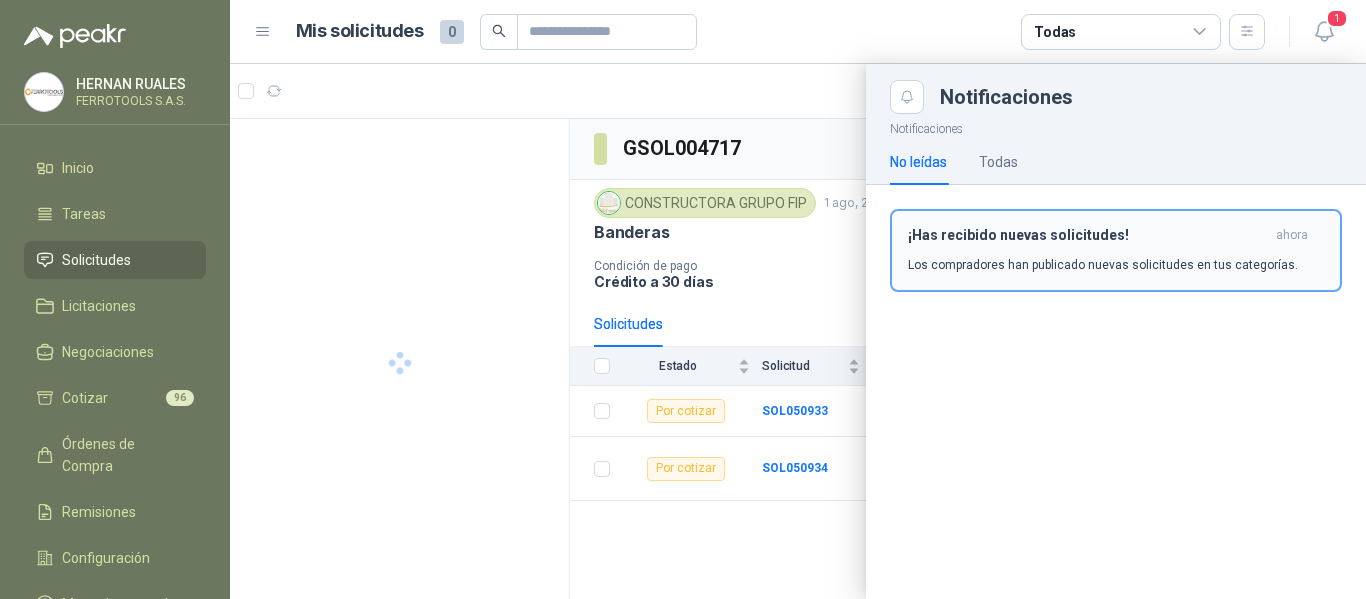 click on "Los compradores han publicado nuevas solicitudes en tus categorías." at bounding box center [1103, 265] 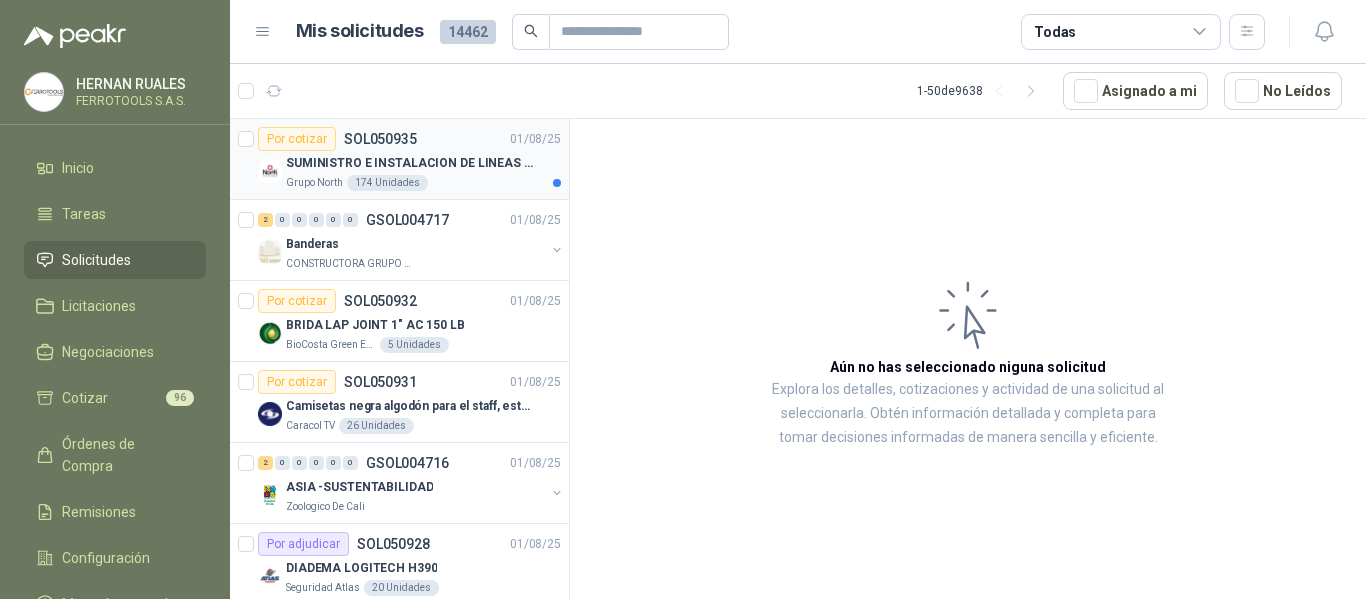 click on "SUMINISTRO E INSTALACION DE LINEAS DE VIDA" at bounding box center [410, 163] 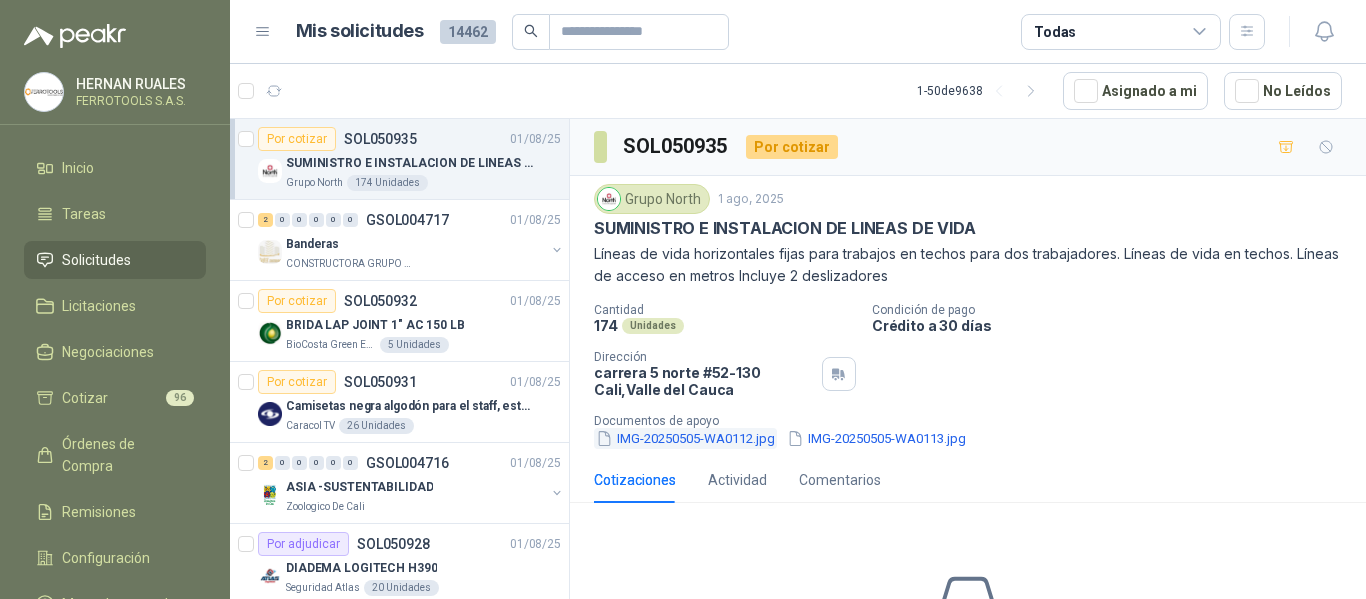 click on "IMG-20250505-WA0112.jpg" at bounding box center (685, 438) 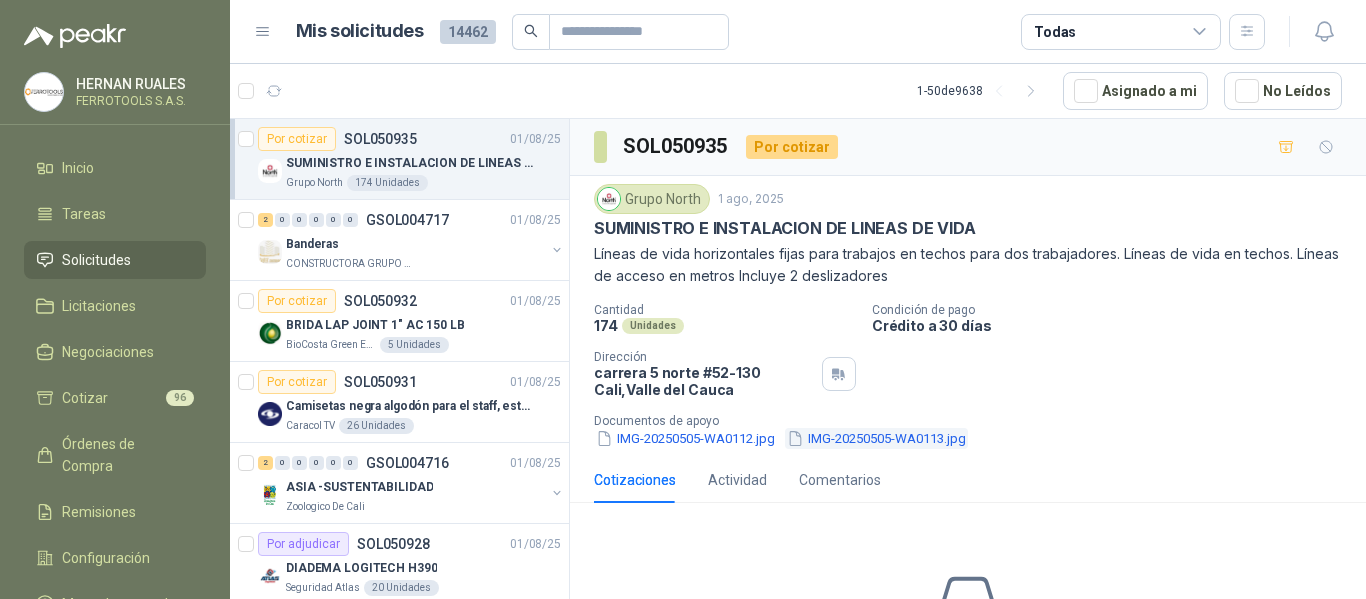 click on "IMG-20250505-WA0113.jpg" at bounding box center (876, 438) 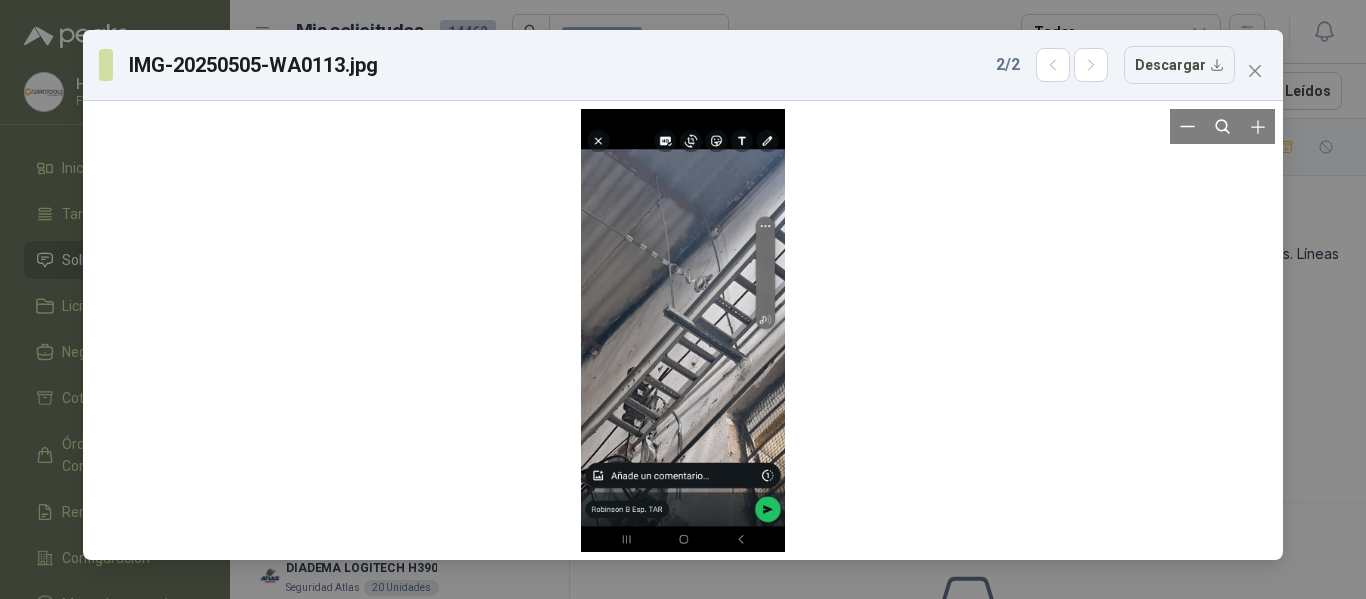 click at bounding box center [683, 330] 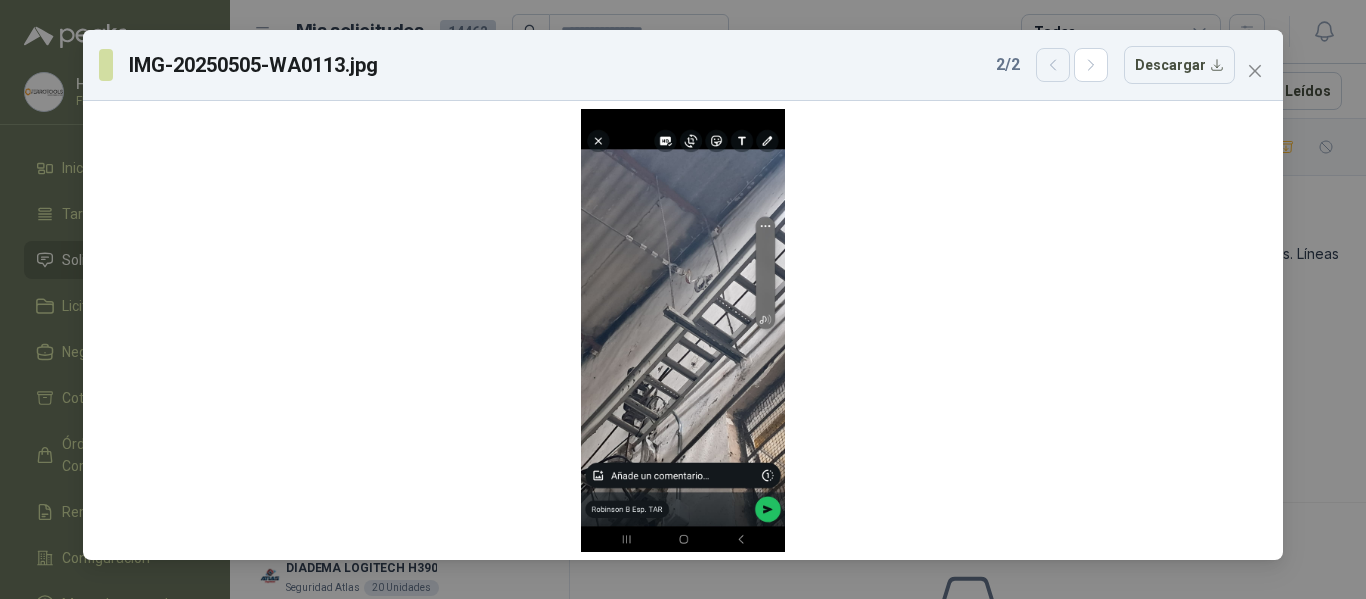 click 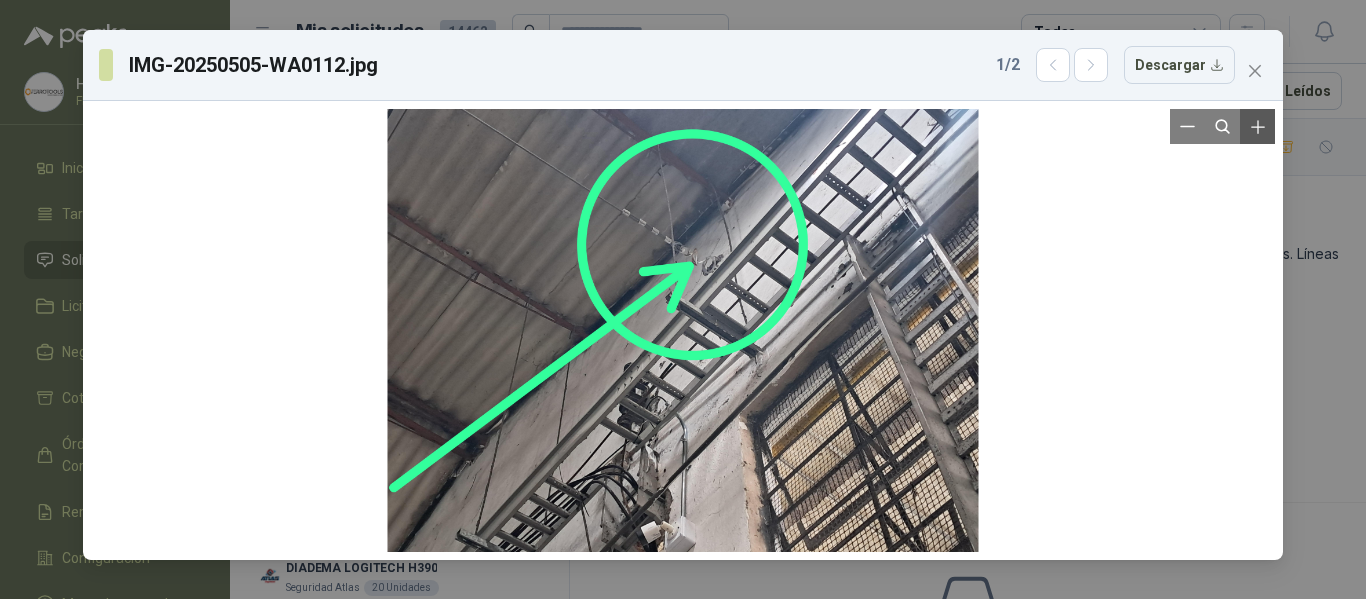 click 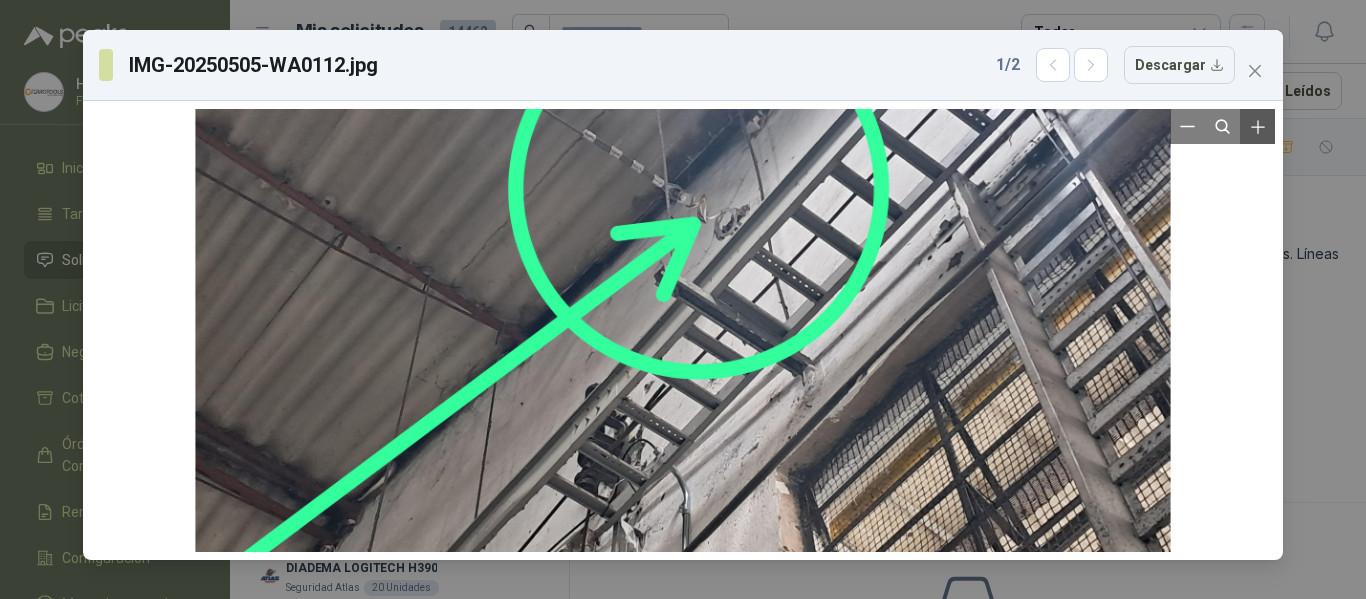 click 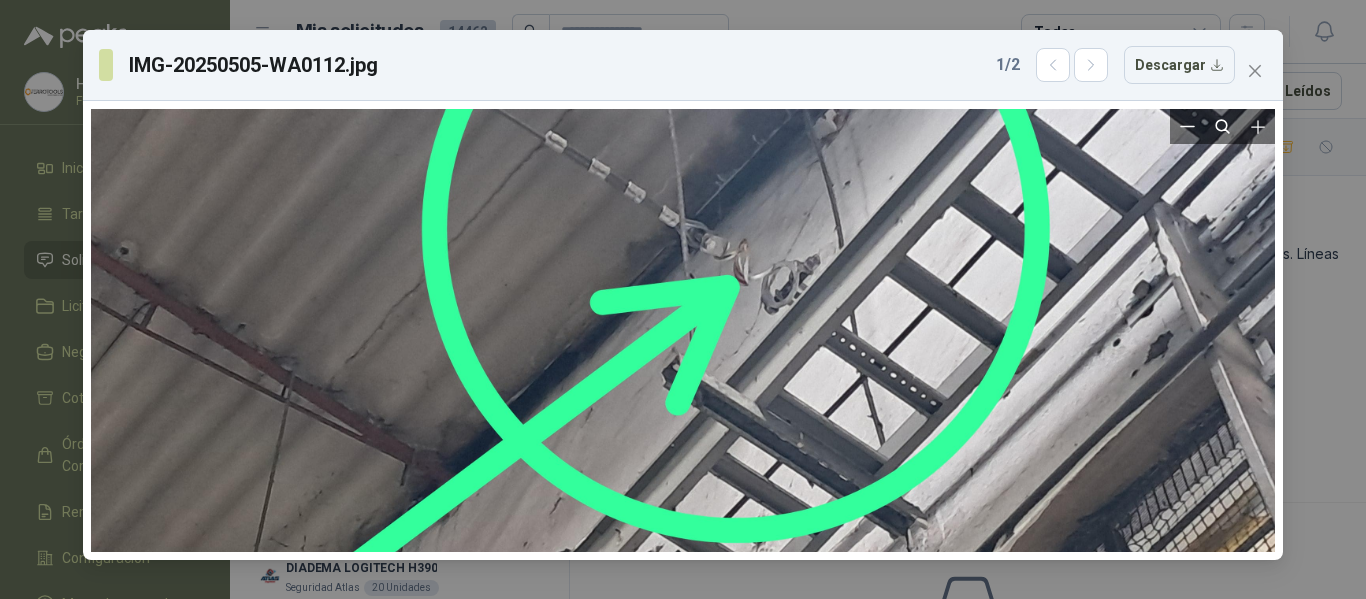 drag, startPoint x: 678, startPoint y: 190, endPoint x: 705, endPoint y: 323, distance: 135.71294 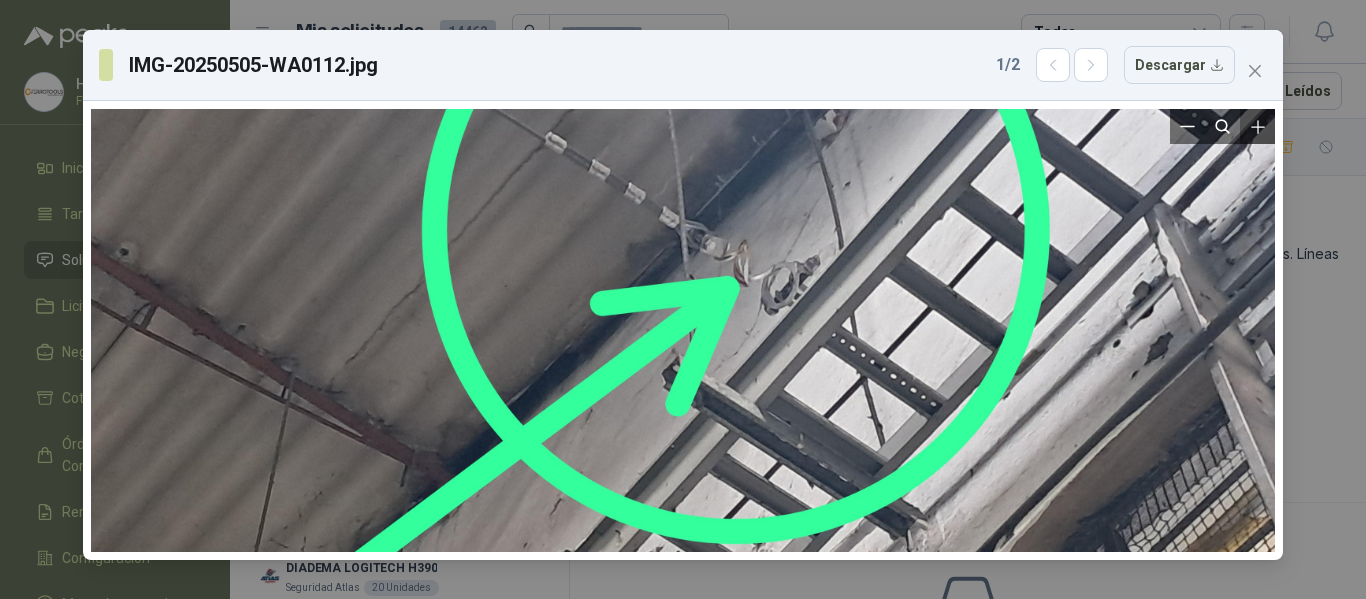 click 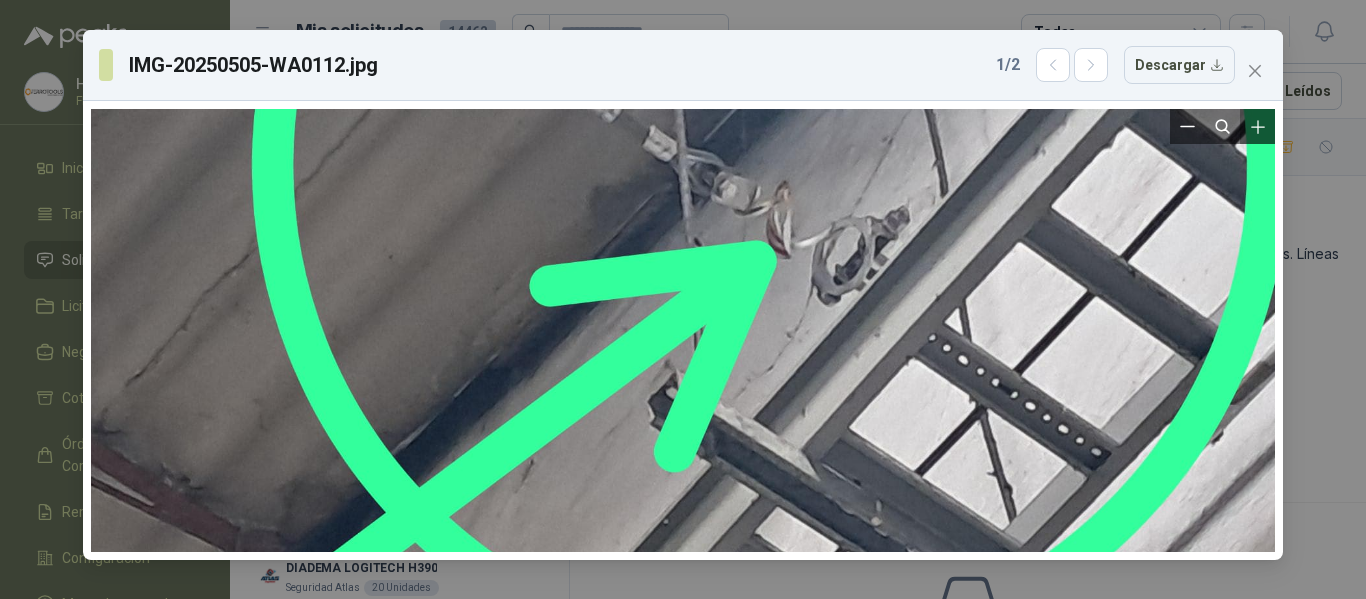 click 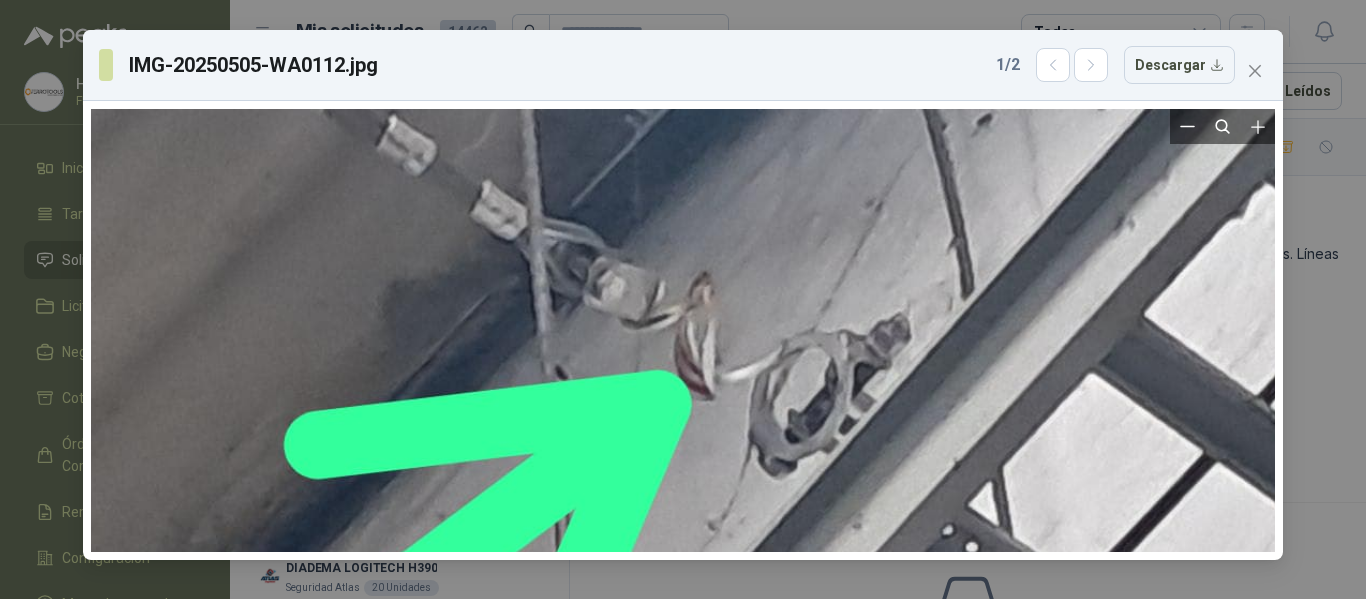 drag, startPoint x: 971, startPoint y: 202, endPoint x: 837, endPoint y: 369, distance: 214.11446 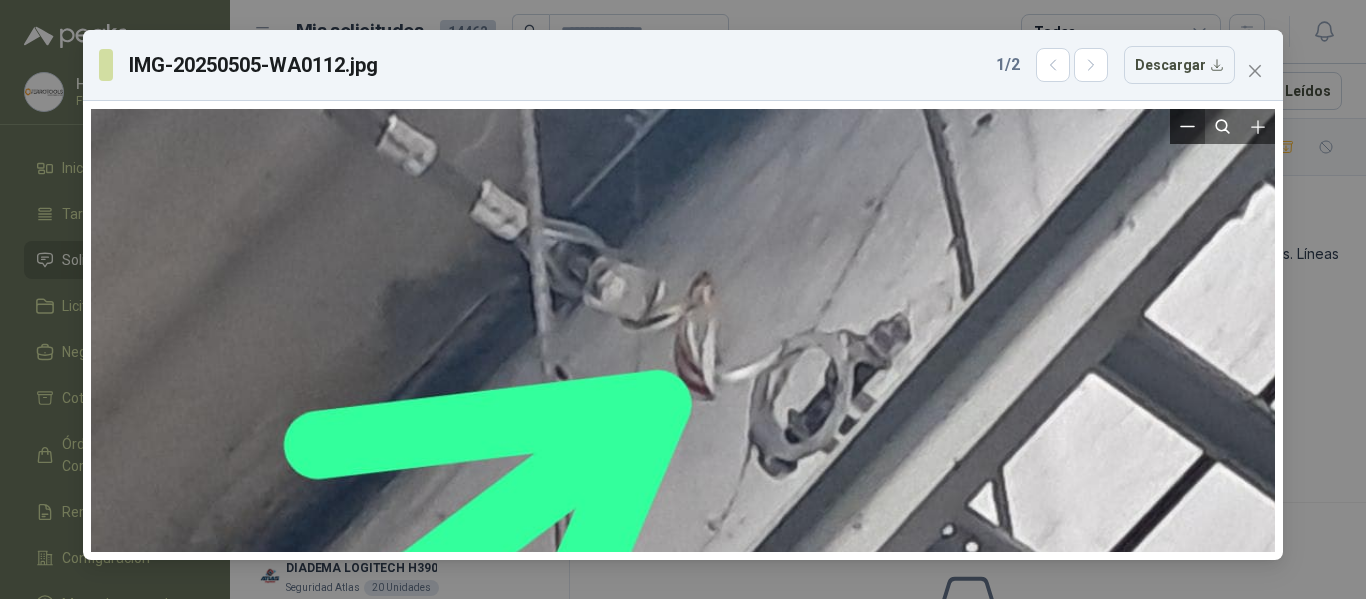 click at bounding box center (1187, 126) 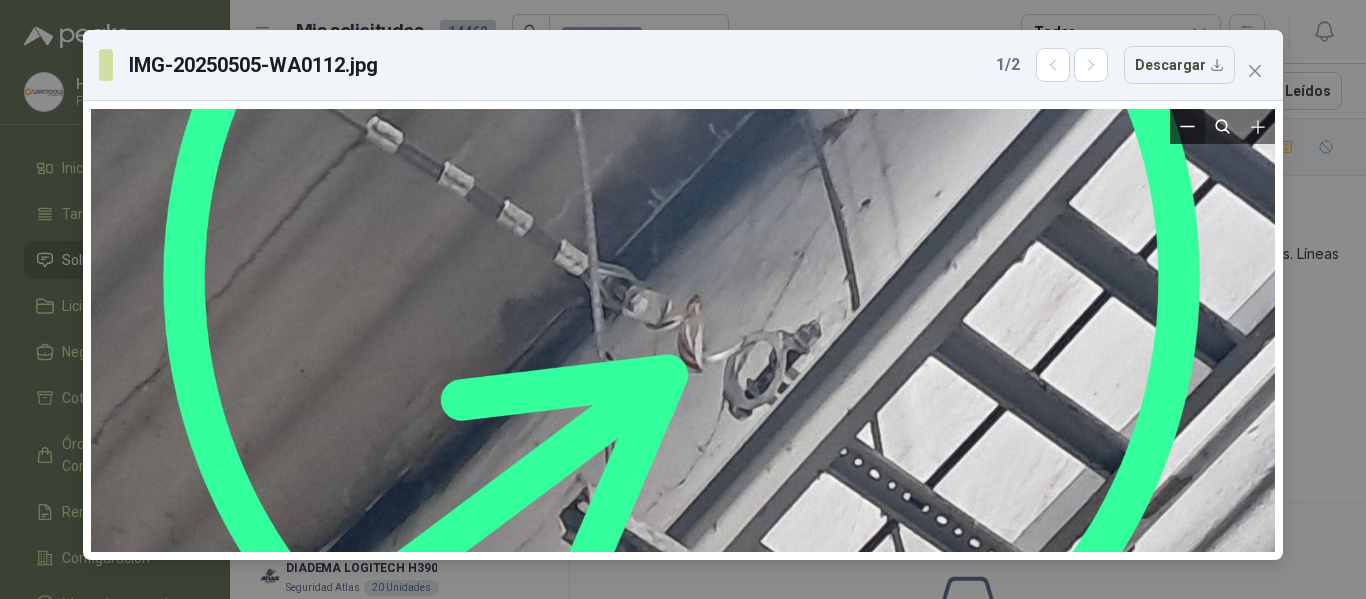 click at bounding box center [1187, 126] 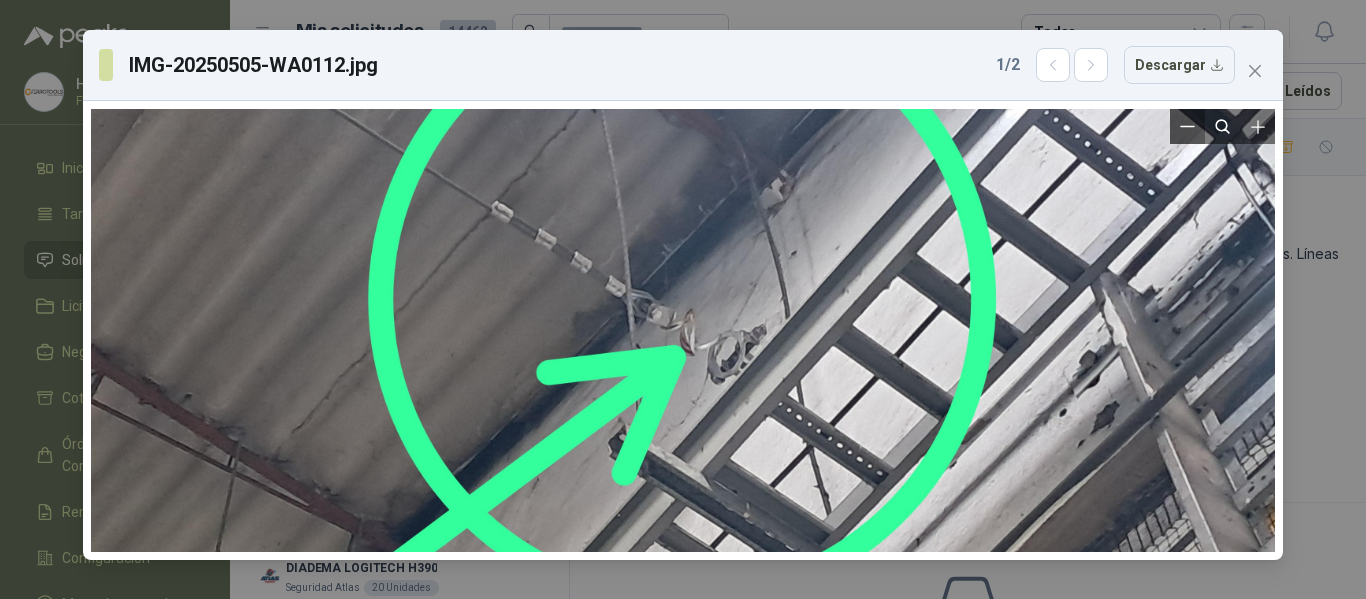 click at bounding box center [1187, 126] 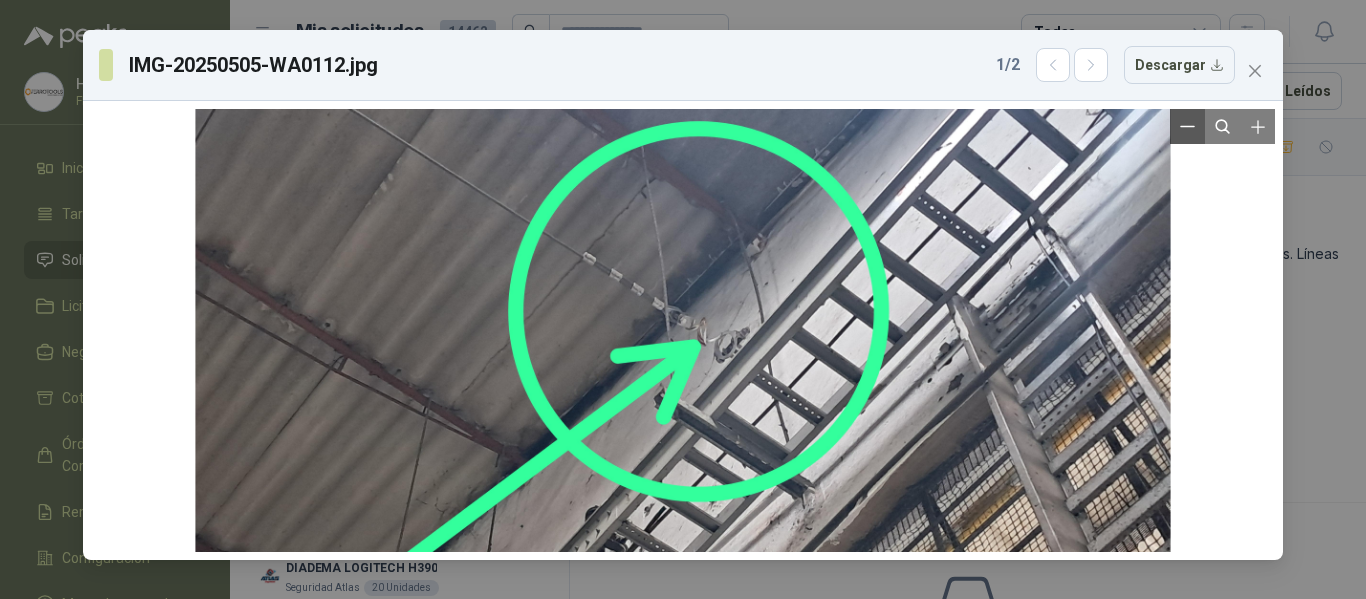 click at bounding box center (1187, 126) 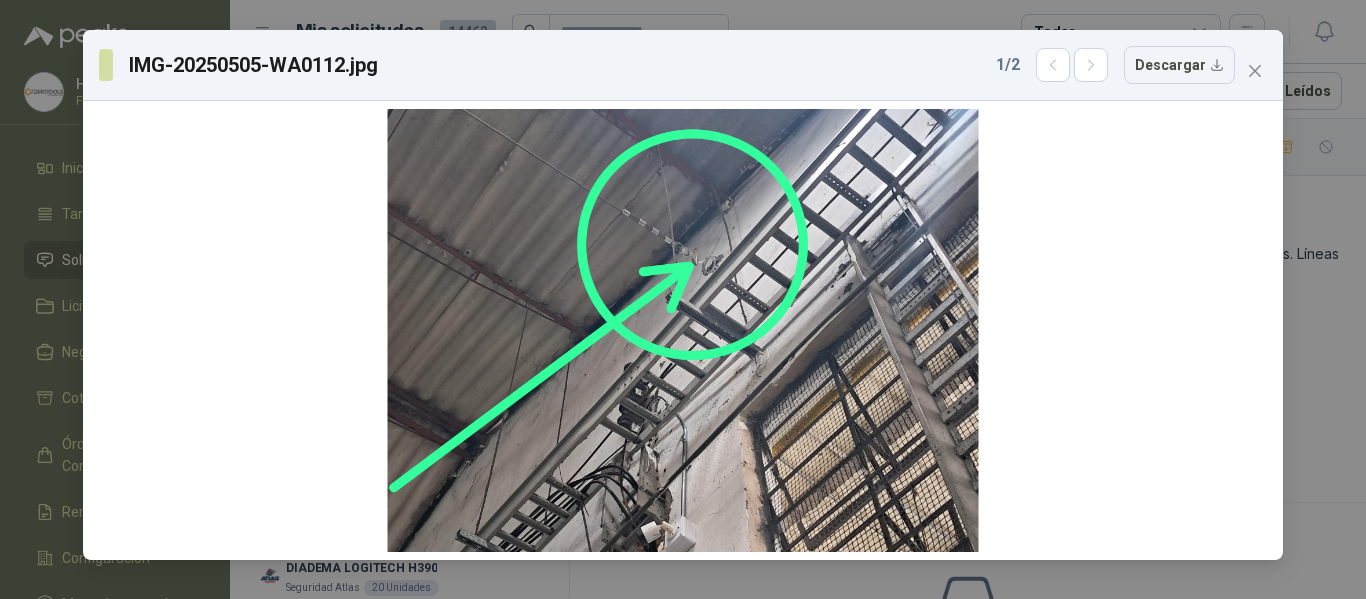 click on "IMG-20250505-WA0112.jpg   1 / 2 Descargar" at bounding box center [683, 65] 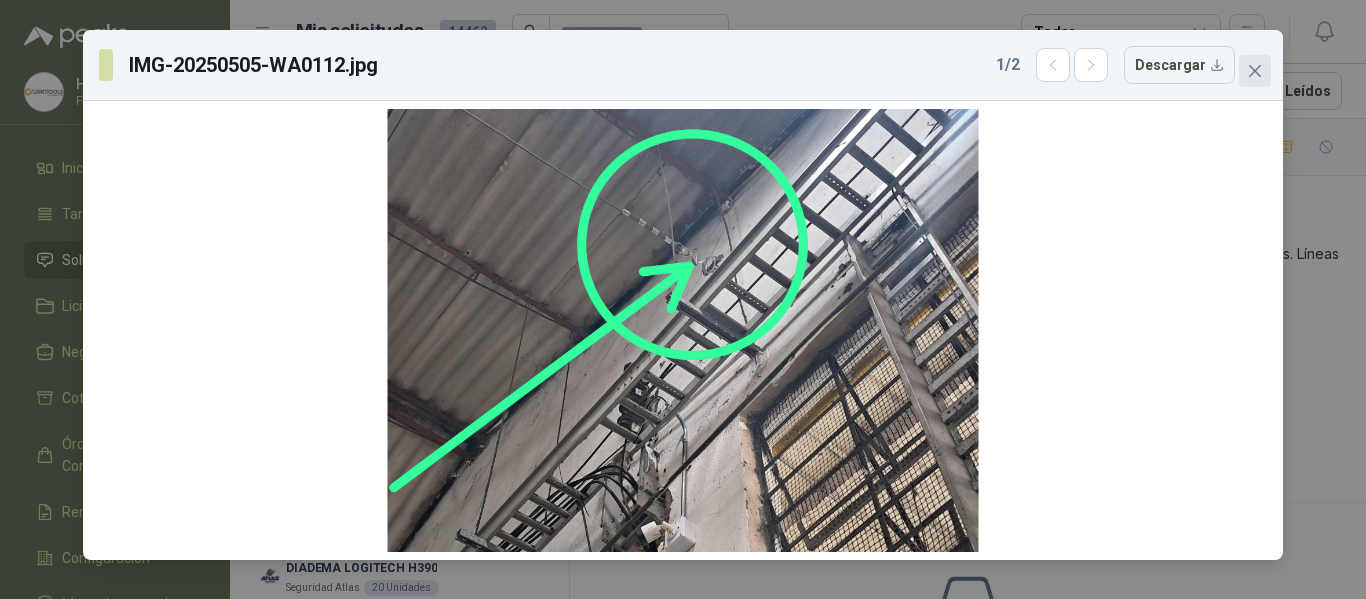 click 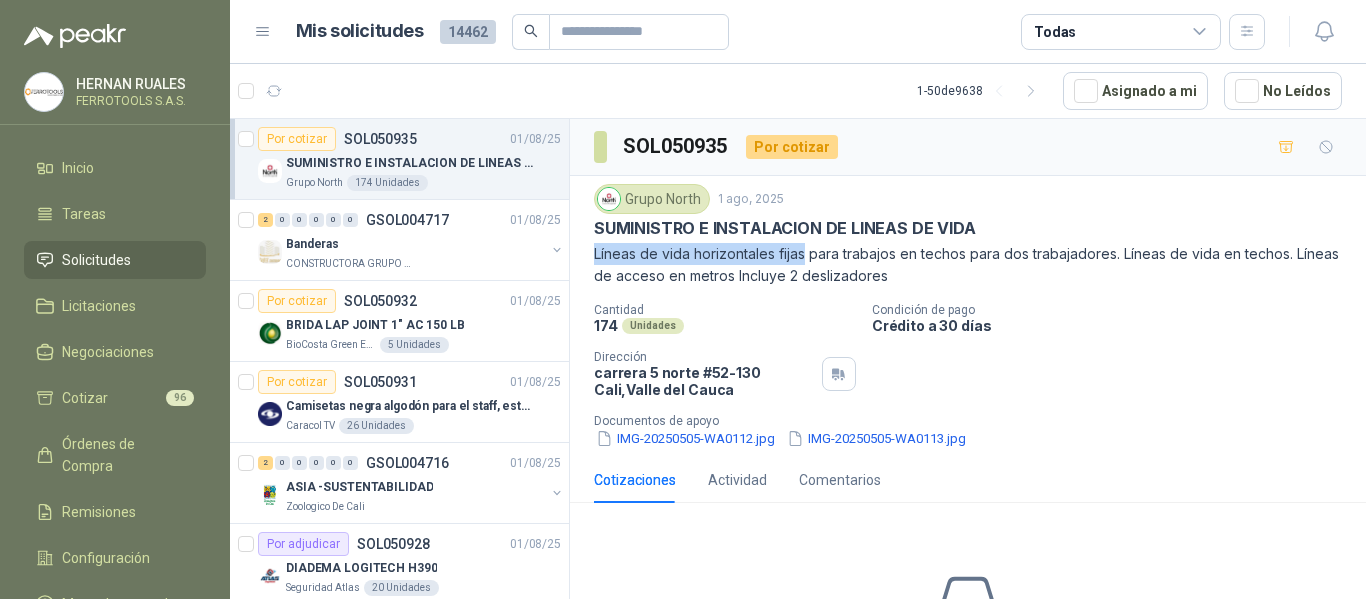 drag, startPoint x: 596, startPoint y: 257, endPoint x: 807, endPoint y: 260, distance: 211.02133 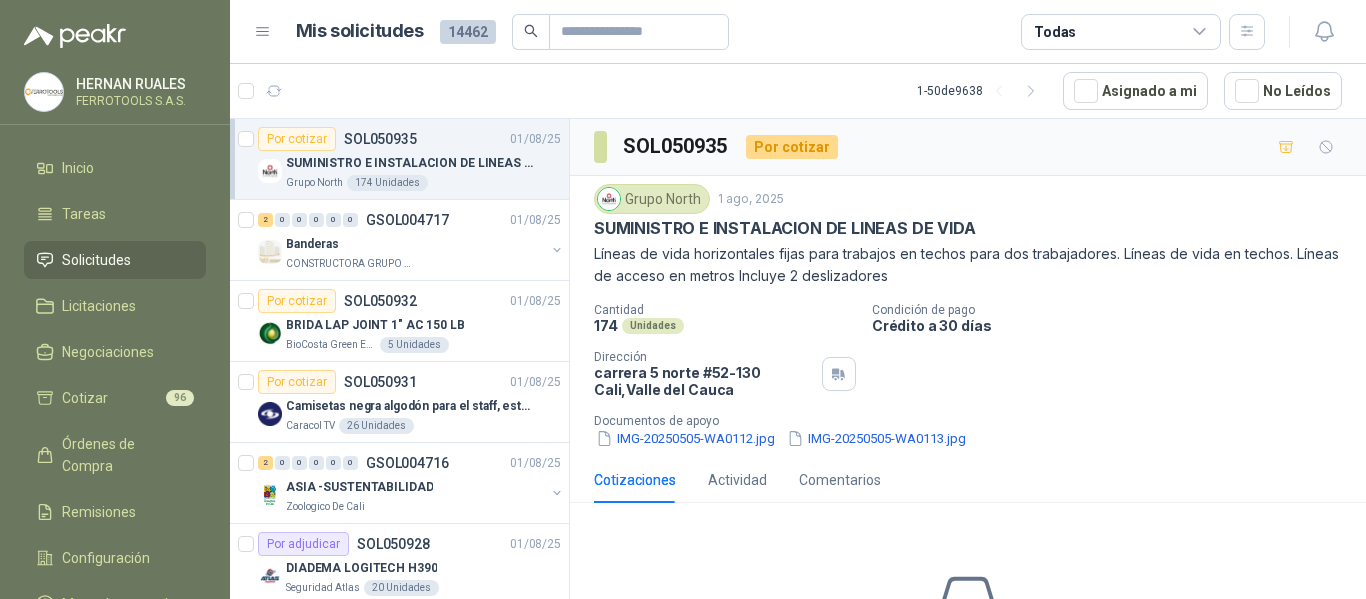 click on "Líneas de vida horizontales fijas para trabajos en techos para dos trabajadores.  Líneas de vida en techos.  Líneas de acceso en metros Incluye 2 deslizadores" at bounding box center (968, 265) 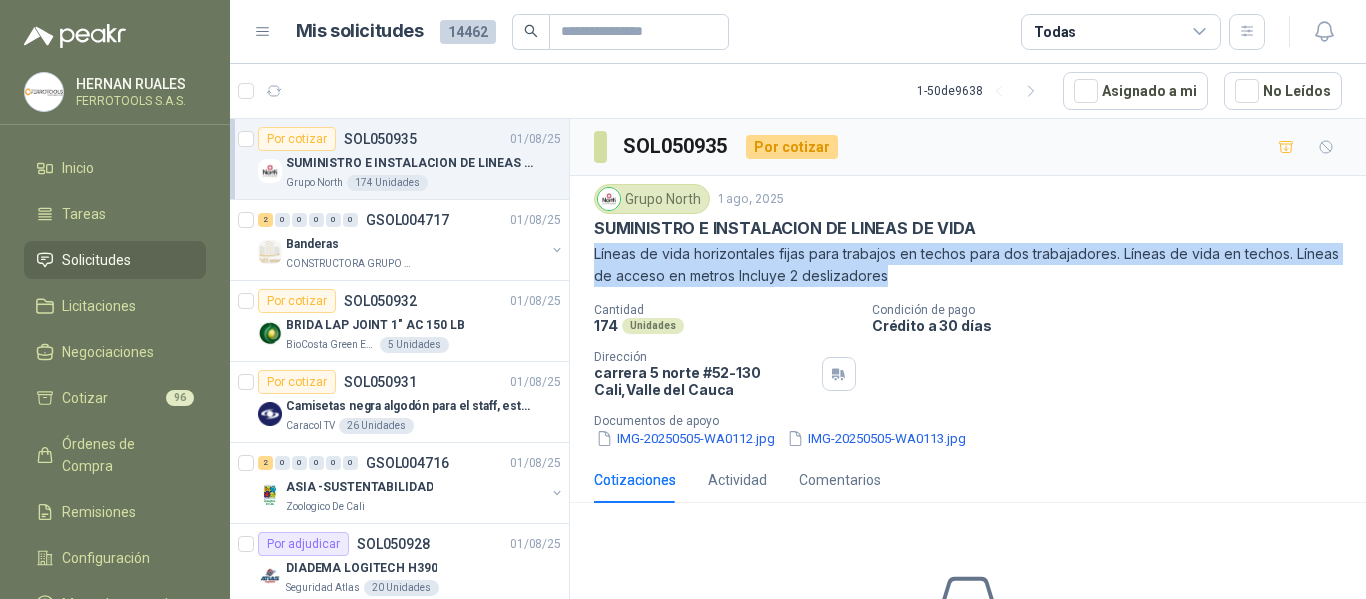 drag, startPoint x: 593, startPoint y: 253, endPoint x: 932, endPoint y: 279, distance: 339.99557 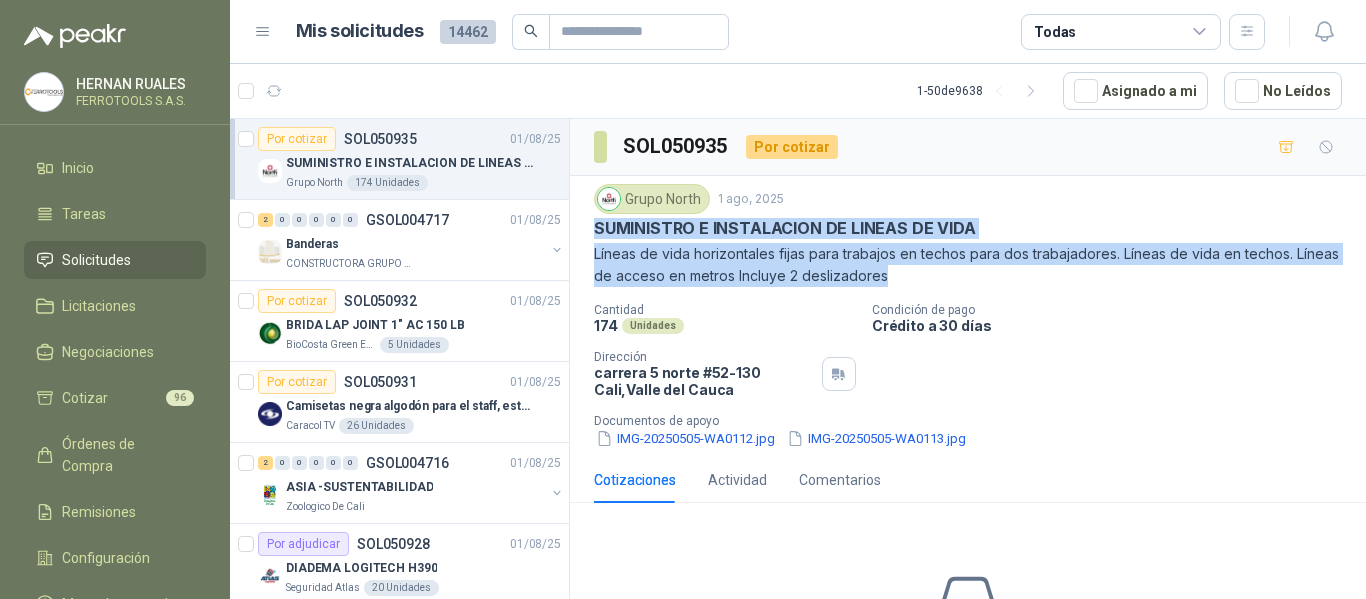 drag, startPoint x: 592, startPoint y: 223, endPoint x: 961, endPoint y: 288, distance: 374.68118 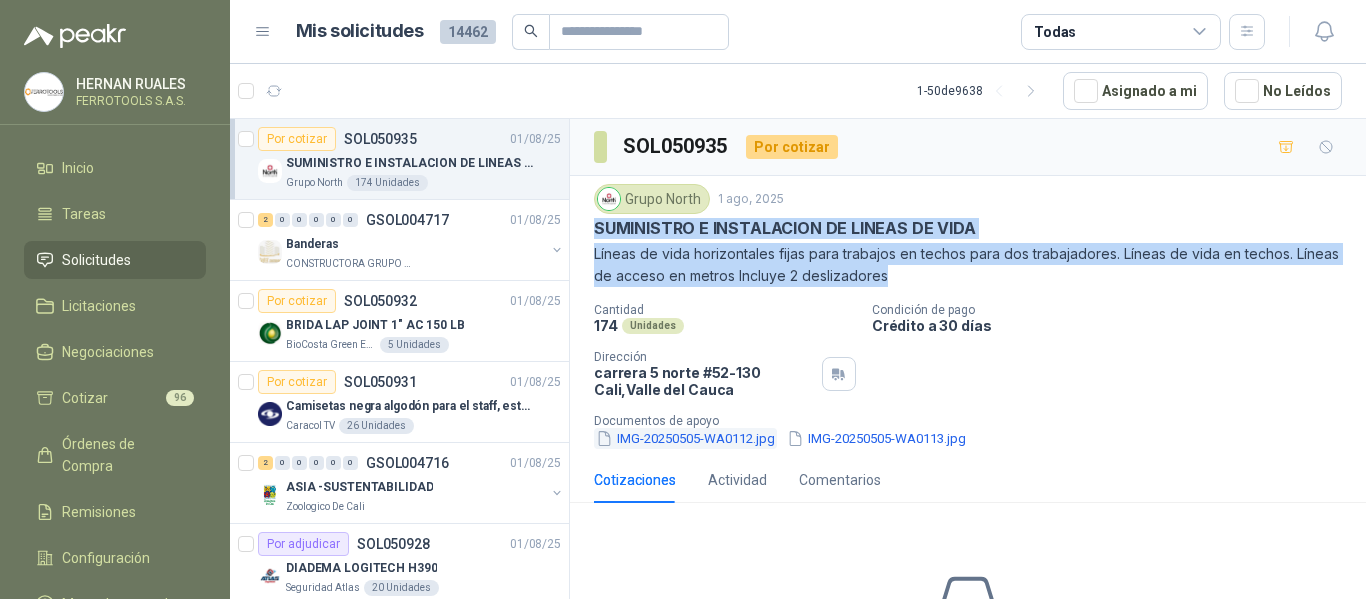 click on "IMG-20250505-WA0112.jpg" at bounding box center (685, 438) 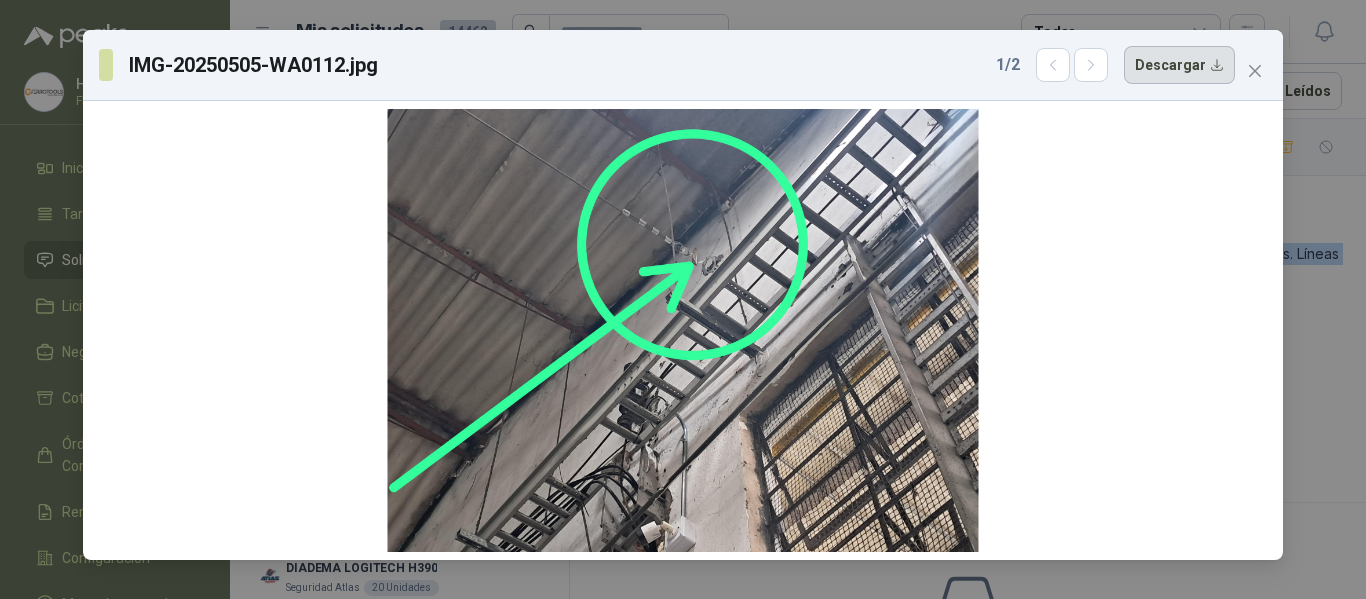 drag, startPoint x: 685, startPoint y: 358, endPoint x: 1198, endPoint y: 64, distance: 591.27405 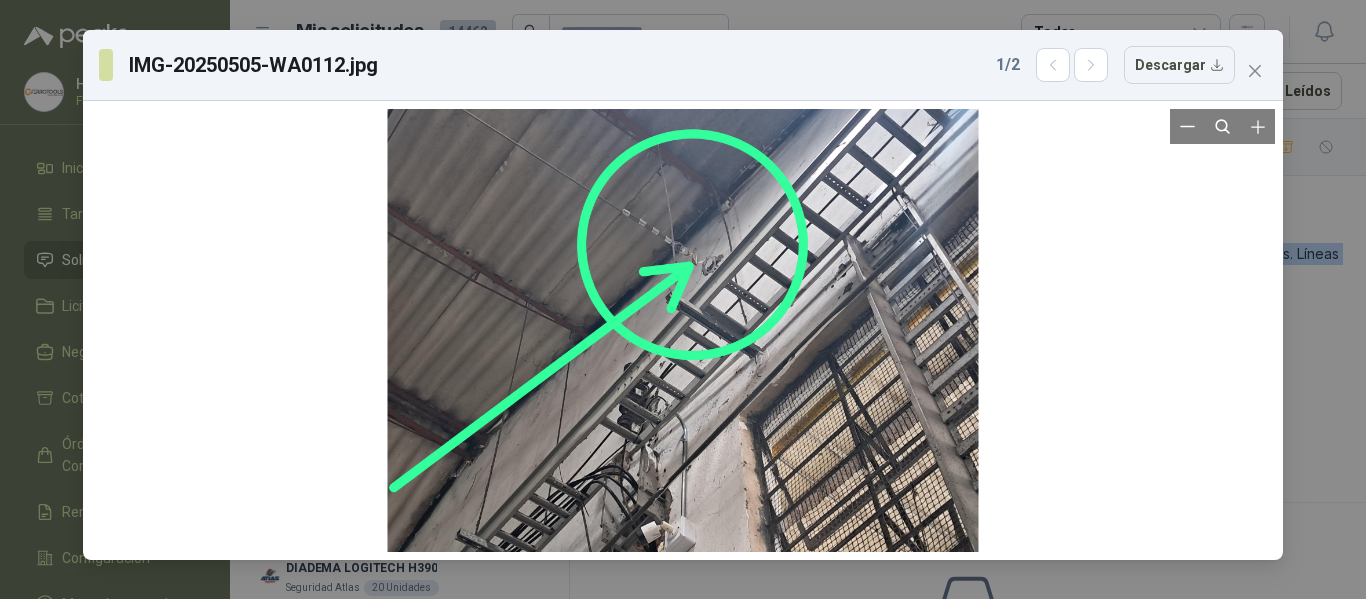 click at bounding box center [683, 330] 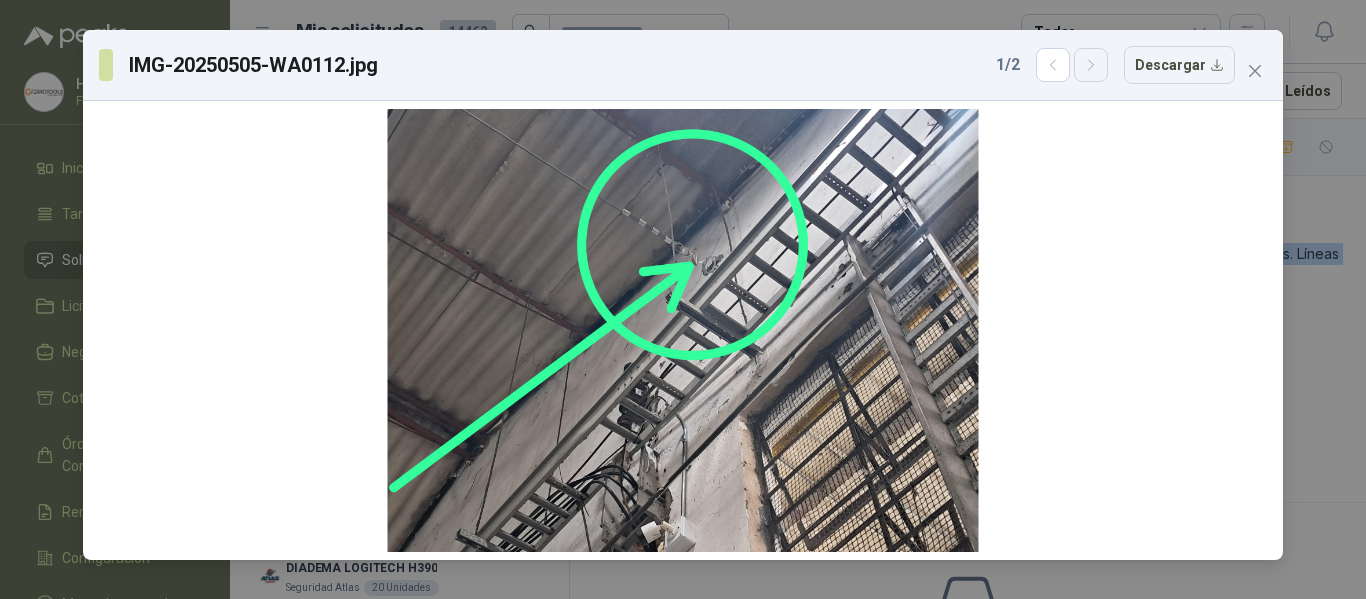 click at bounding box center (1091, 65) 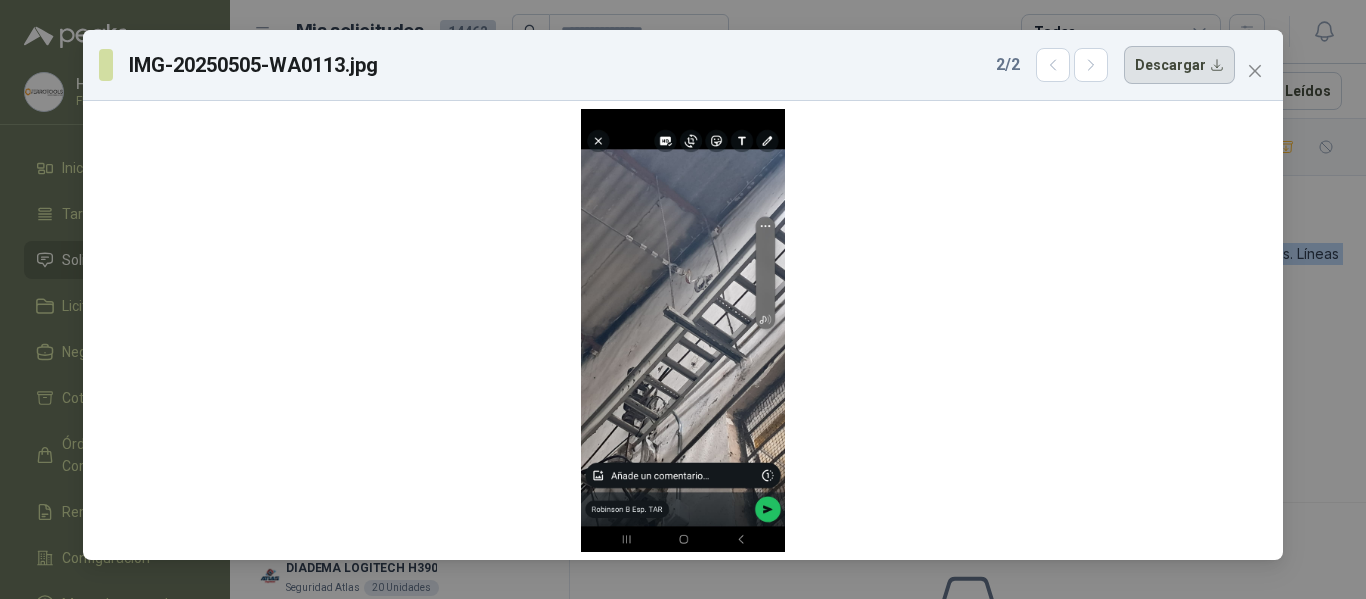 click on "Descargar" at bounding box center [1179, 65] 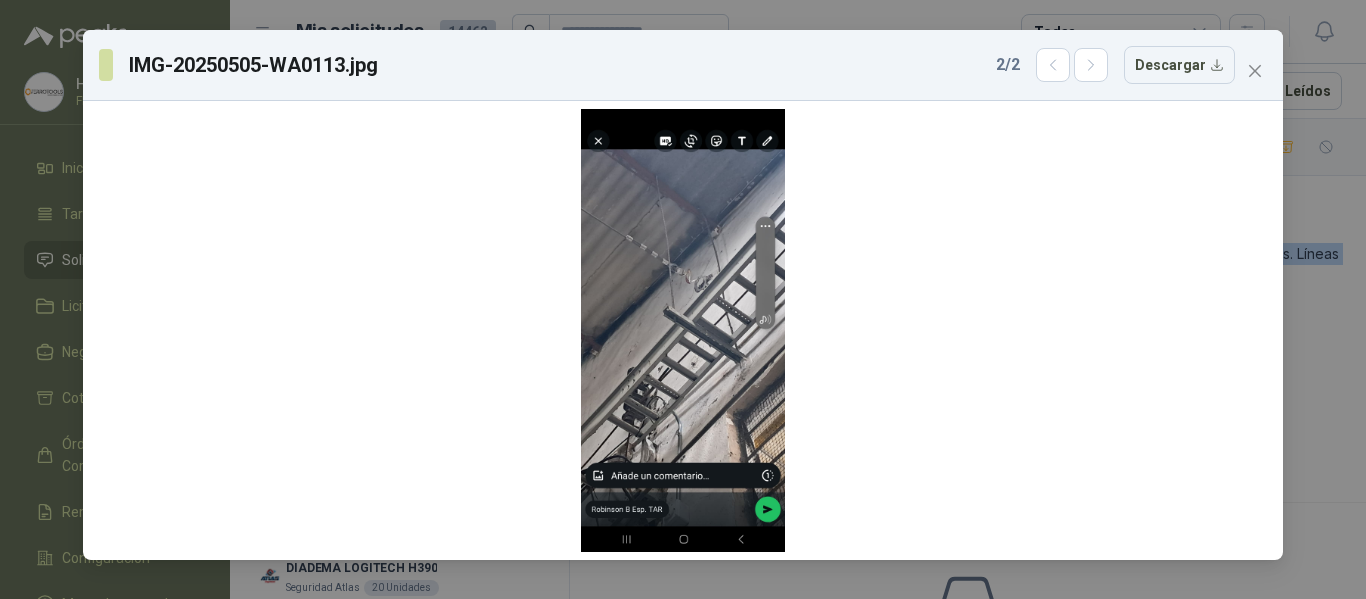 type 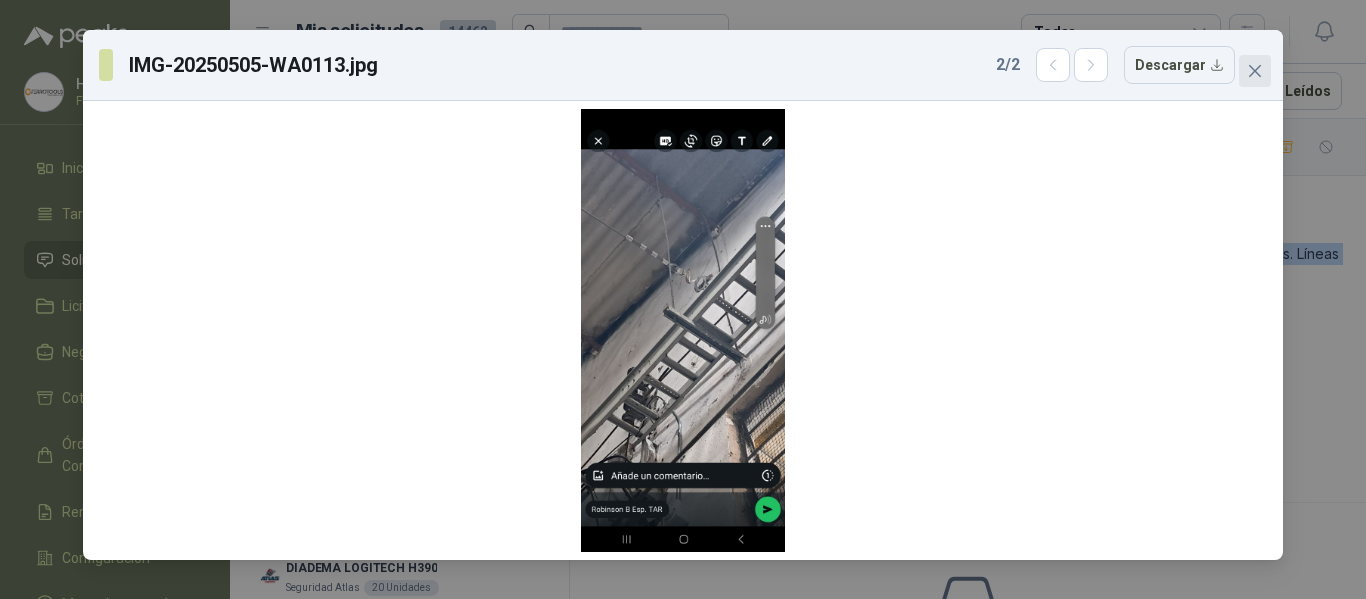 click 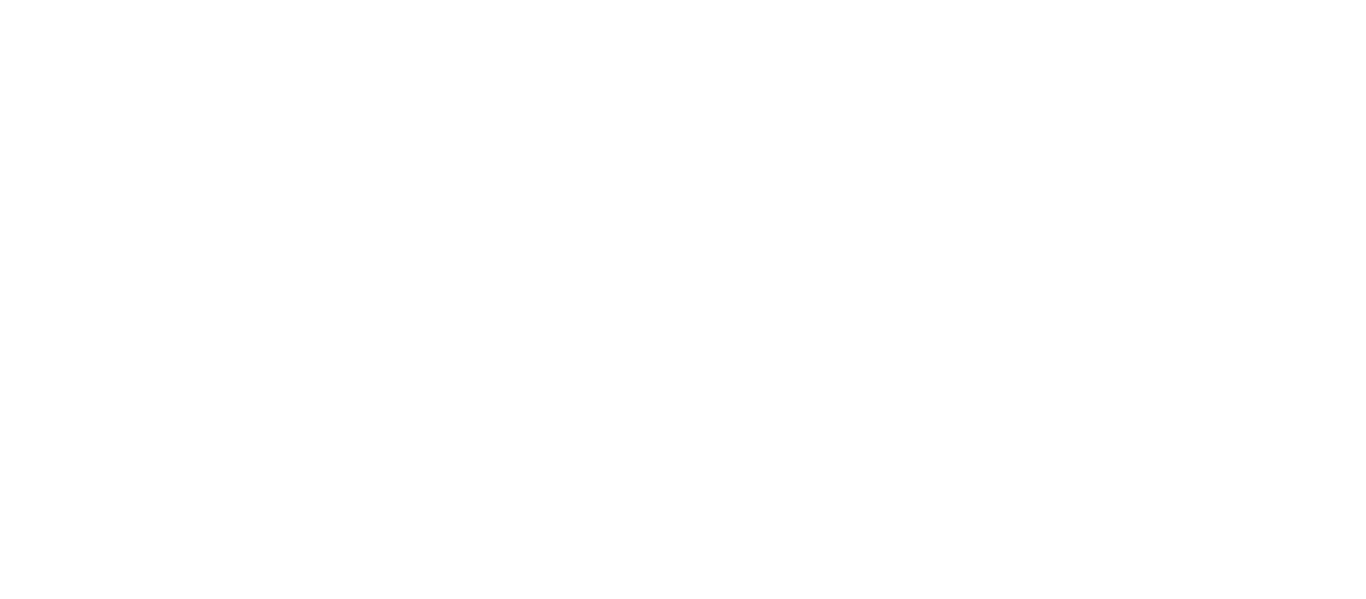 scroll, scrollTop: 0, scrollLeft: 0, axis: both 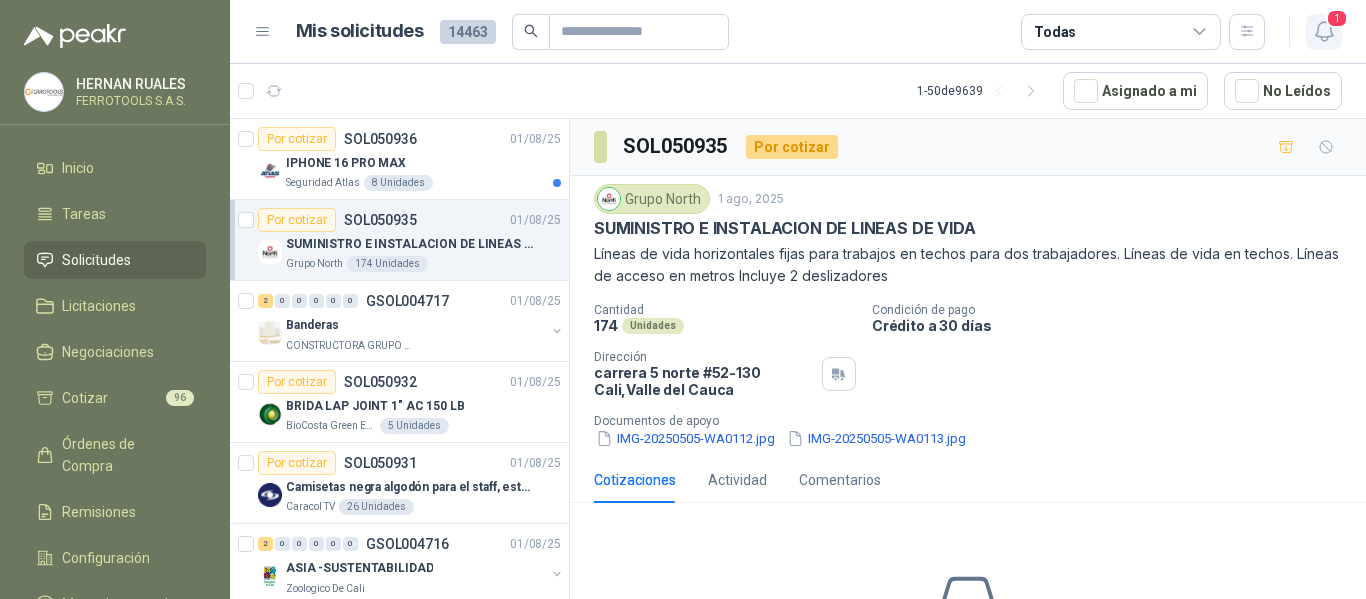 click 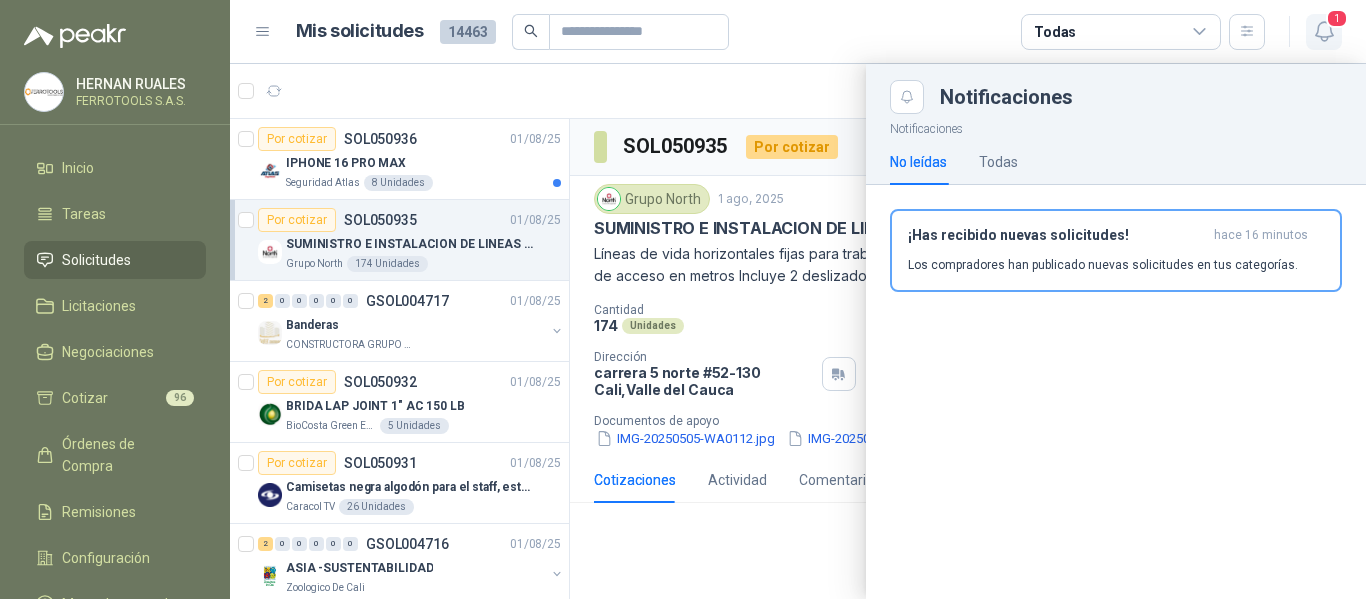 click 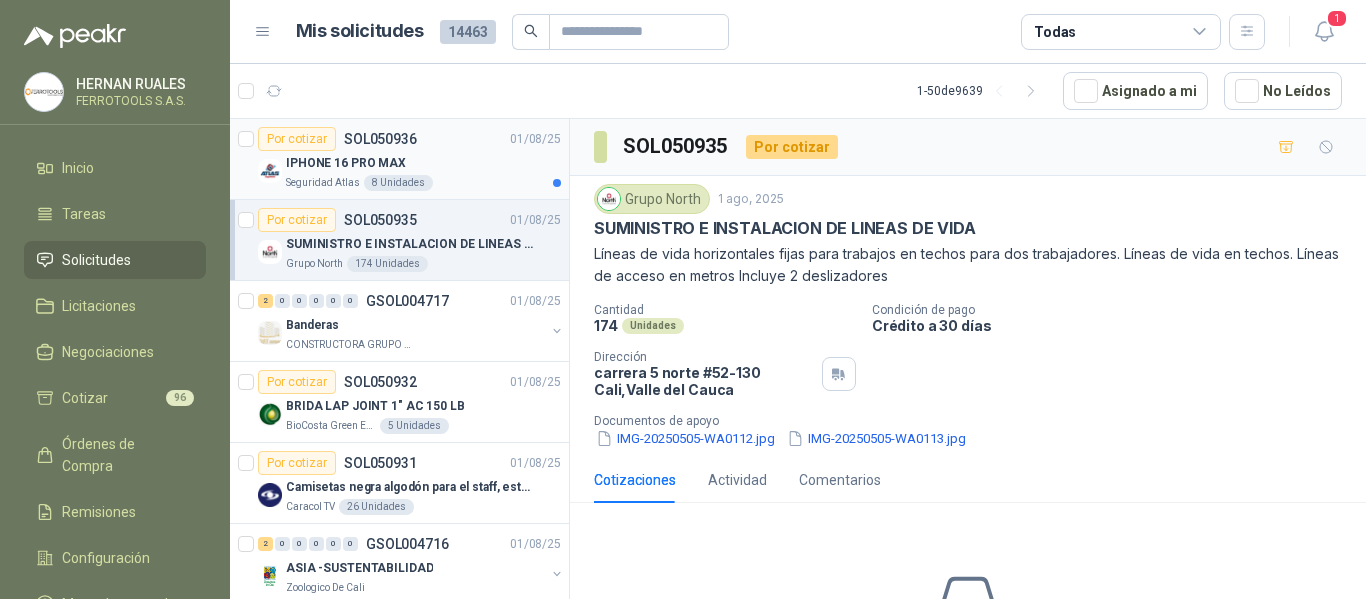 click on "IPHONE 16 PRO MAX" at bounding box center [423, 163] 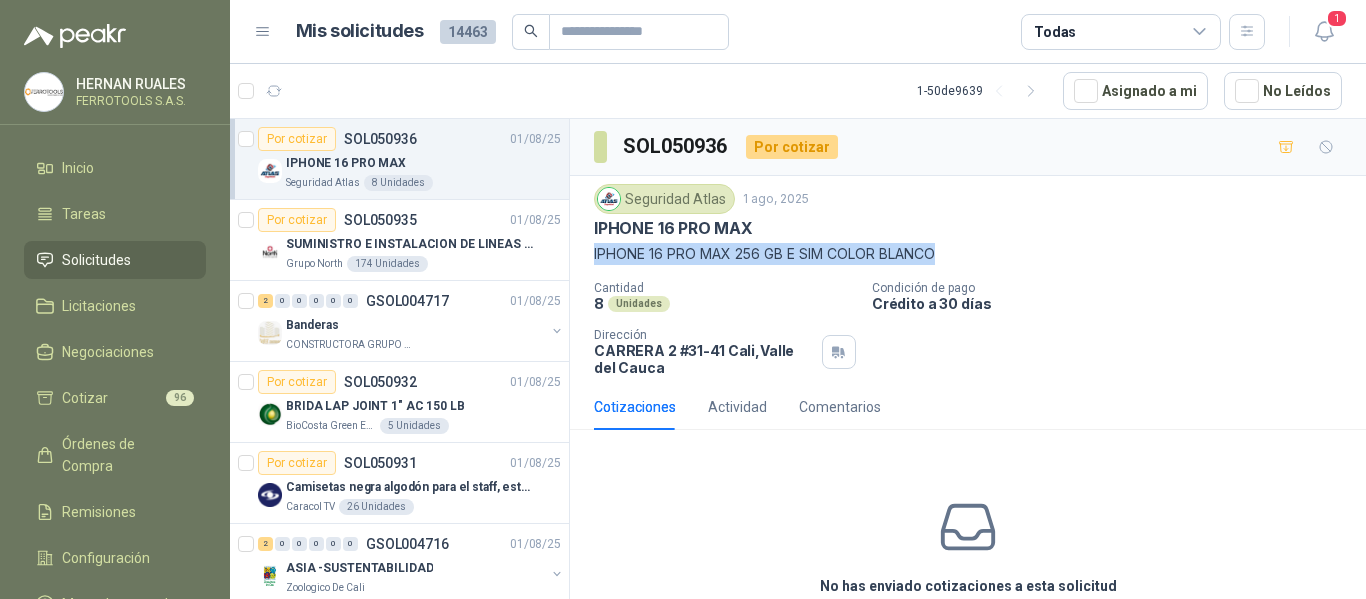 drag, startPoint x: 595, startPoint y: 256, endPoint x: 943, endPoint y: 258, distance: 348.00574 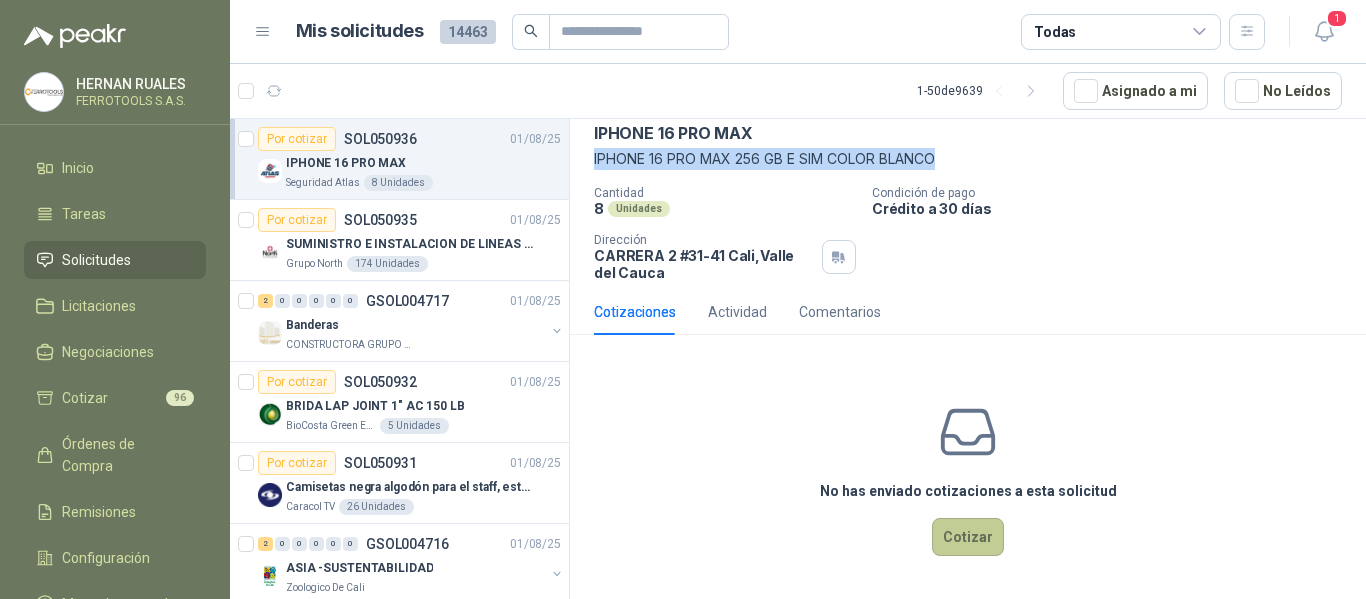 click on "Cotizar" at bounding box center [968, 537] 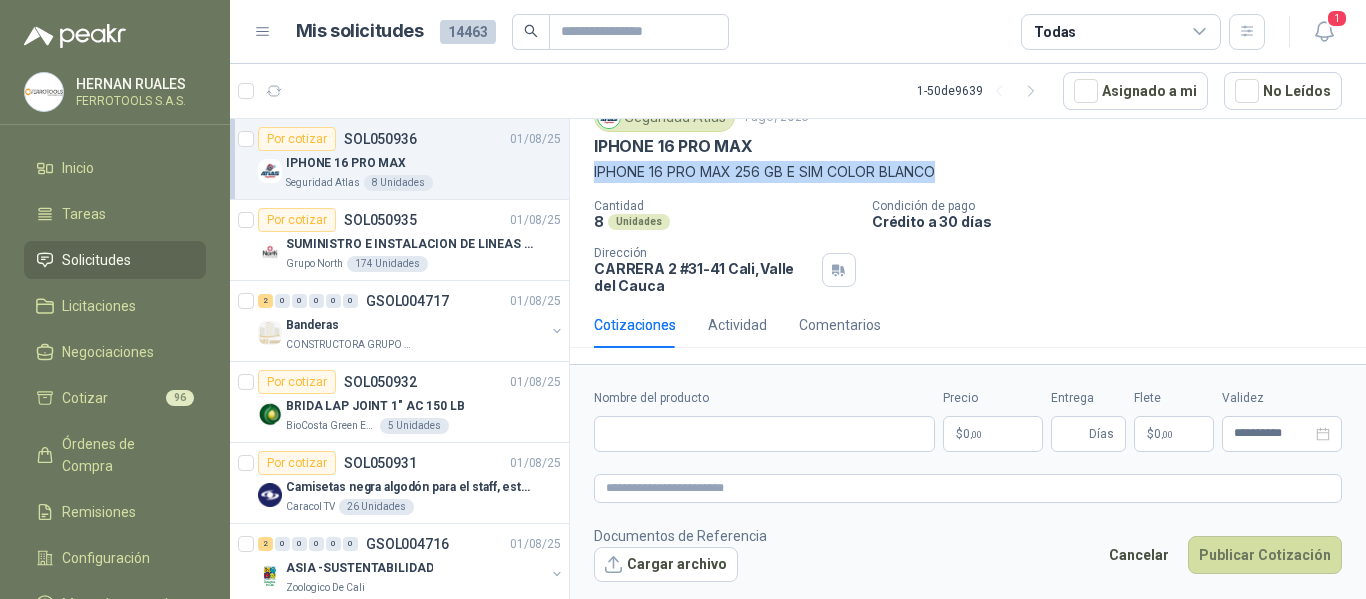 type 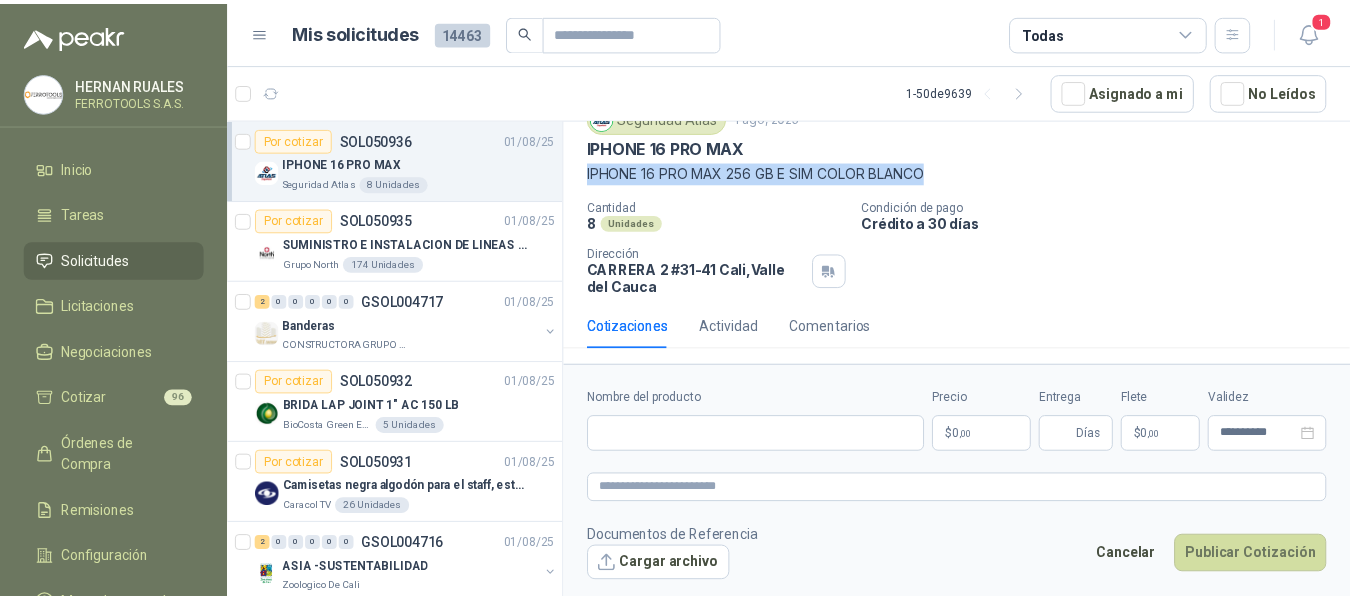 scroll, scrollTop: 82, scrollLeft: 0, axis: vertical 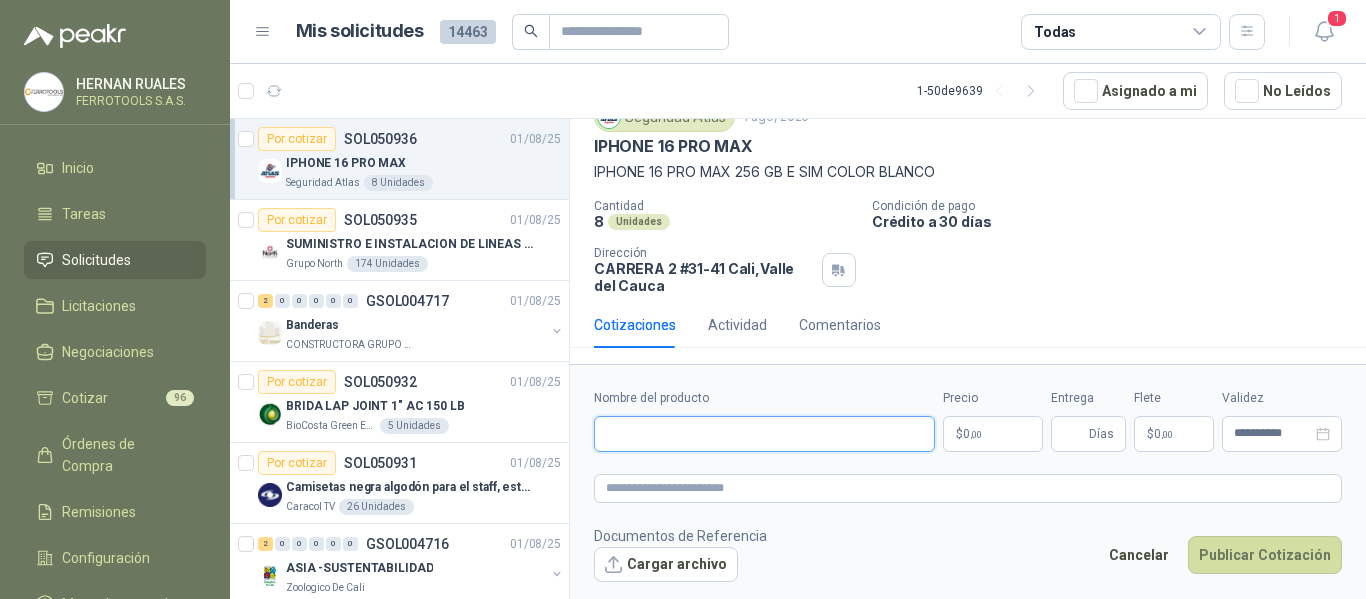 click on "Nombre del producto" at bounding box center [764, 434] 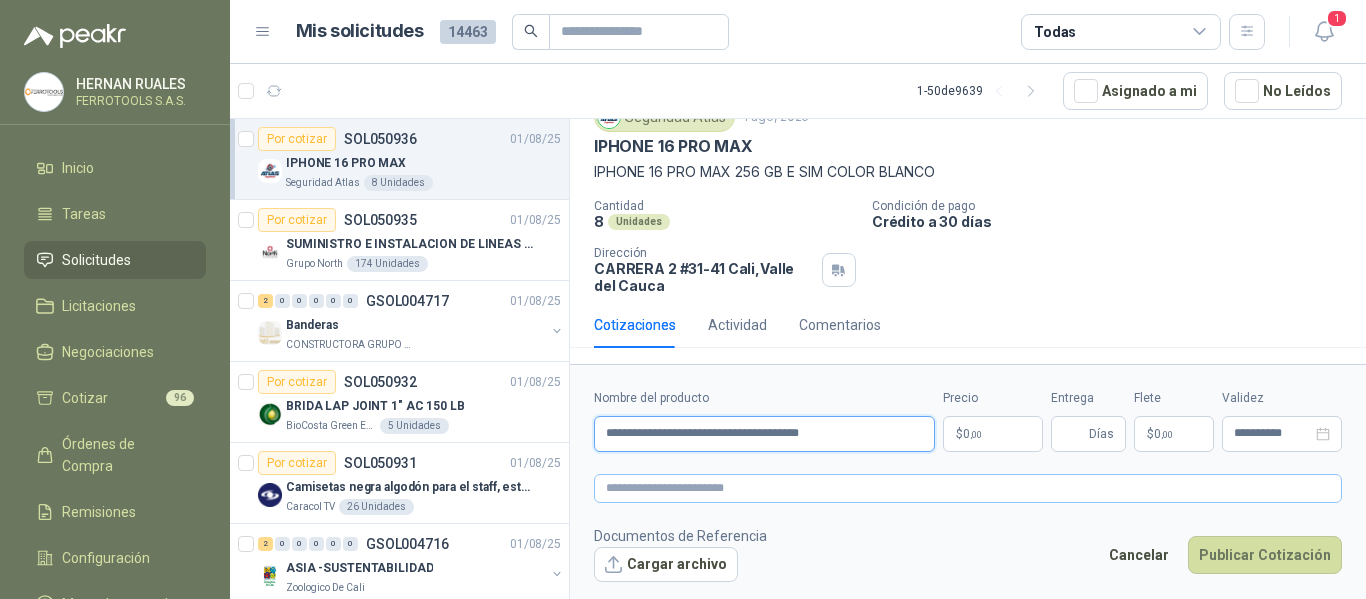 type on "**********" 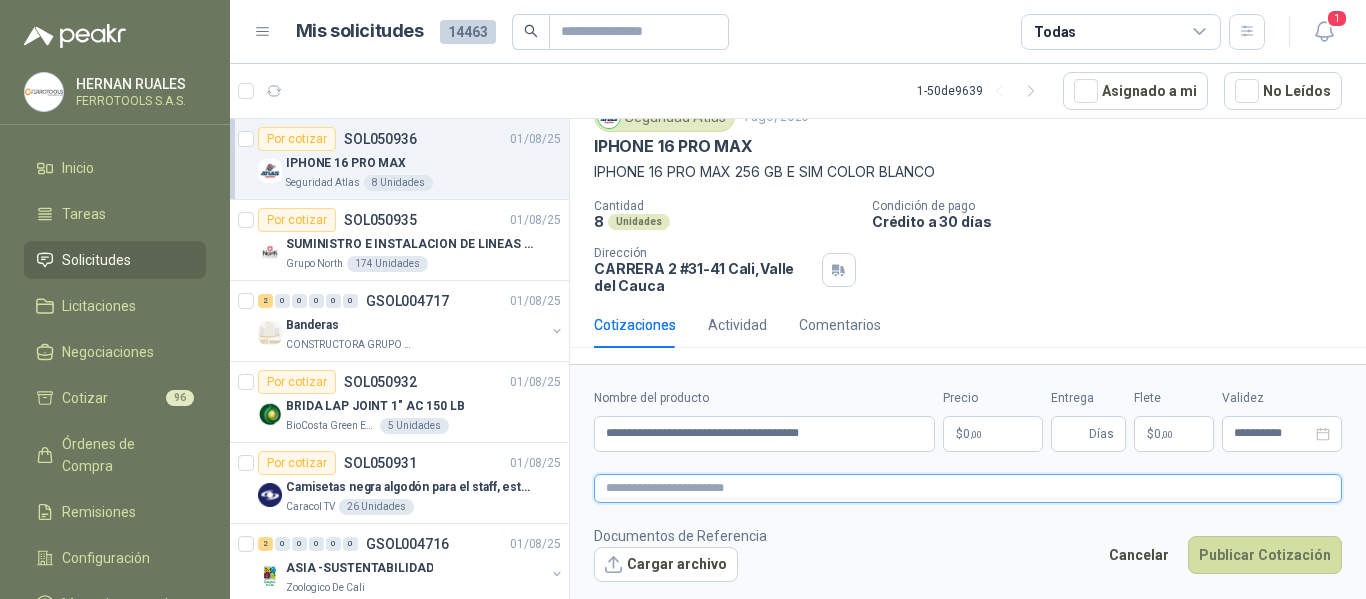 click at bounding box center [968, 488] 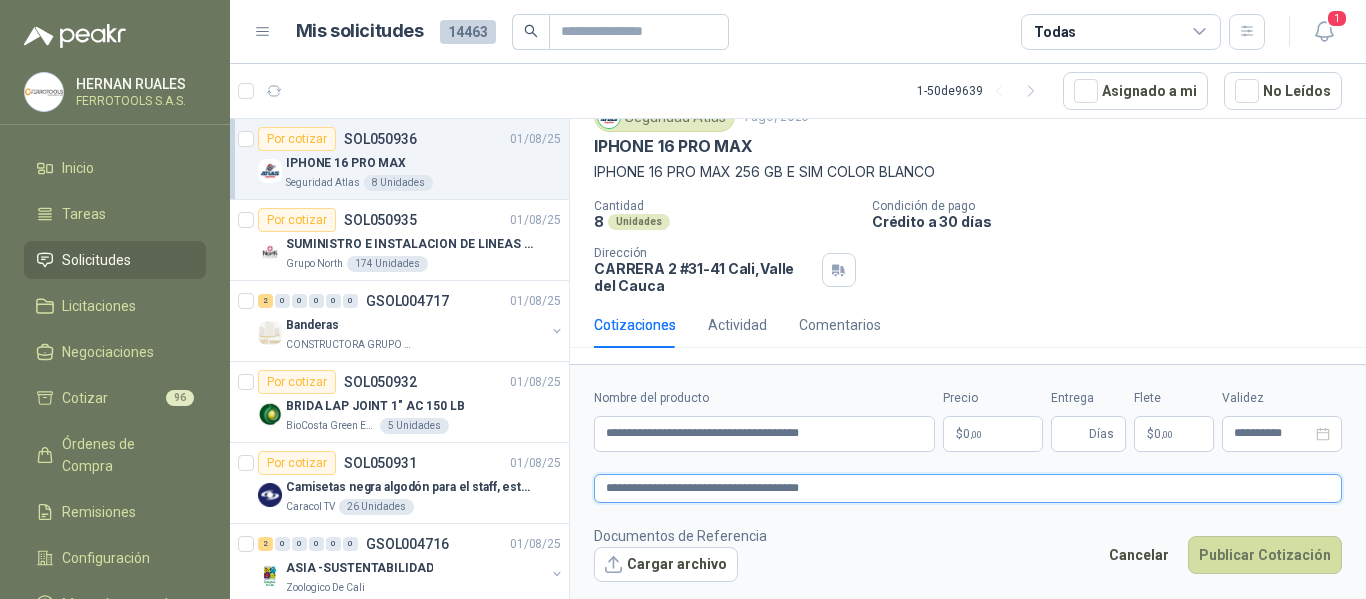 type on "**********" 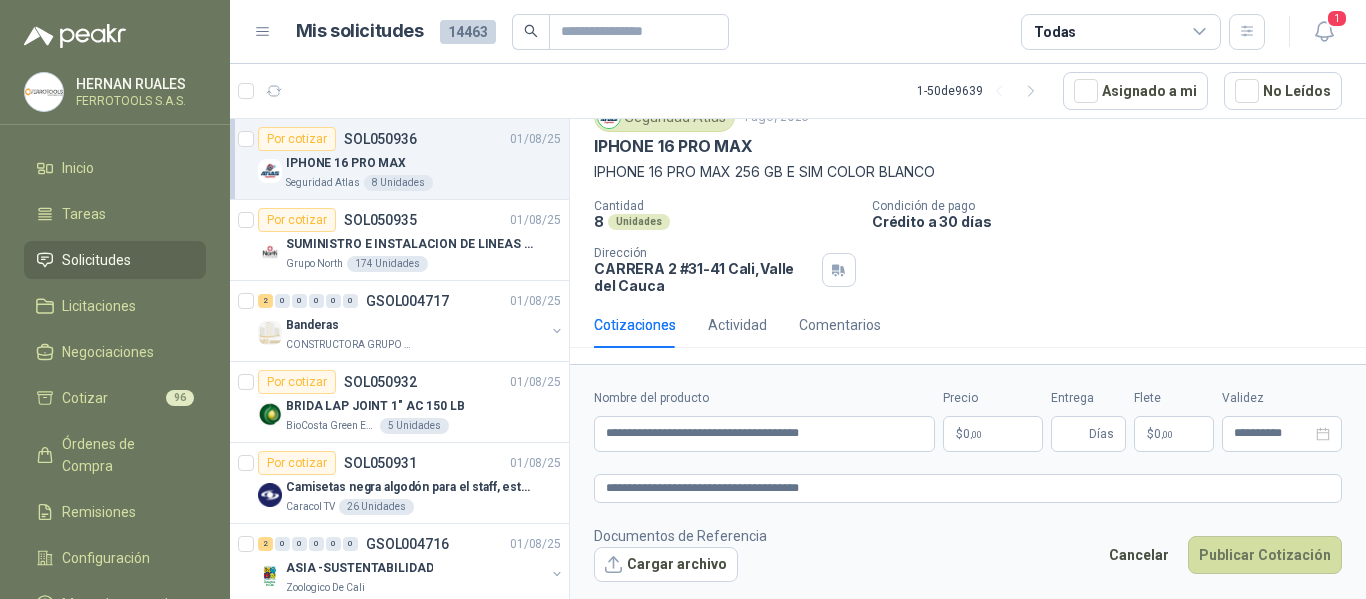 click on "$  0 ,00" at bounding box center (993, 434) 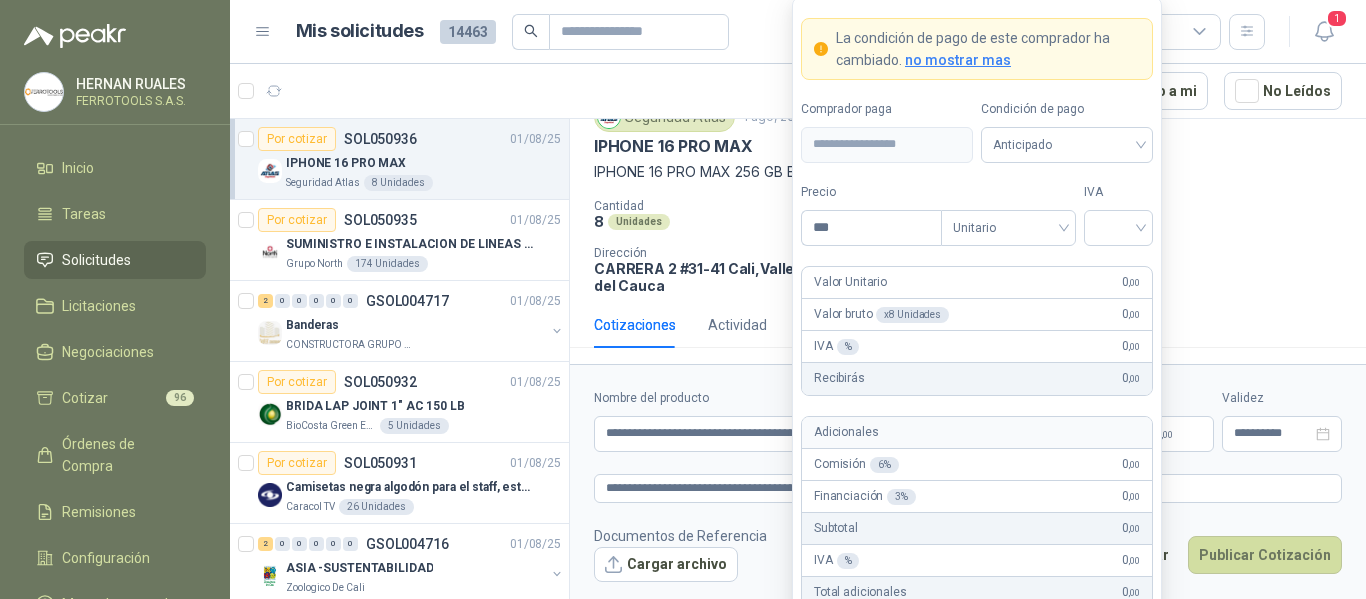 type 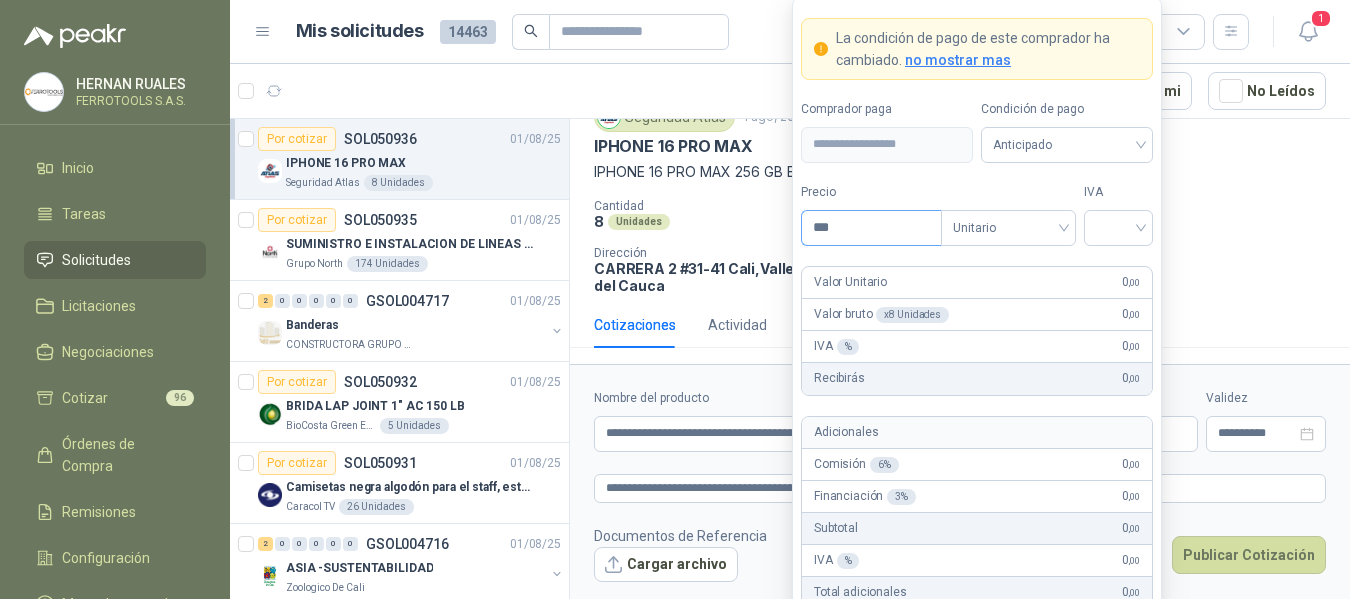 click on "***" at bounding box center [871, 228] 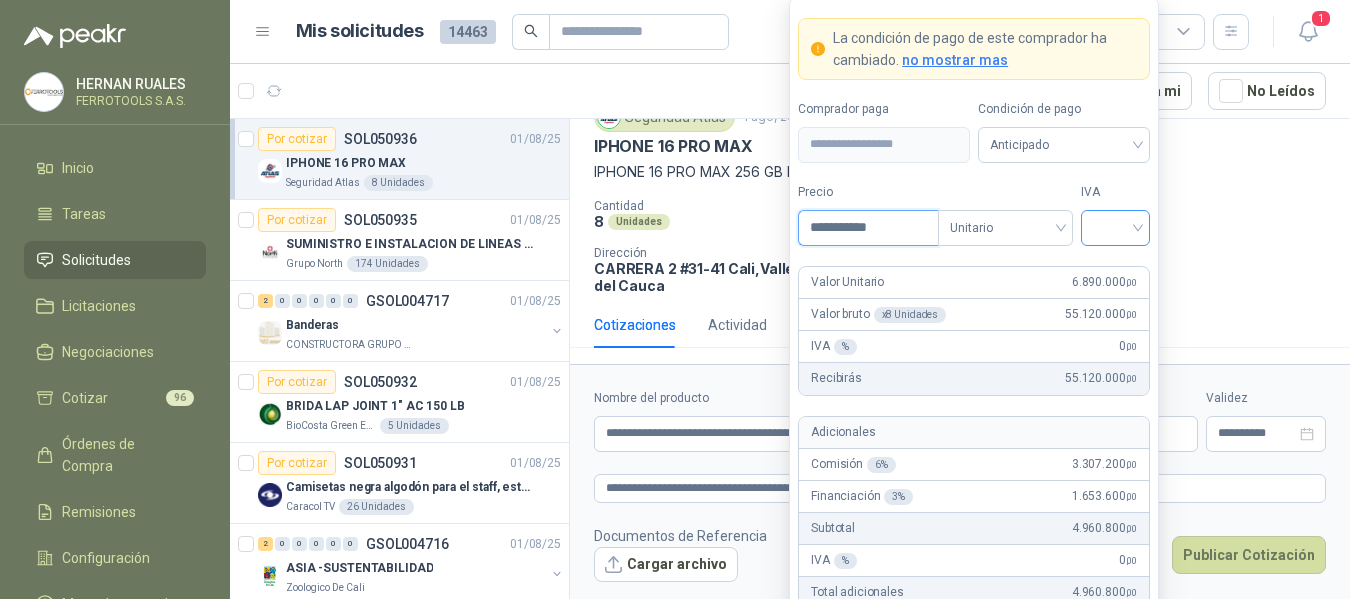 type on "**********" 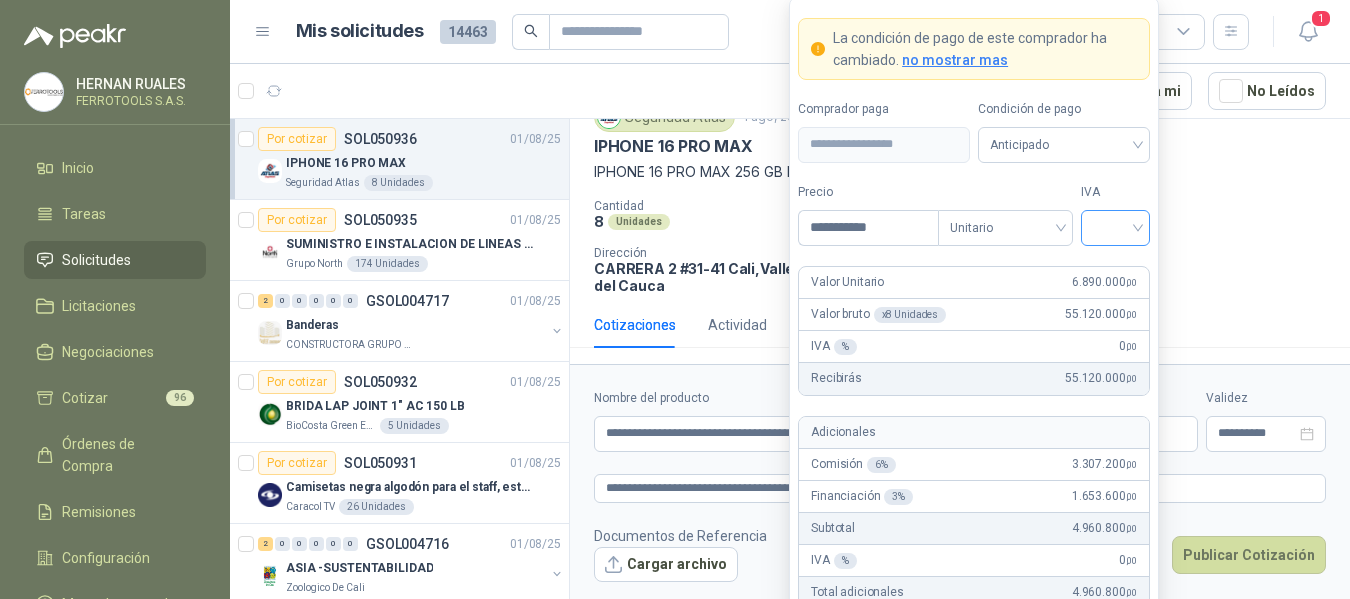 click at bounding box center [1115, 226] 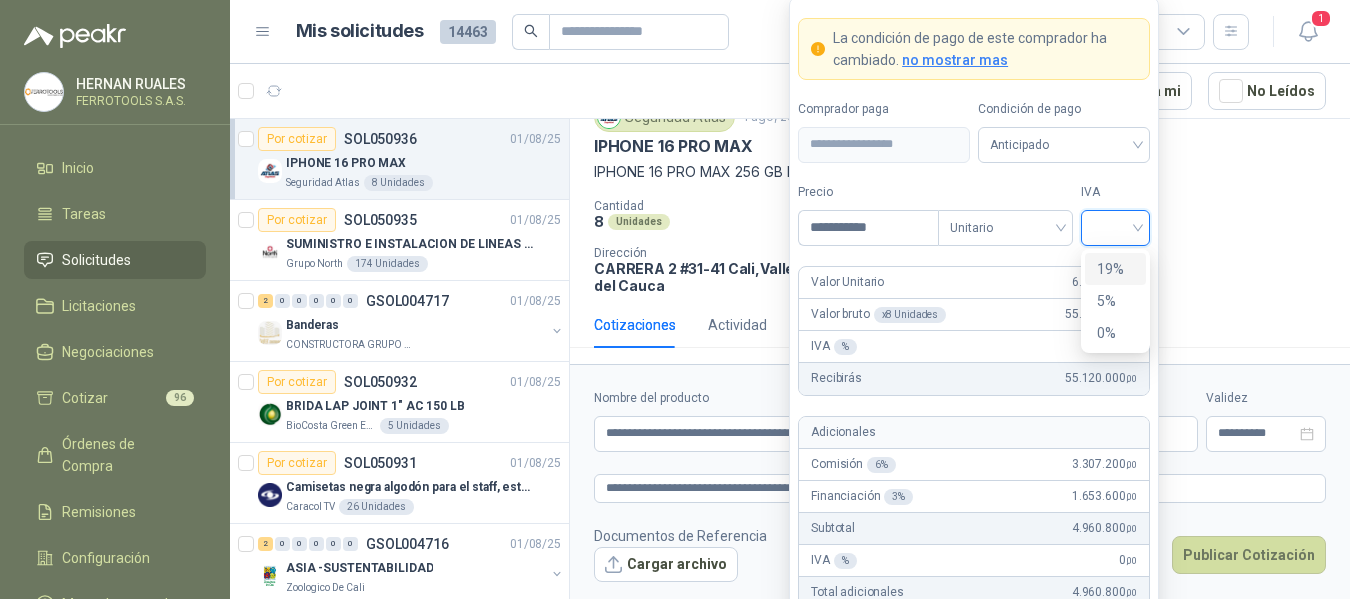click on "19%" at bounding box center [1115, 269] 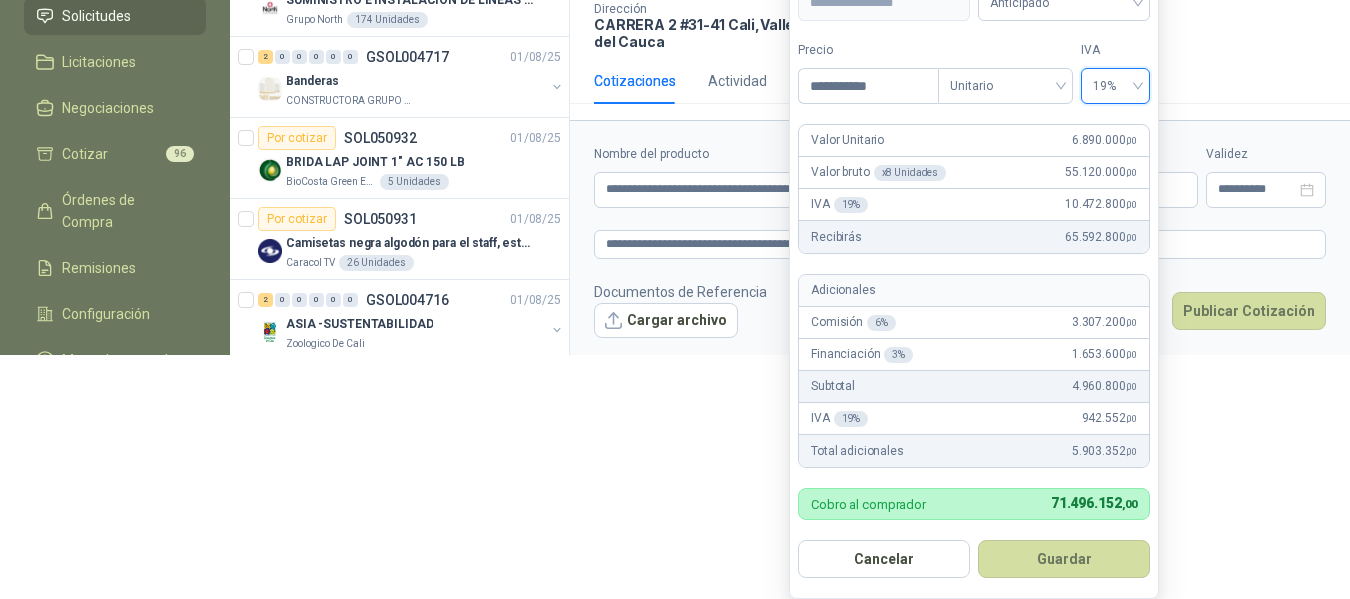 scroll, scrollTop: 253, scrollLeft: 0, axis: vertical 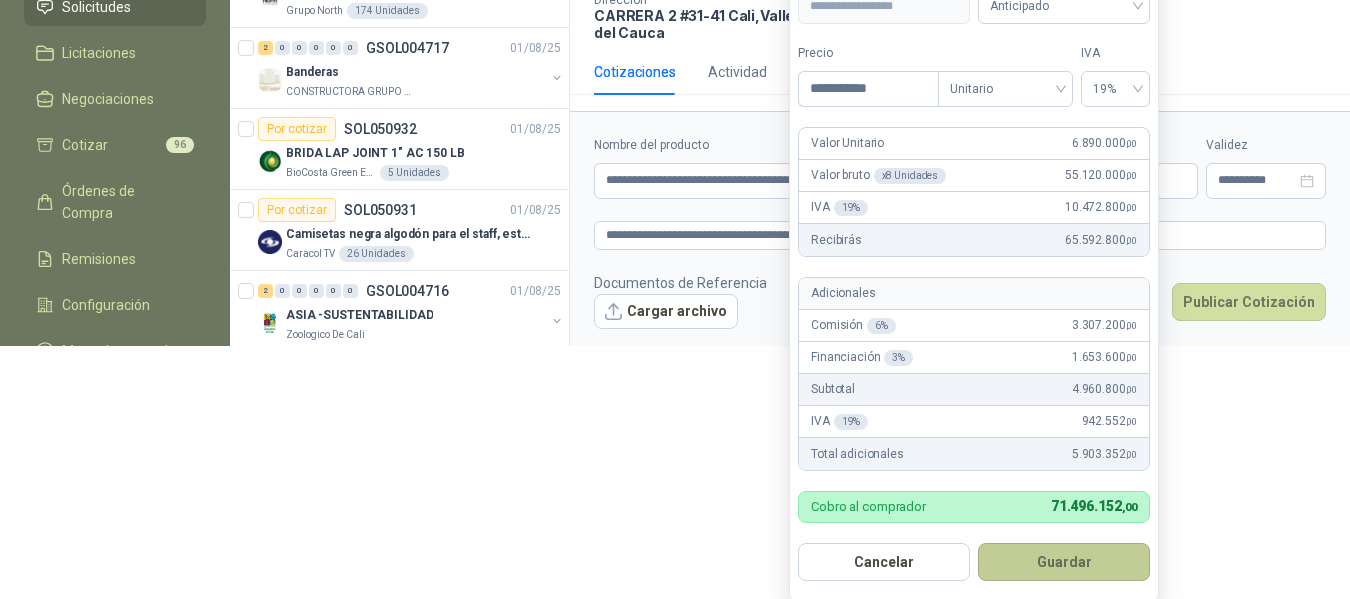 click on "Guardar" at bounding box center [1064, 562] 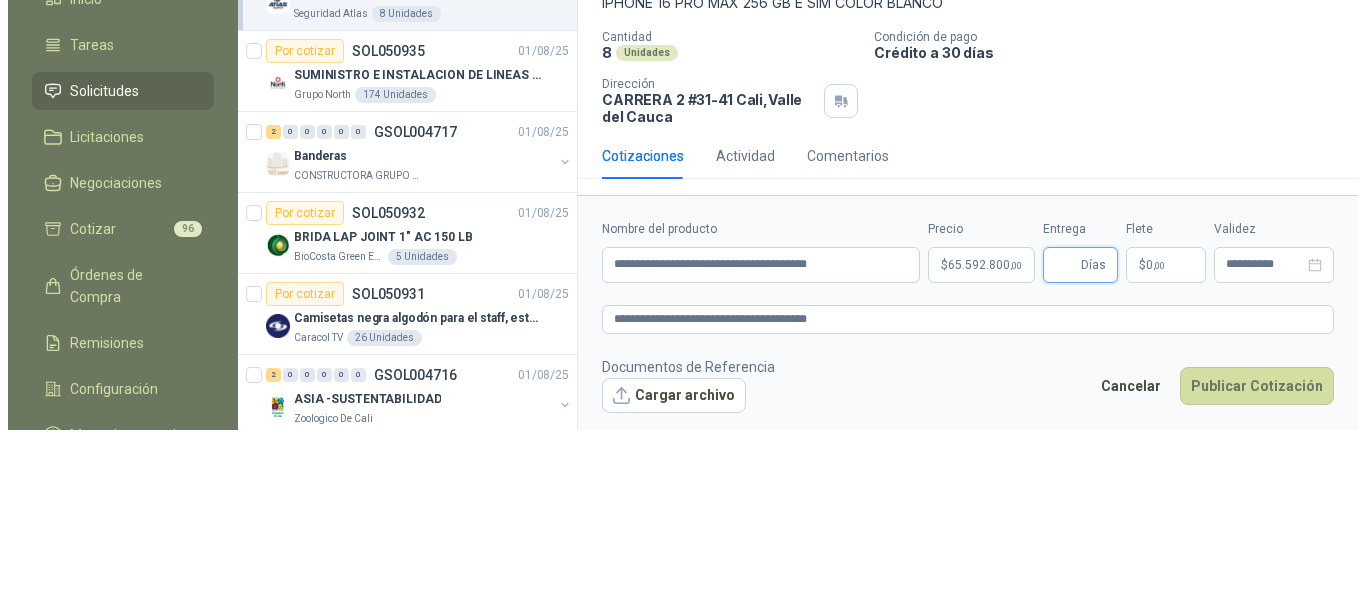 scroll, scrollTop: 0, scrollLeft: 0, axis: both 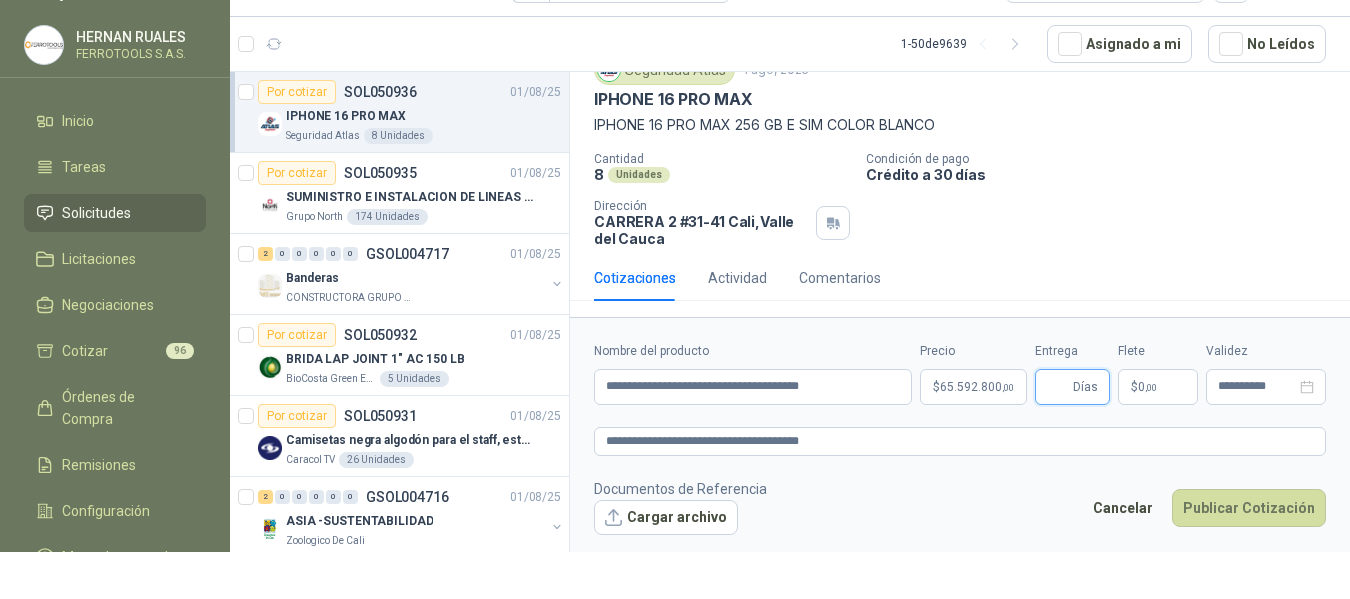 type 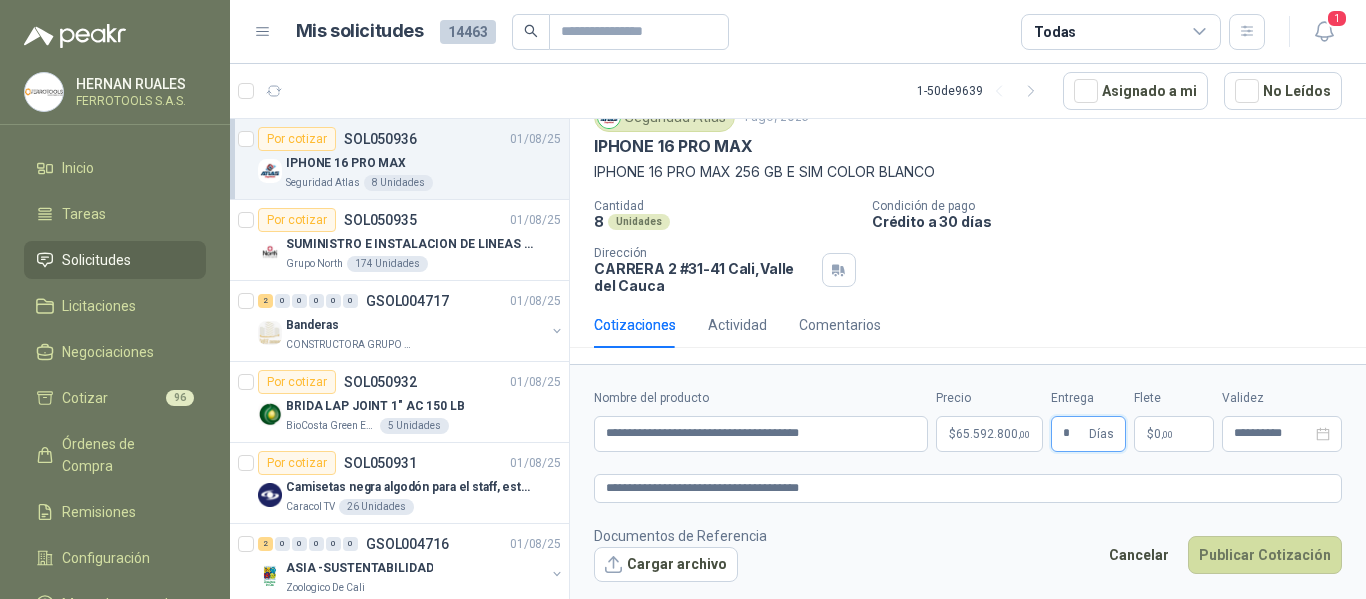 type on "*" 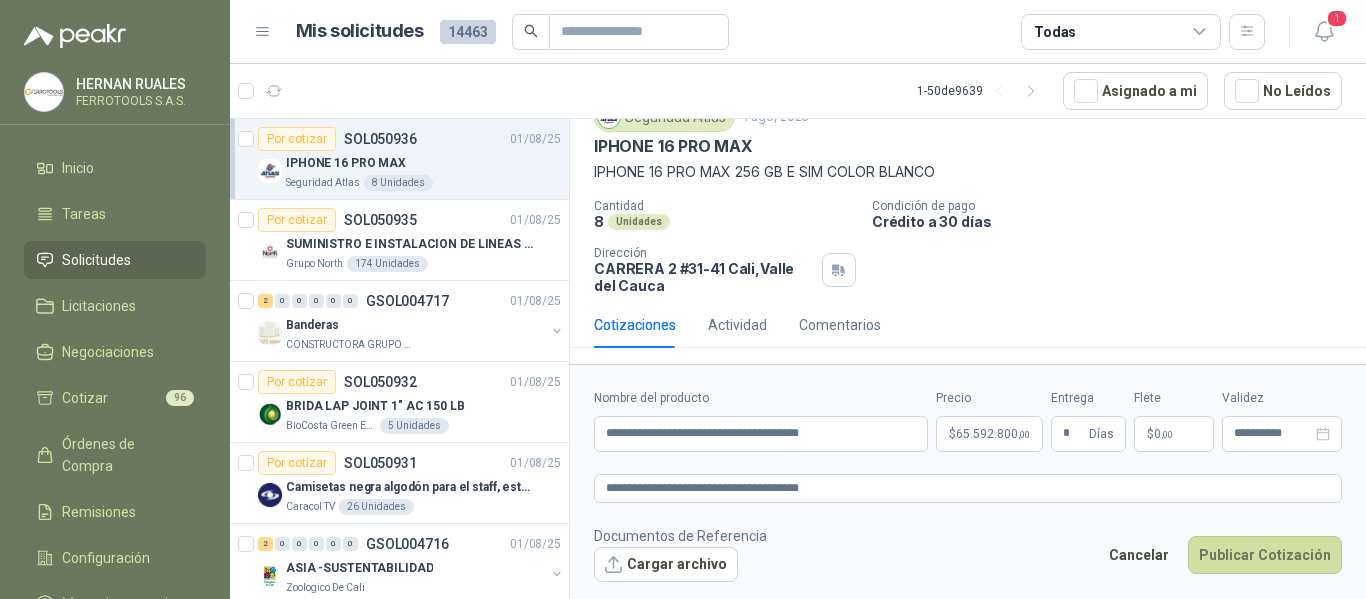 click on "Documentos de Referencia Cargar archivo Cancelar Publicar Cotización" at bounding box center (968, 554) 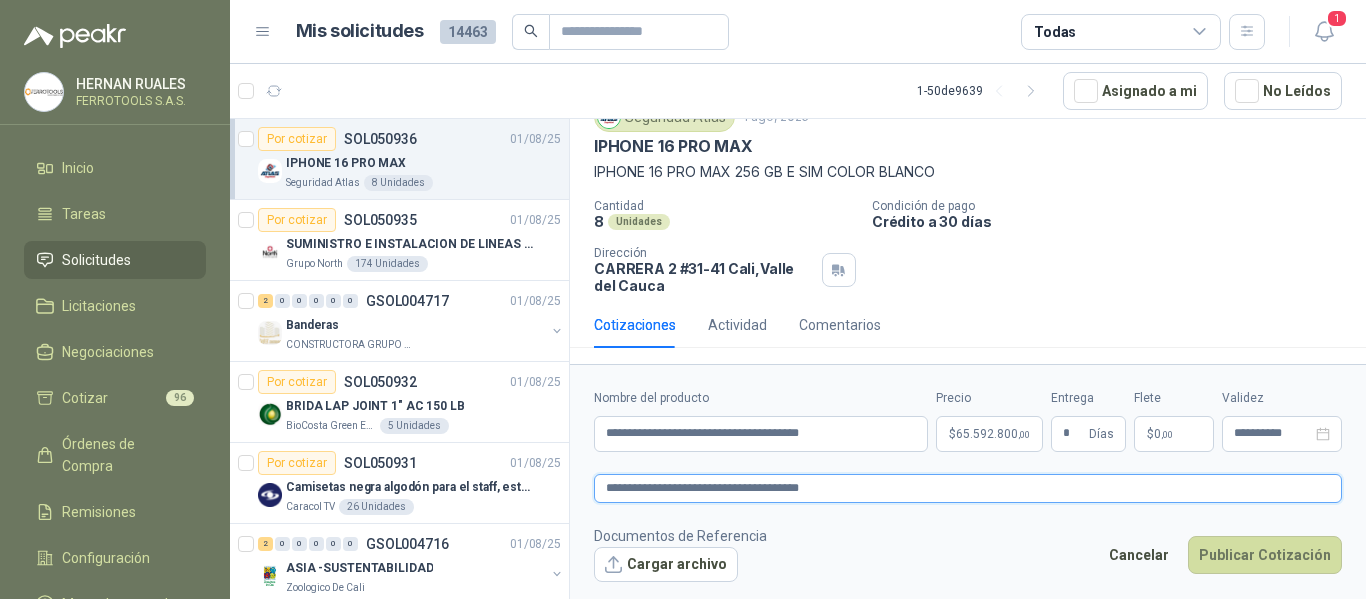 click on "**********" at bounding box center [968, 488] 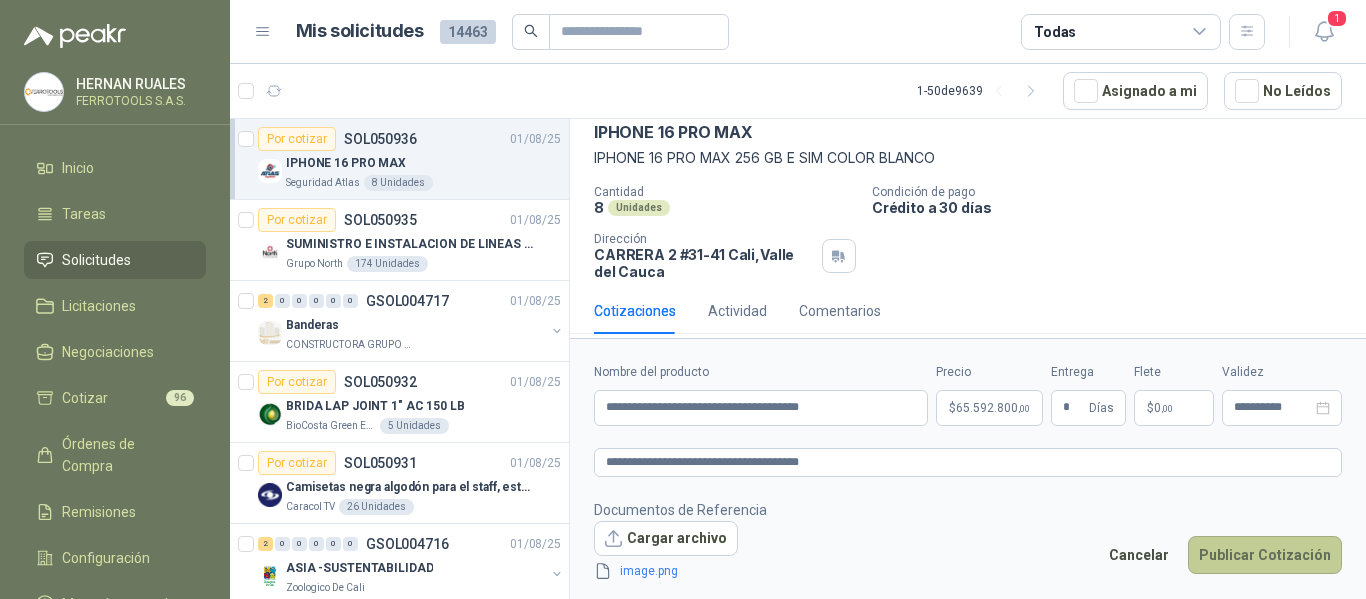 click on "Publicar Cotización" at bounding box center [1265, 555] 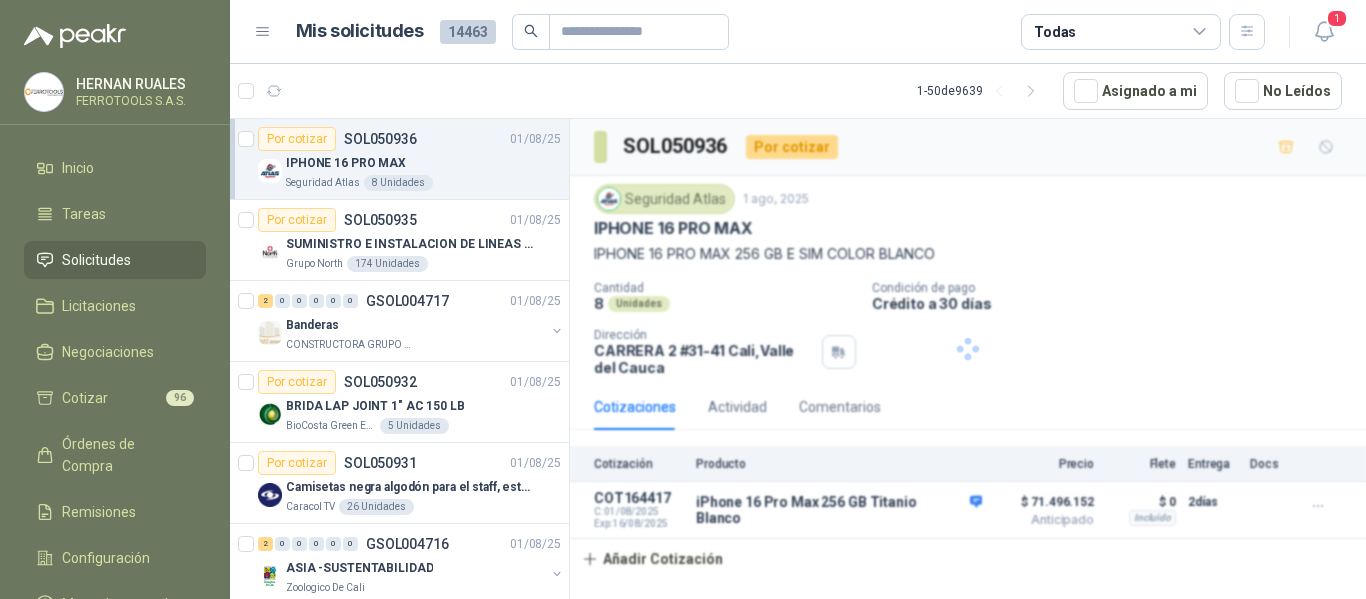 scroll, scrollTop: 0, scrollLeft: 0, axis: both 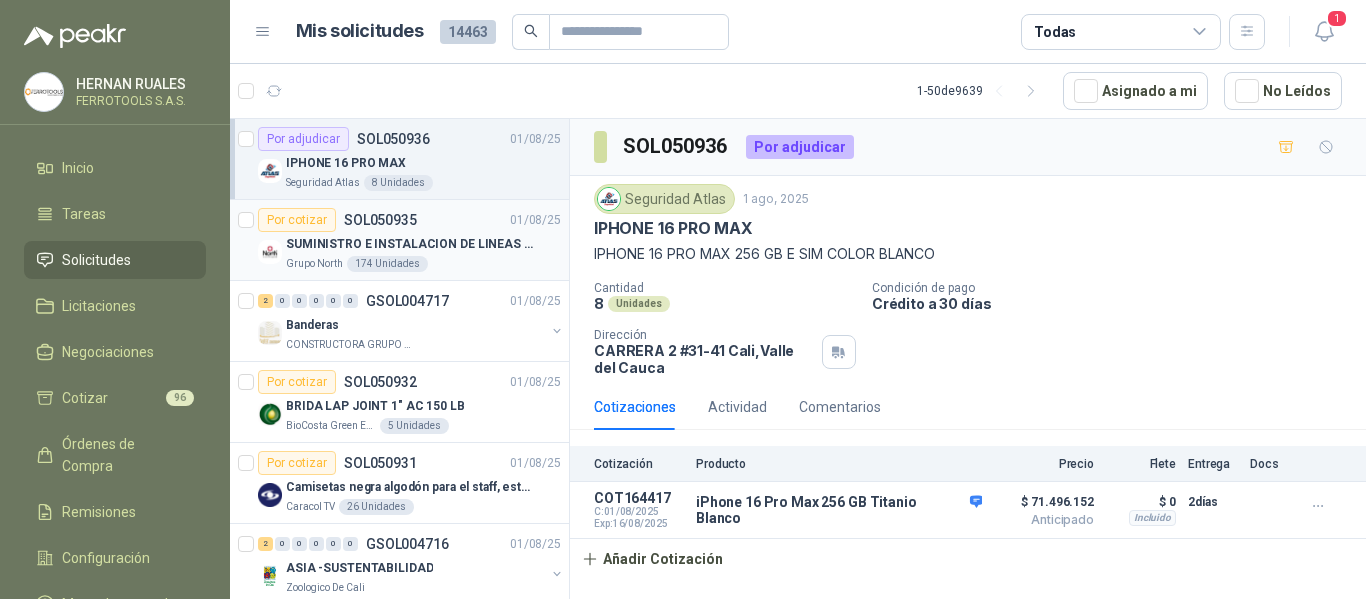 click on "Grupo North 174   Unidades" at bounding box center [423, 264] 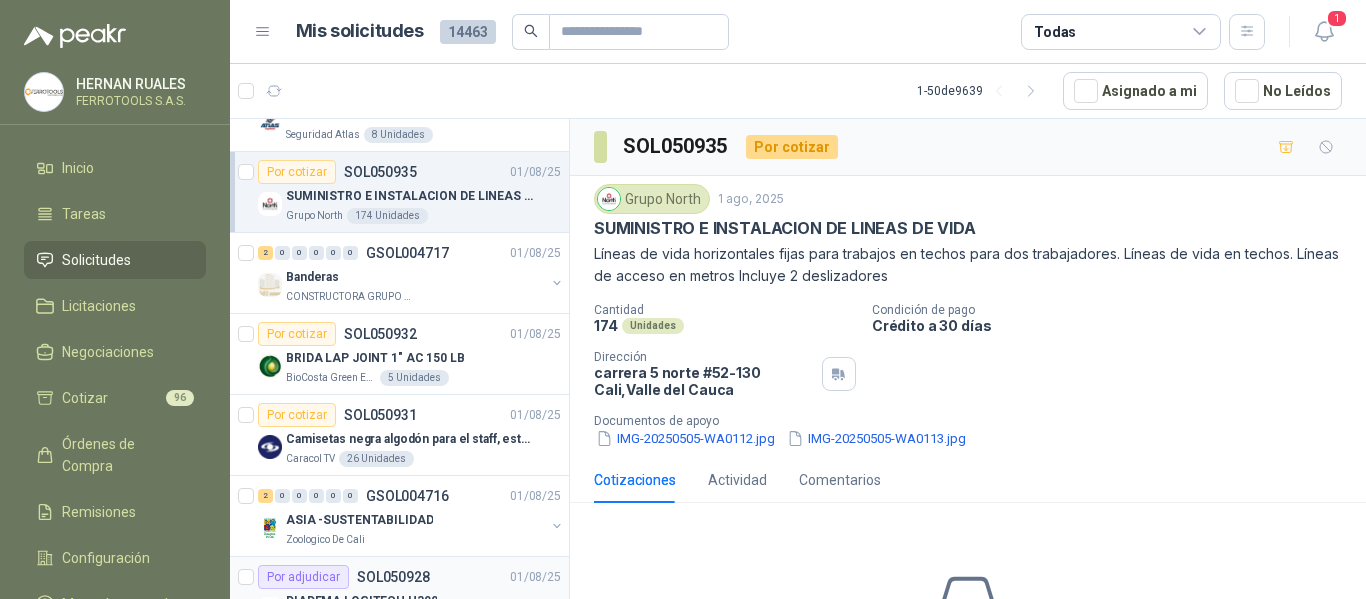 scroll, scrollTop: 0, scrollLeft: 0, axis: both 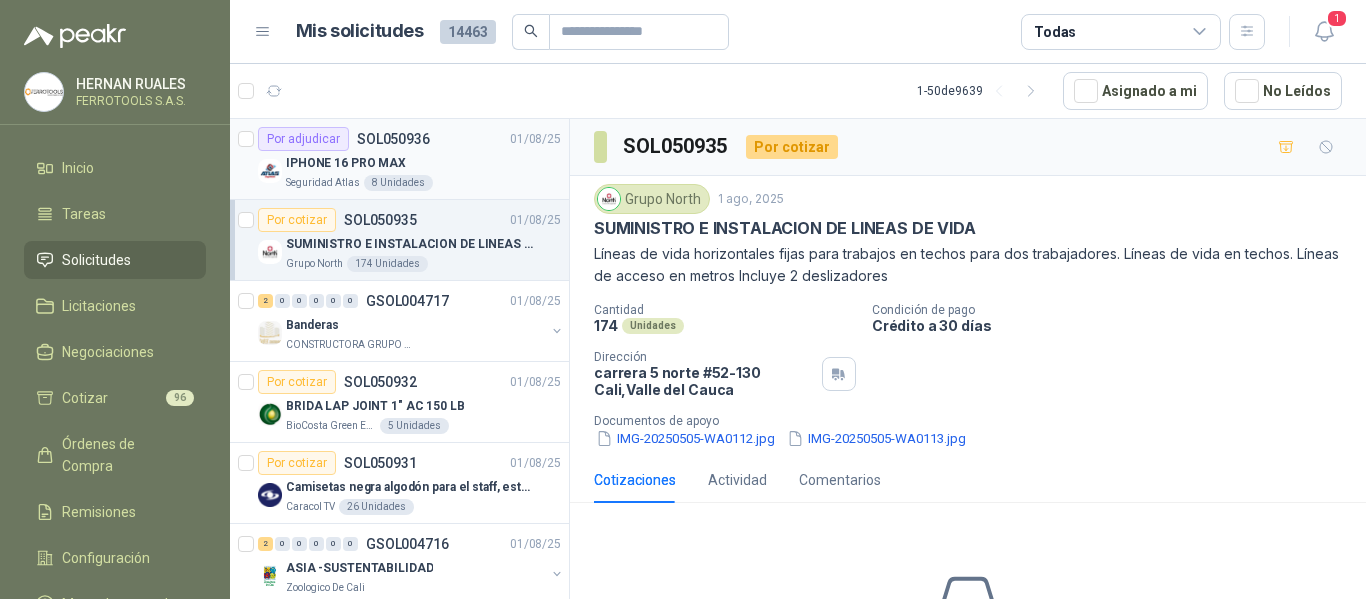 click on "IPHONE 16 PRO MAX" at bounding box center [423, 163] 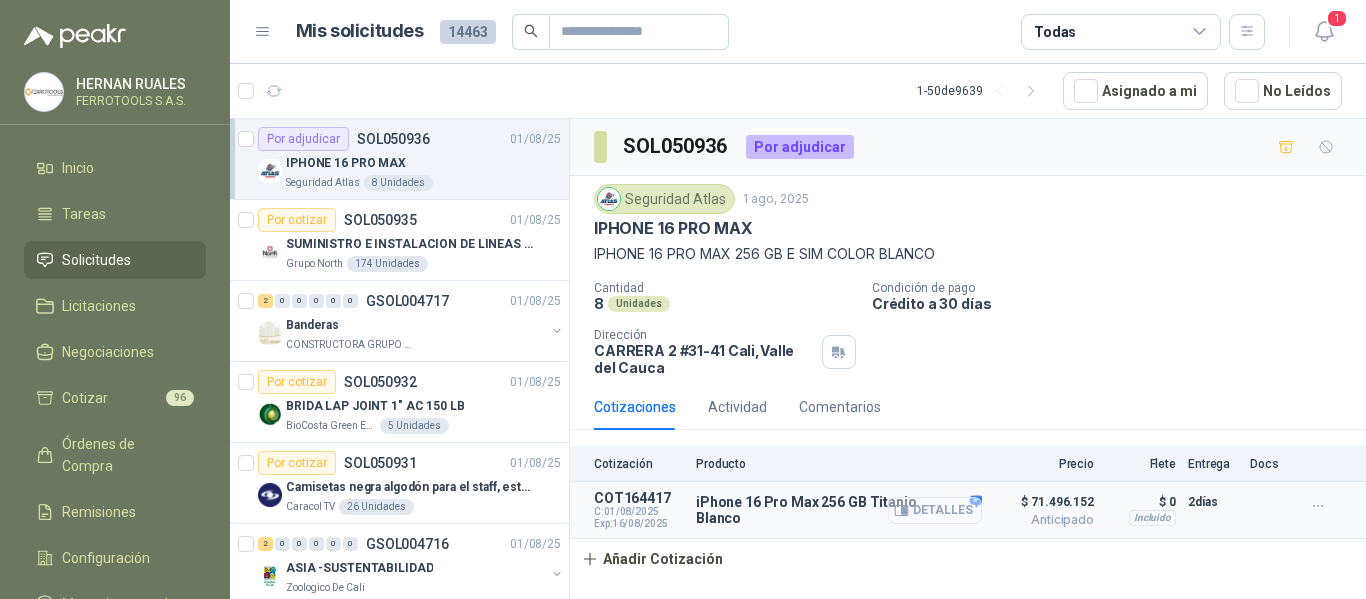 click on "Detalles" at bounding box center [935, 510] 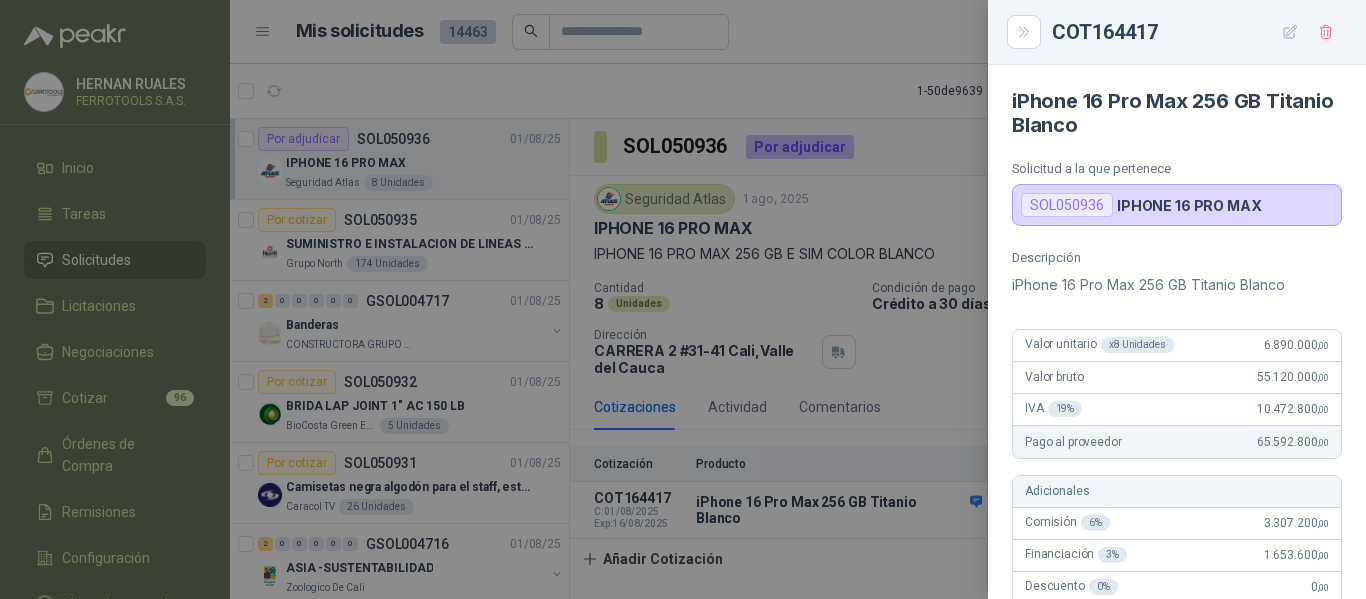 click at bounding box center [683, 299] 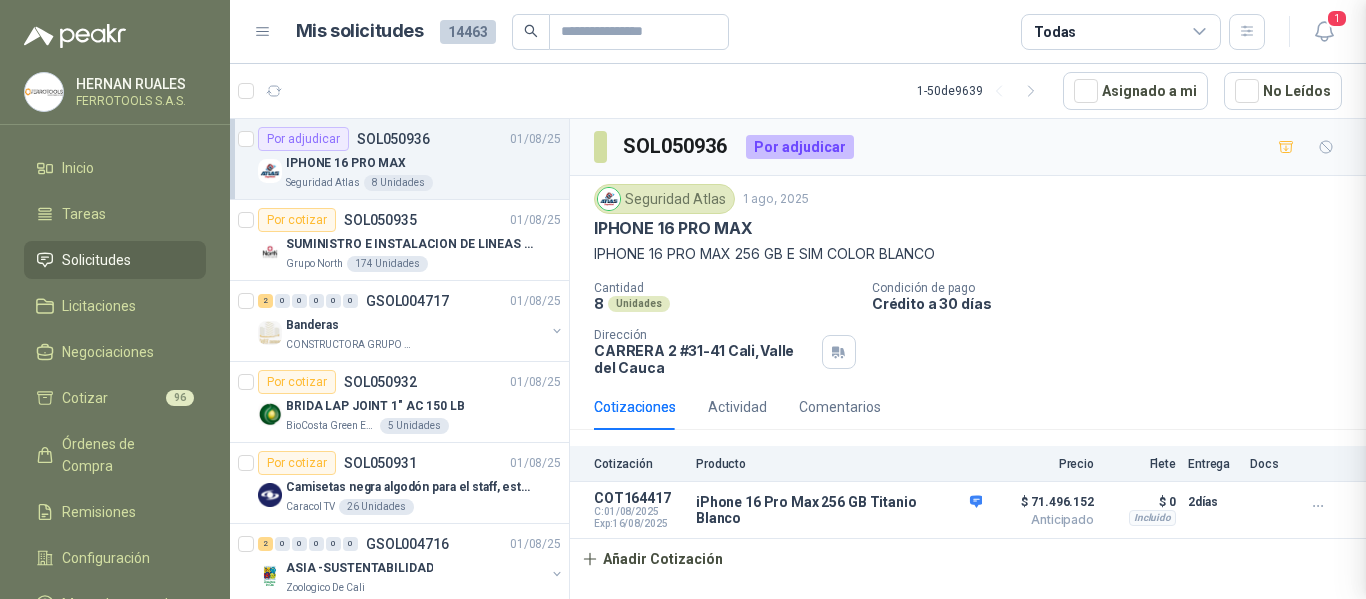 type 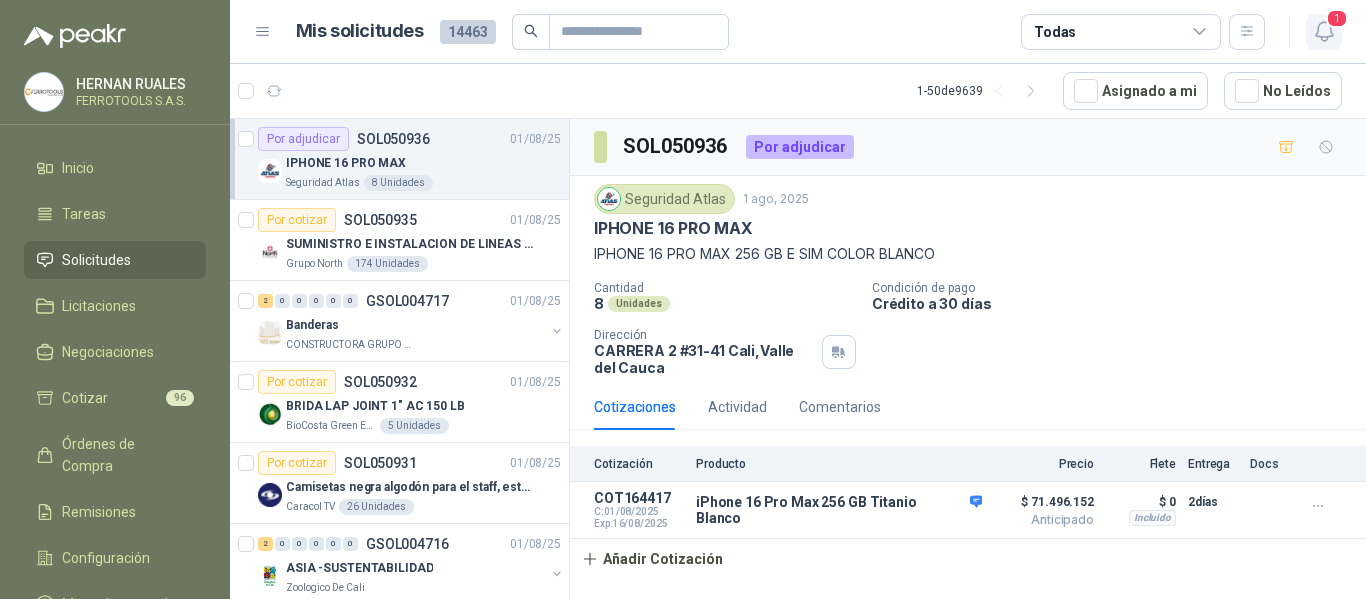 click 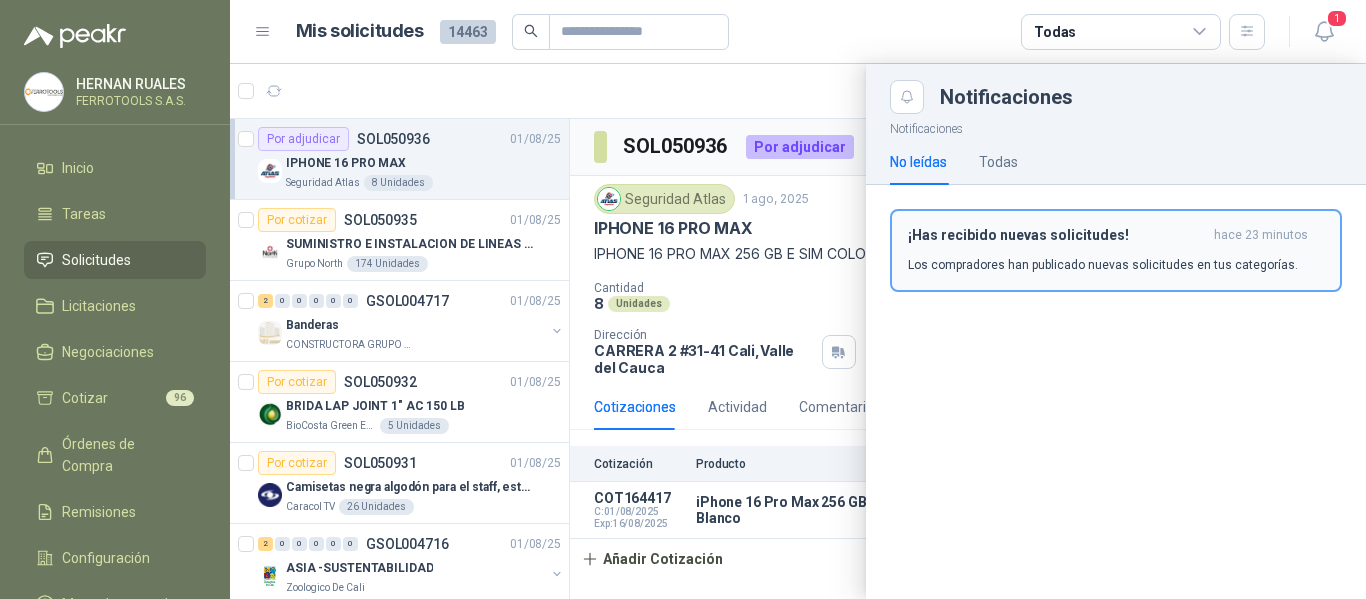 click on "Los compradores han publicado nuevas solicitudes en tus categorías." at bounding box center (1103, 265) 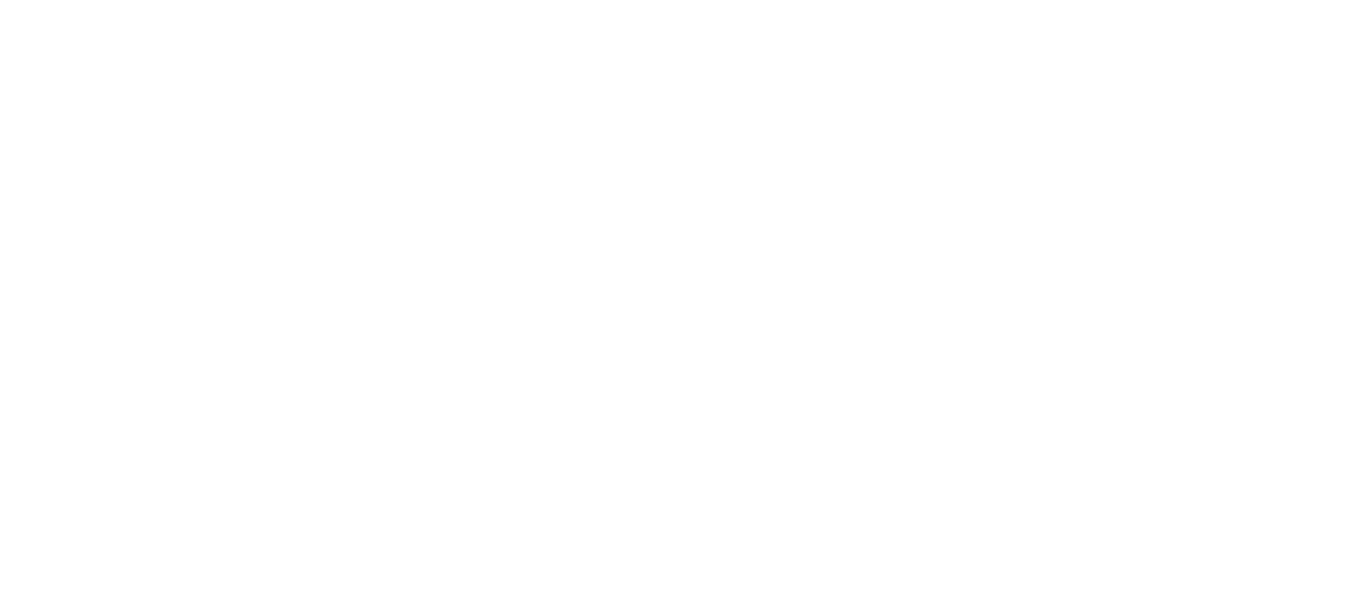scroll, scrollTop: 0, scrollLeft: 0, axis: both 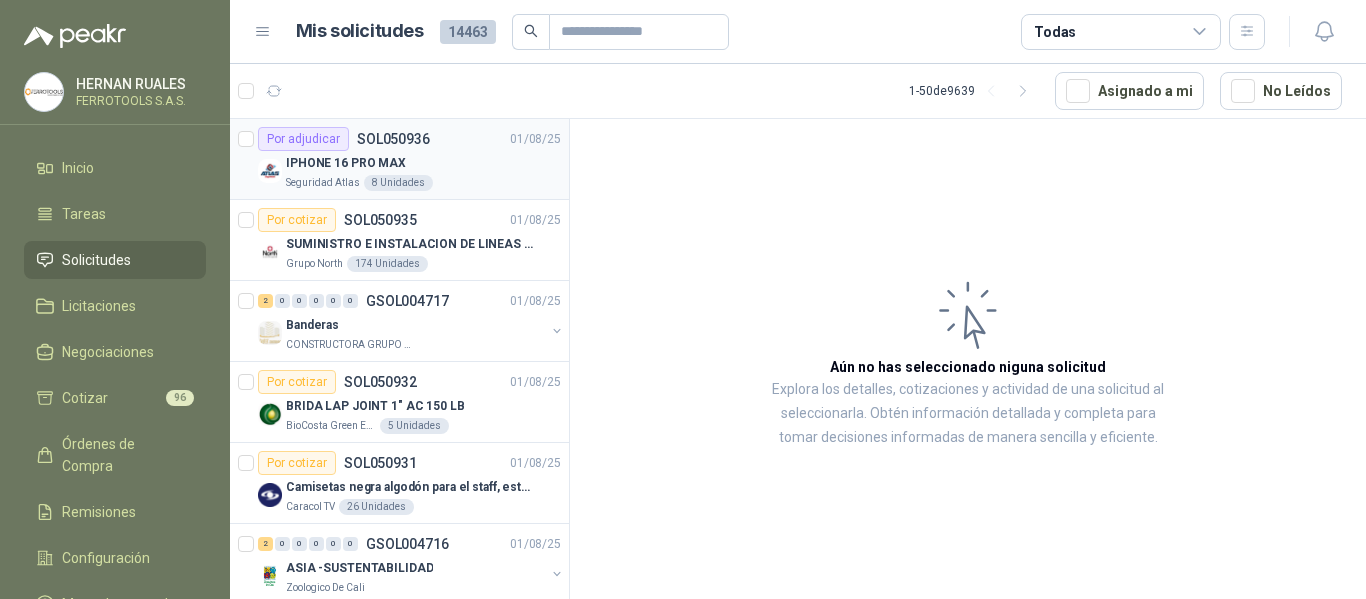 click on "Por adjudicar SOL050936 01/08/25" at bounding box center [409, 139] 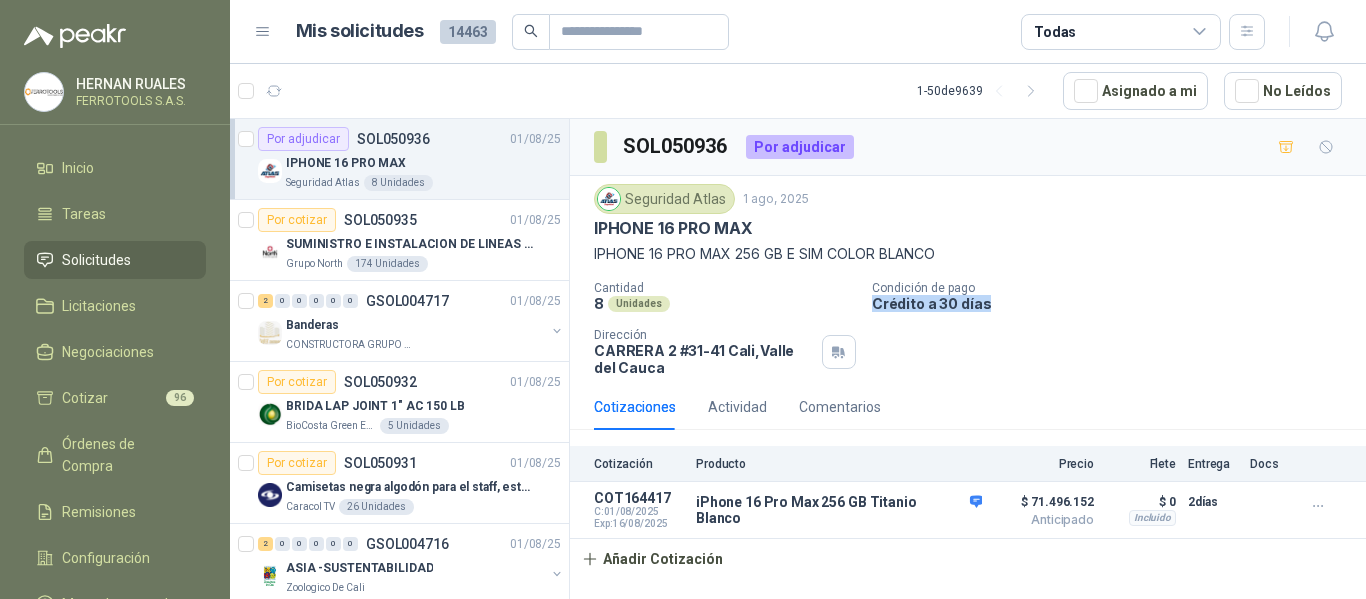 drag, startPoint x: 873, startPoint y: 305, endPoint x: 989, endPoint y: 315, distance: 116.43024 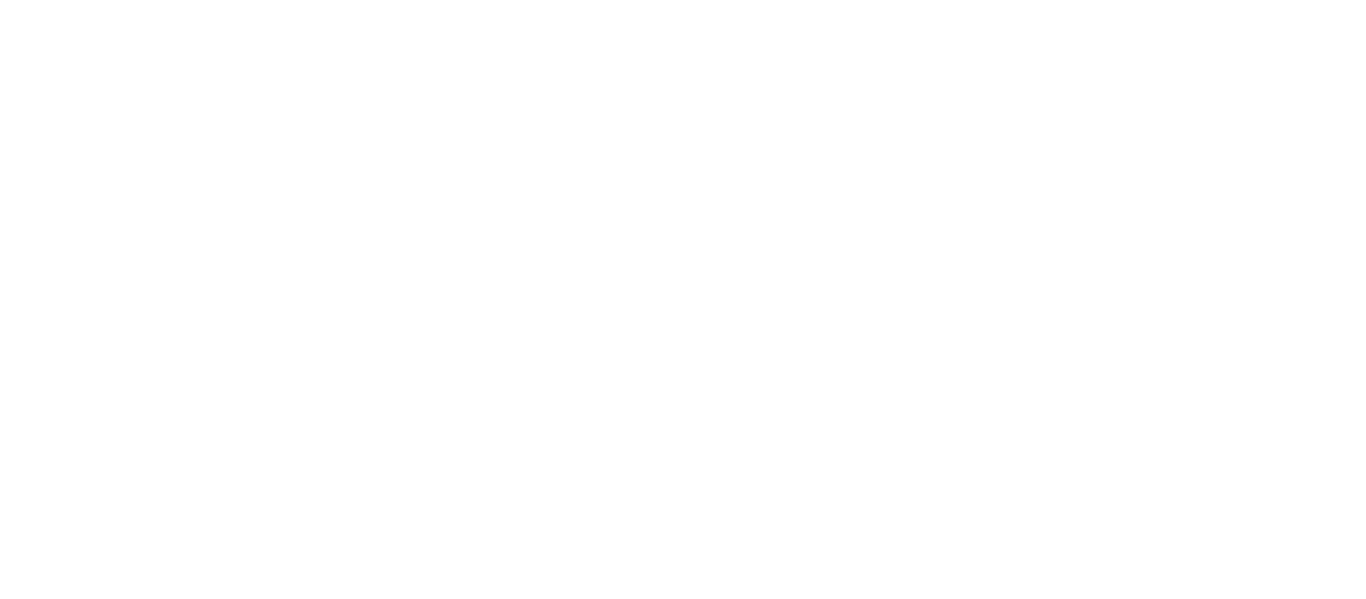 scroll, scrollTop: 0, scrollLeft: 0, axis: both 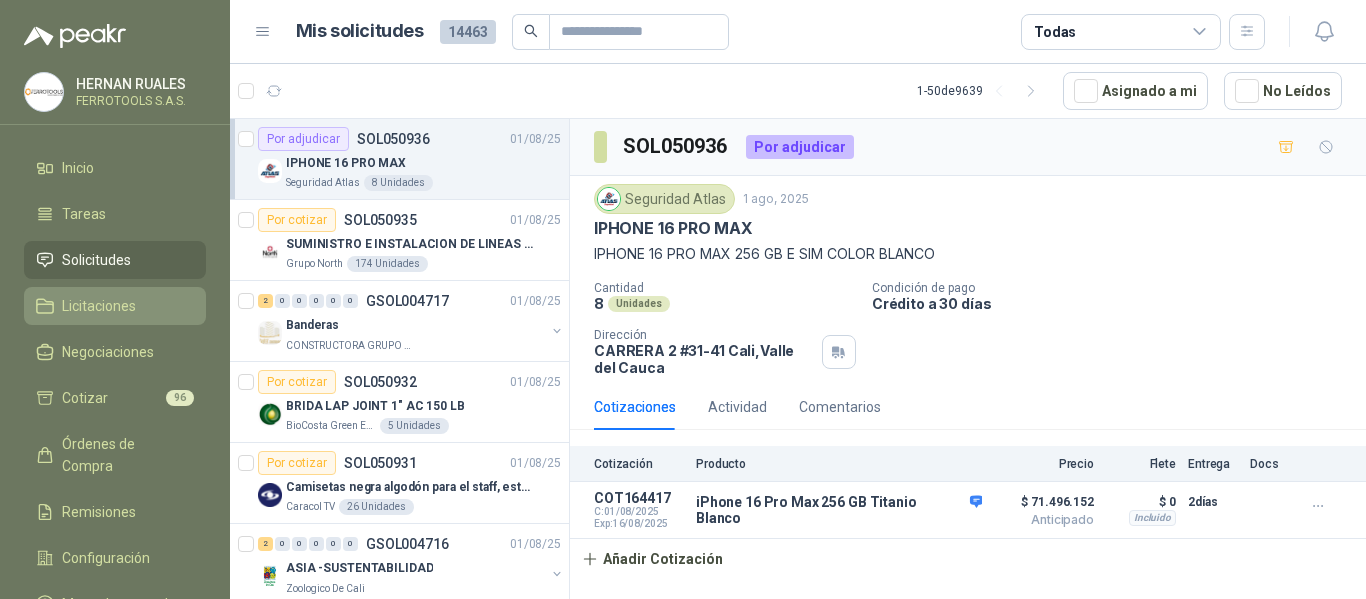 click on "Licitaciones" at bounding box center [115, 306] 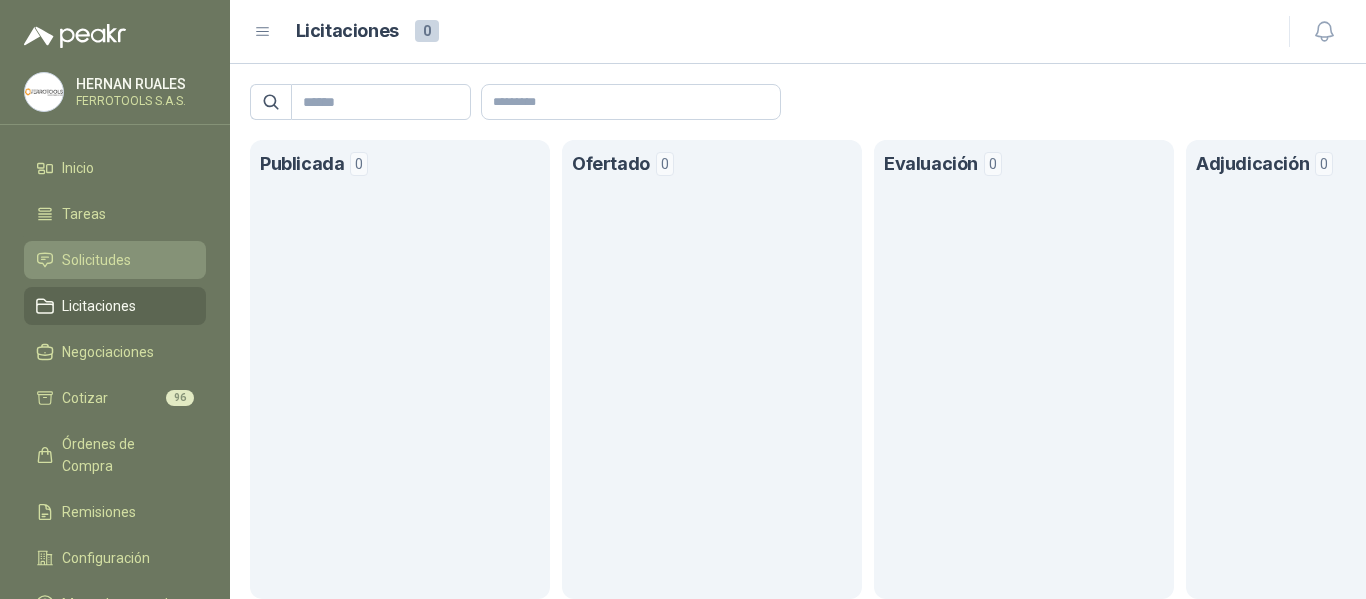 click on "Solicitudes" at bounding box center (115, 260) 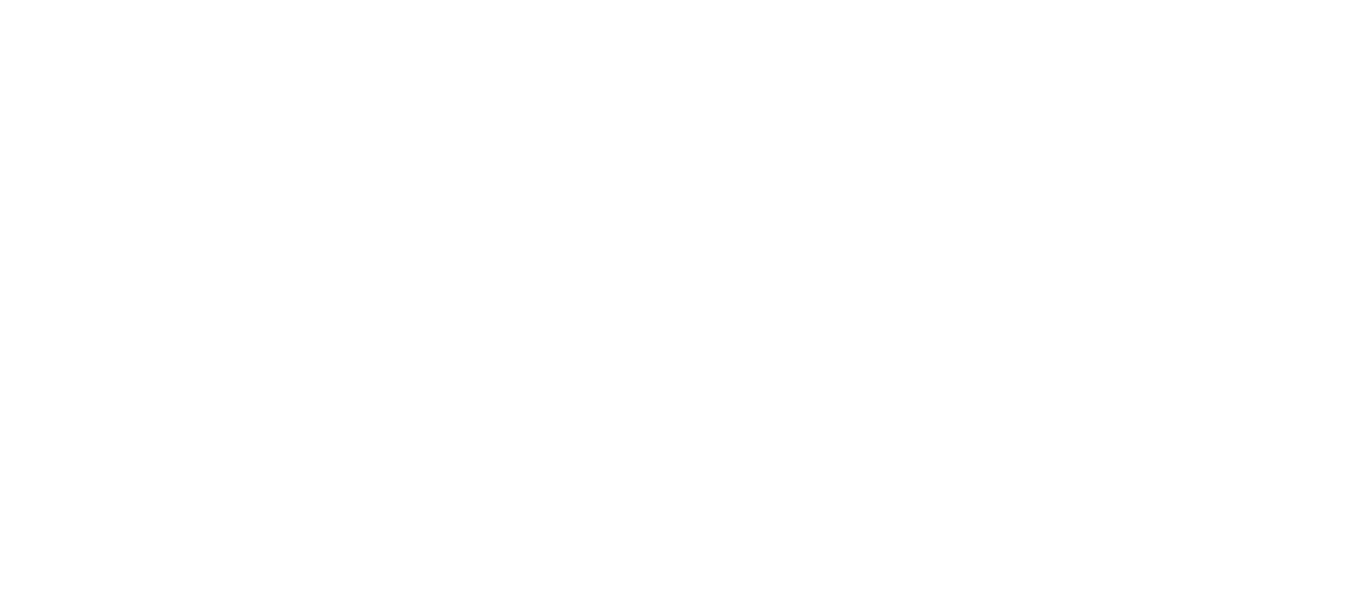 scroll, scrollTop: 0, scrollLeft: 0, axis: both 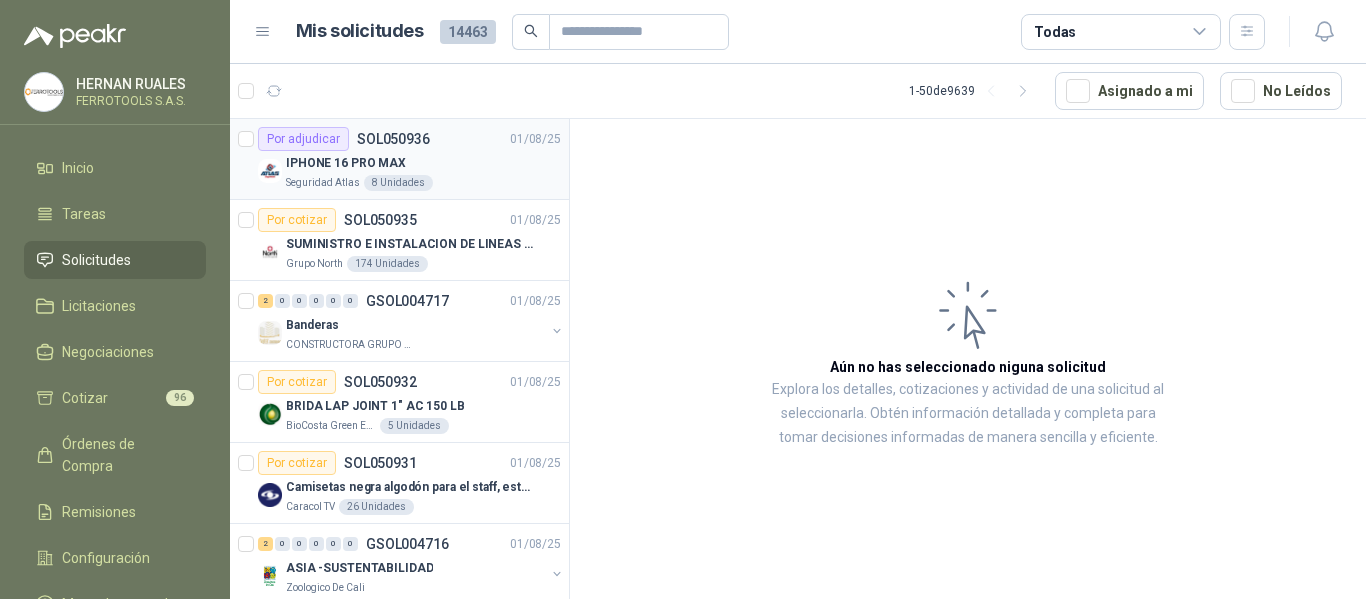 click on "IPHONE 16 PRO MAX" at bounding box center [423, 163] 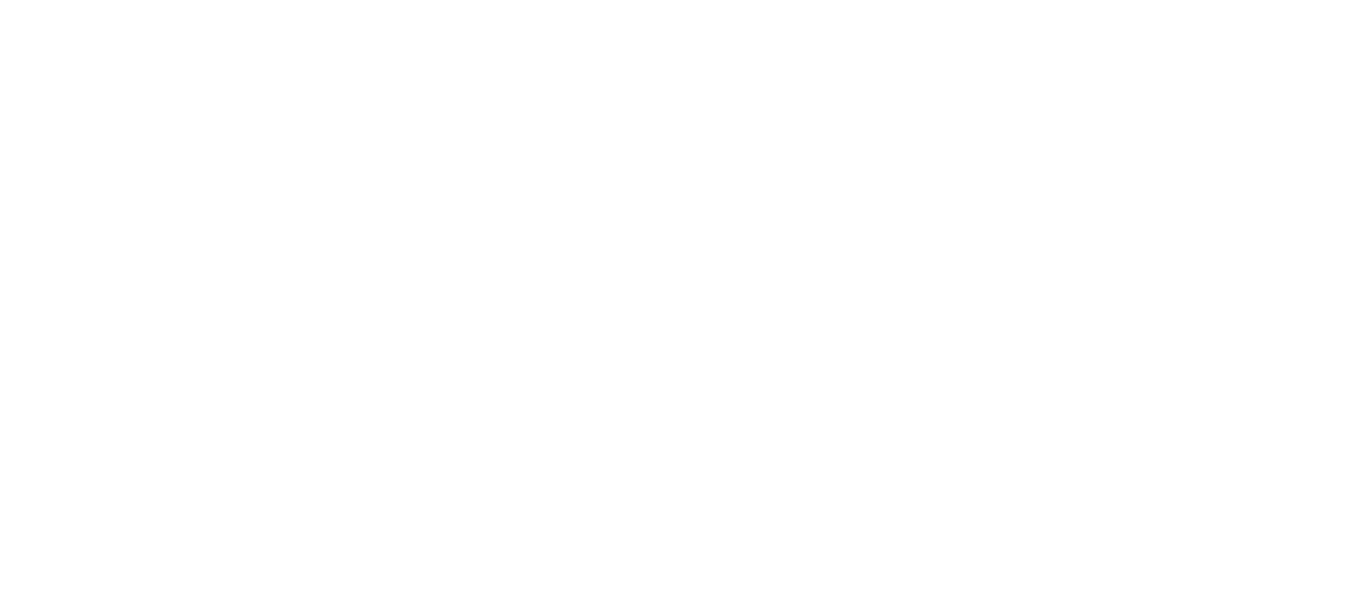 scroll, scrollTop: 0, scrollLeft: 0, axis: both 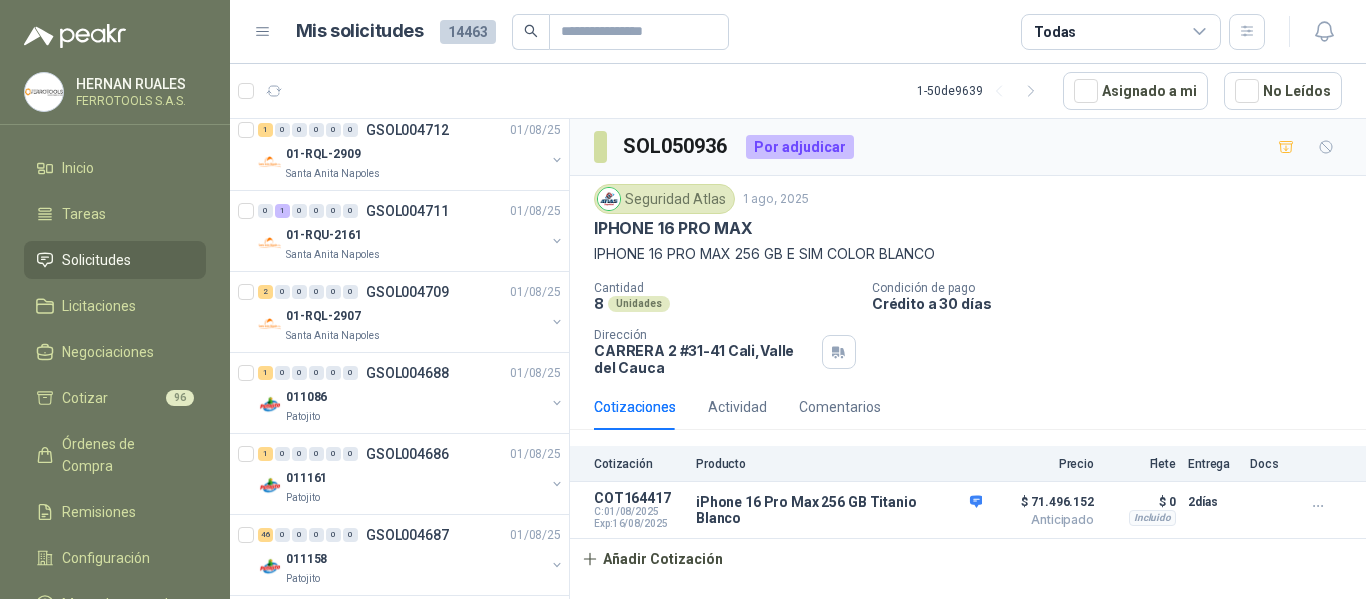 click on "011086" at bounding box center [415, 397] 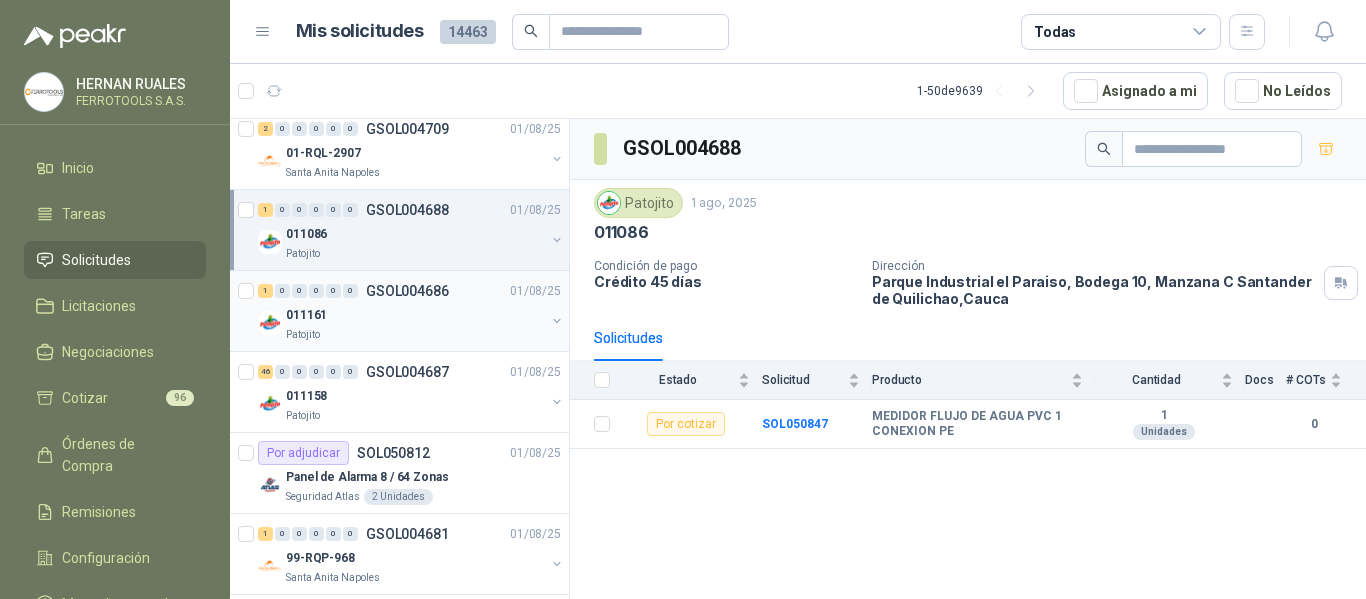scroll, scrollTop: 1100, scrollLeft: 0, axis: vertical 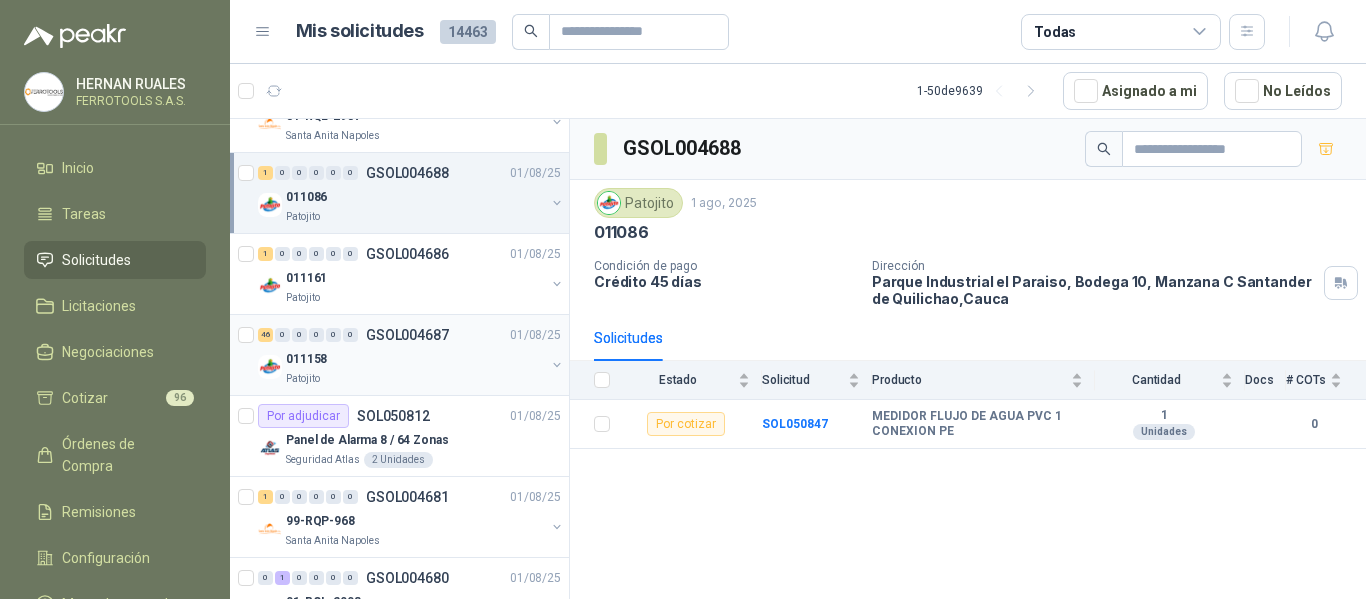 click on "011158" at bounding box center [415, 359] 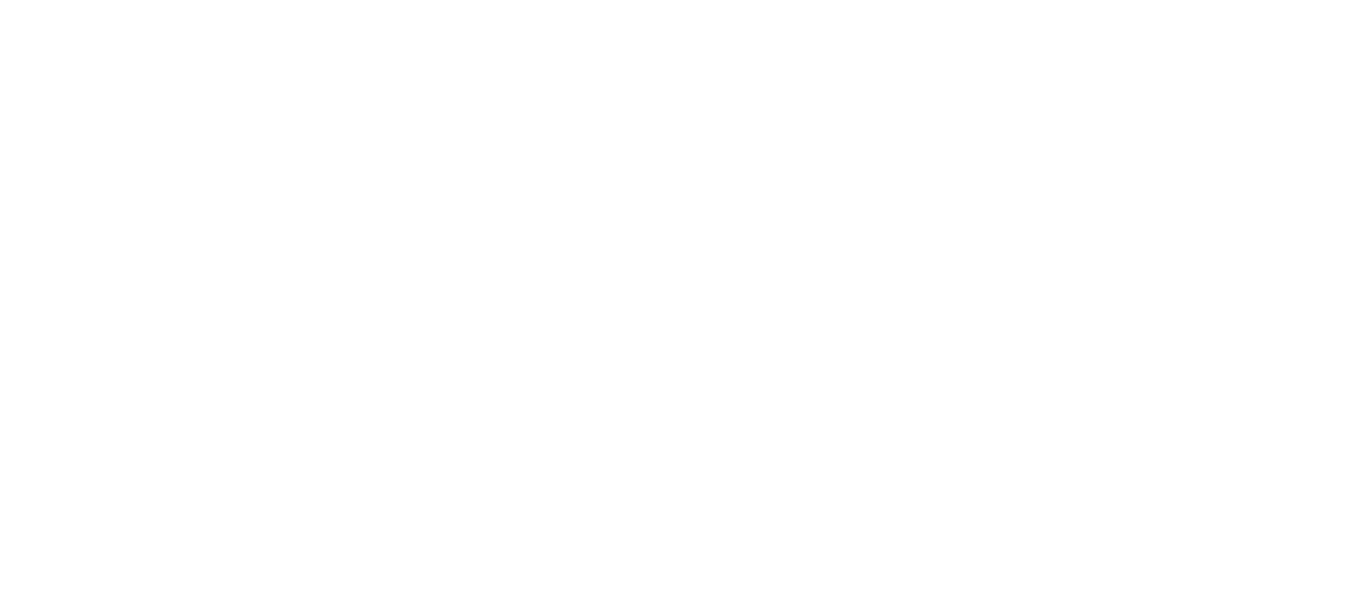 scroll, scrollTop: 0, scrollLeft: 0, axis: both 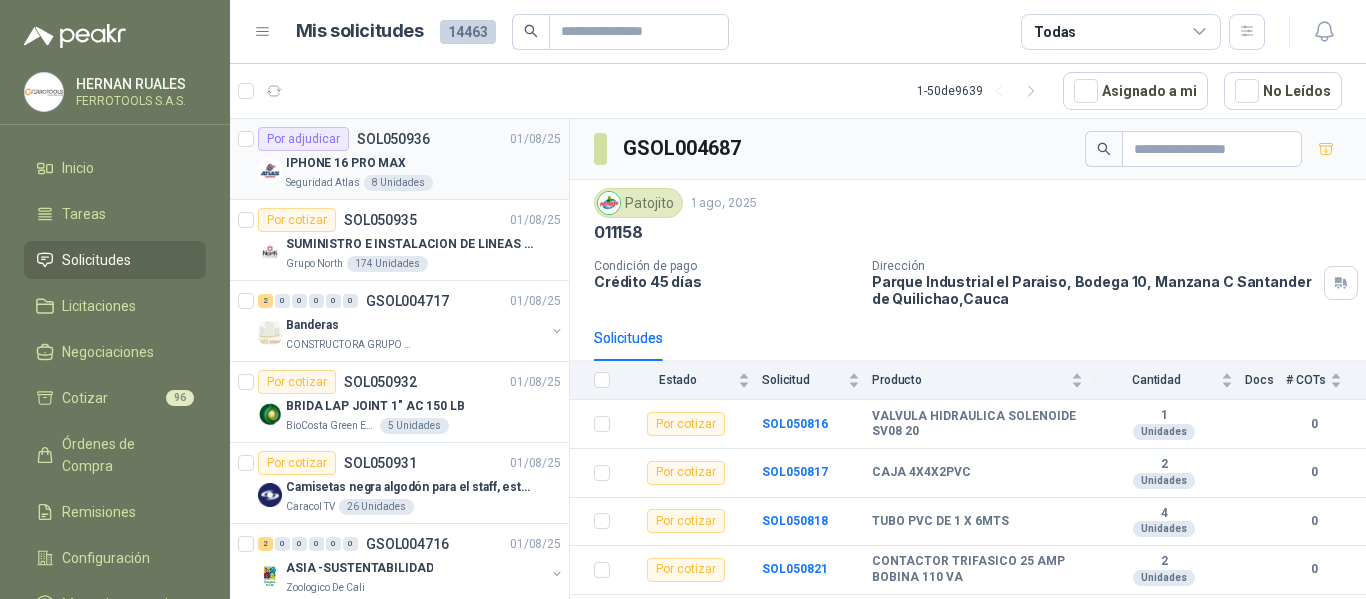 click on "IPHONE 16 PRO MAX" at bounding box center (346, 163) 